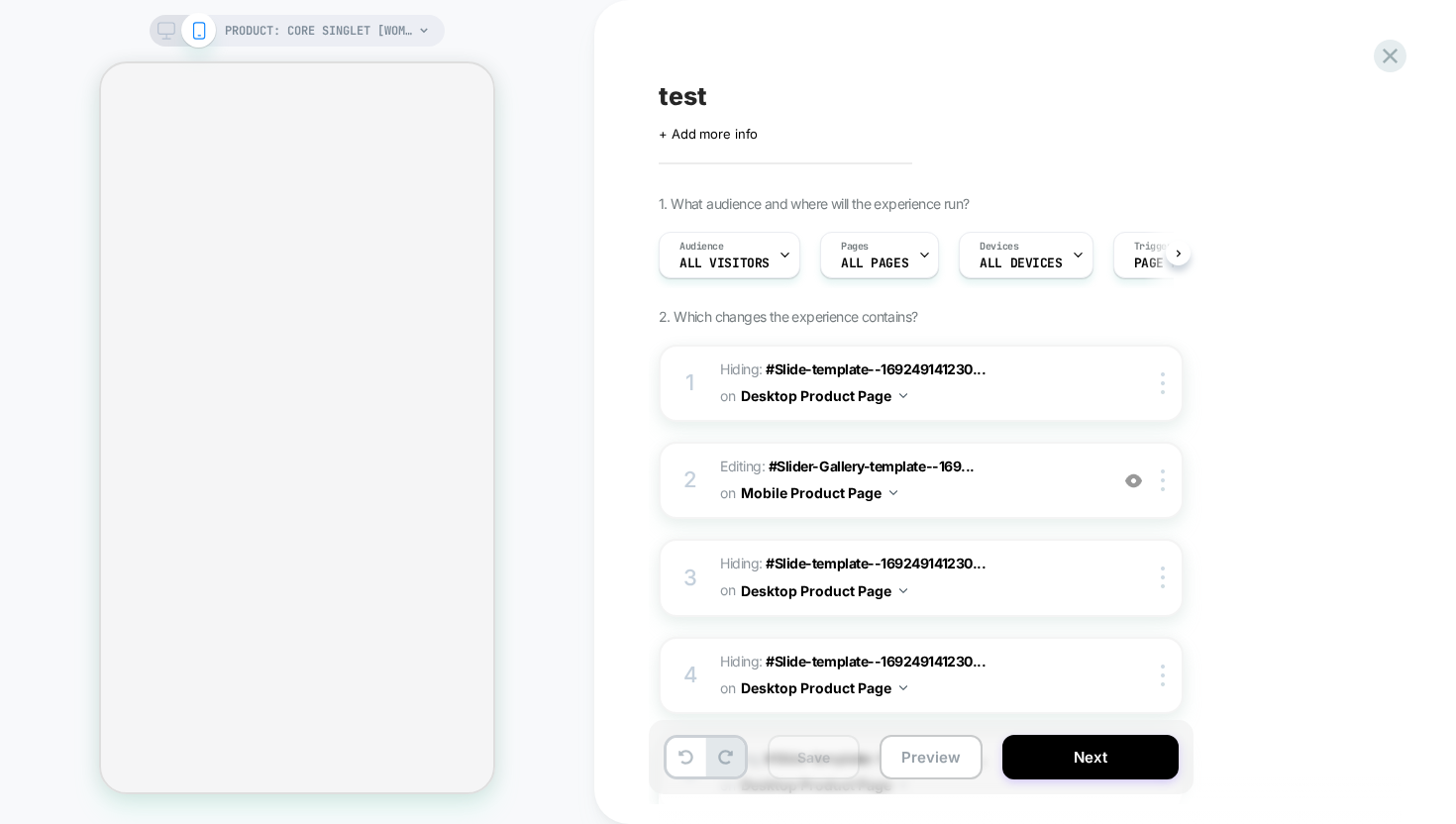 scroll, scrollTop: 0, scrollLeft: 0, axis: both 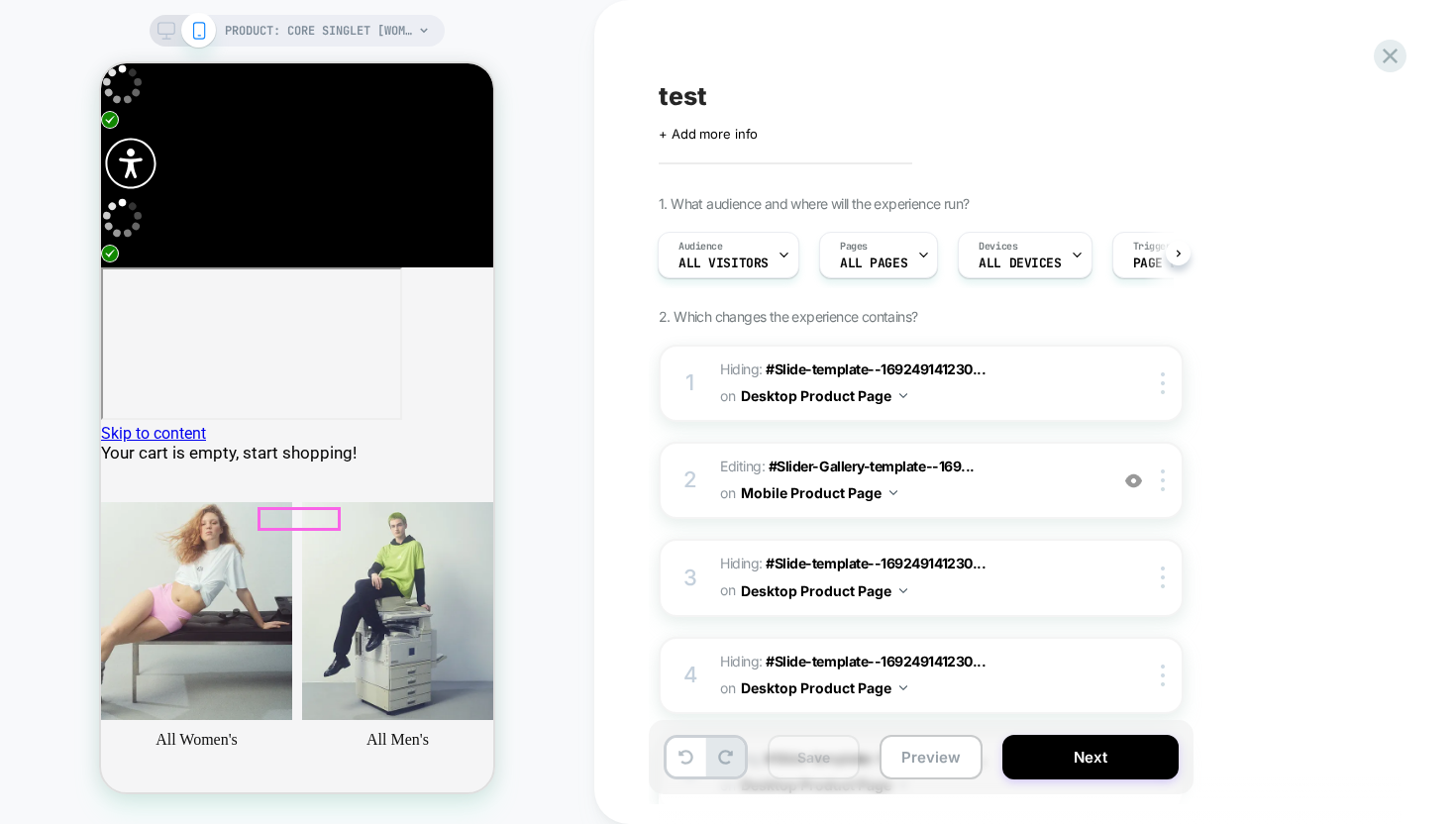 click at bounding box center (149, 17102) 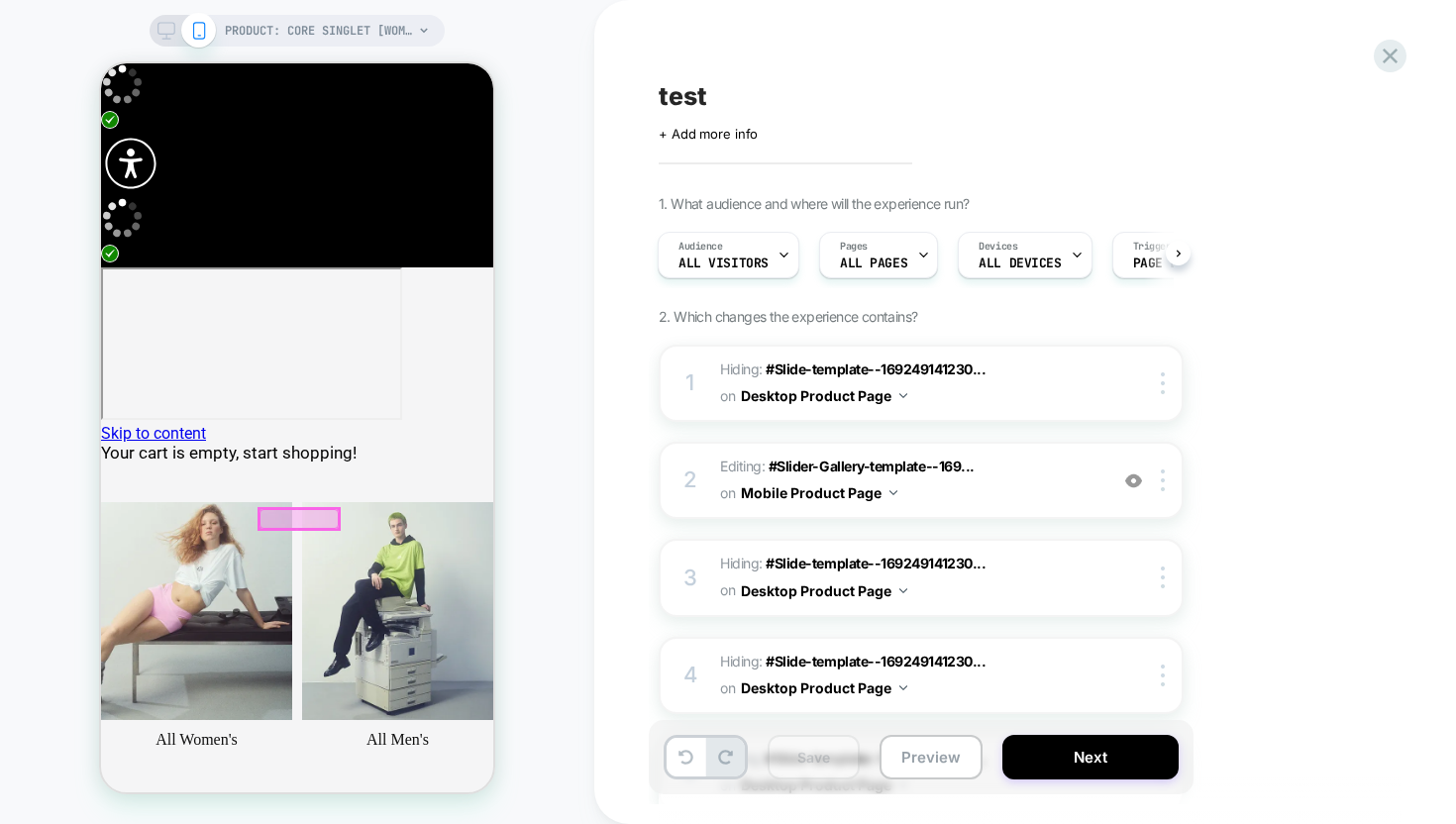 scroll, scrollTop: 0, scrollLeft: 1192, axis: horizontal 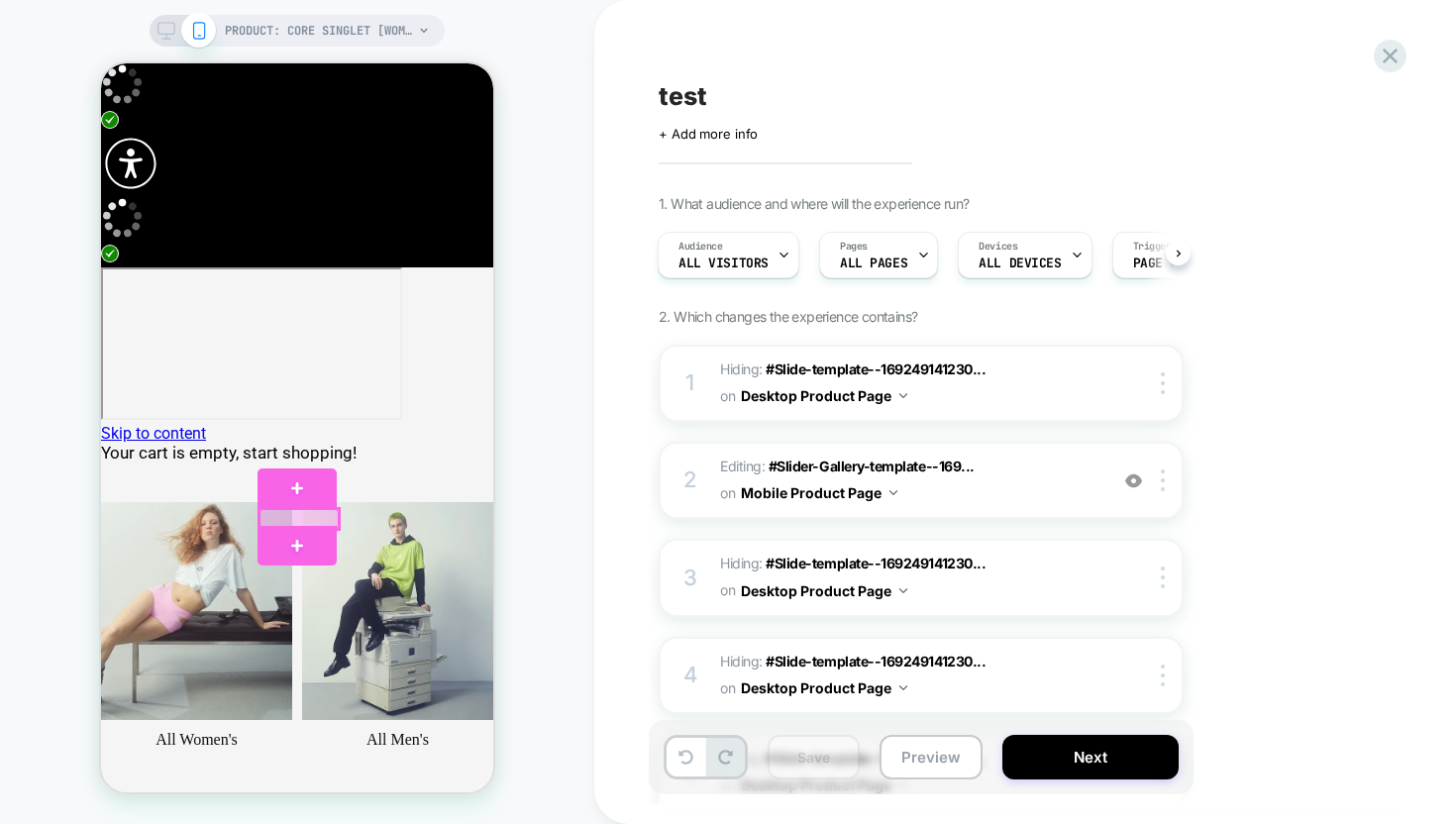 click at bounding box center [299, 519] 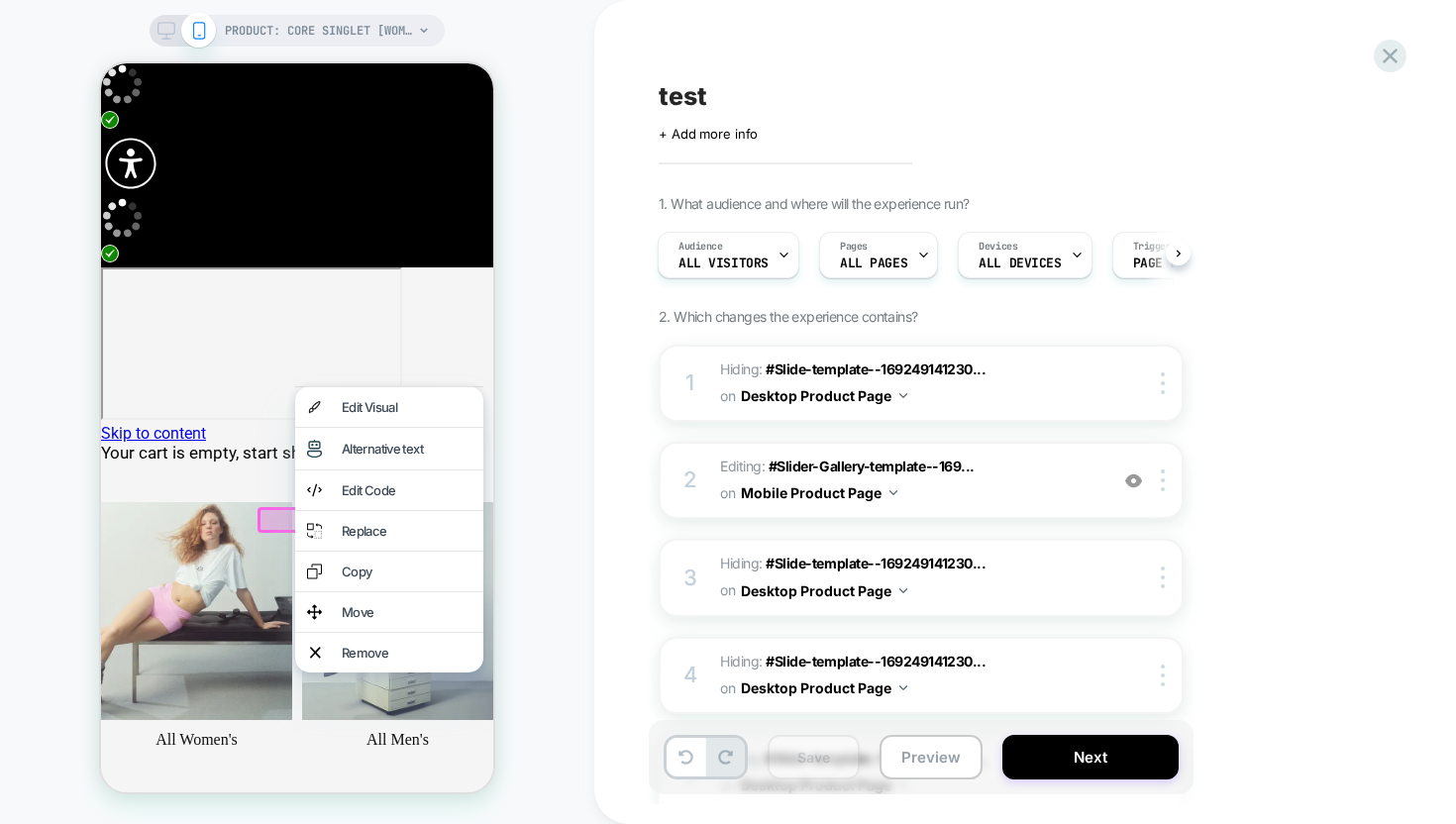 click on "PRODUCT: Core Singlet [womens organic cotton stretch grey melange] PRODUCT: Core Singlet [womens organic cotton stretch grey melange]" at bounding box center [297, 412] 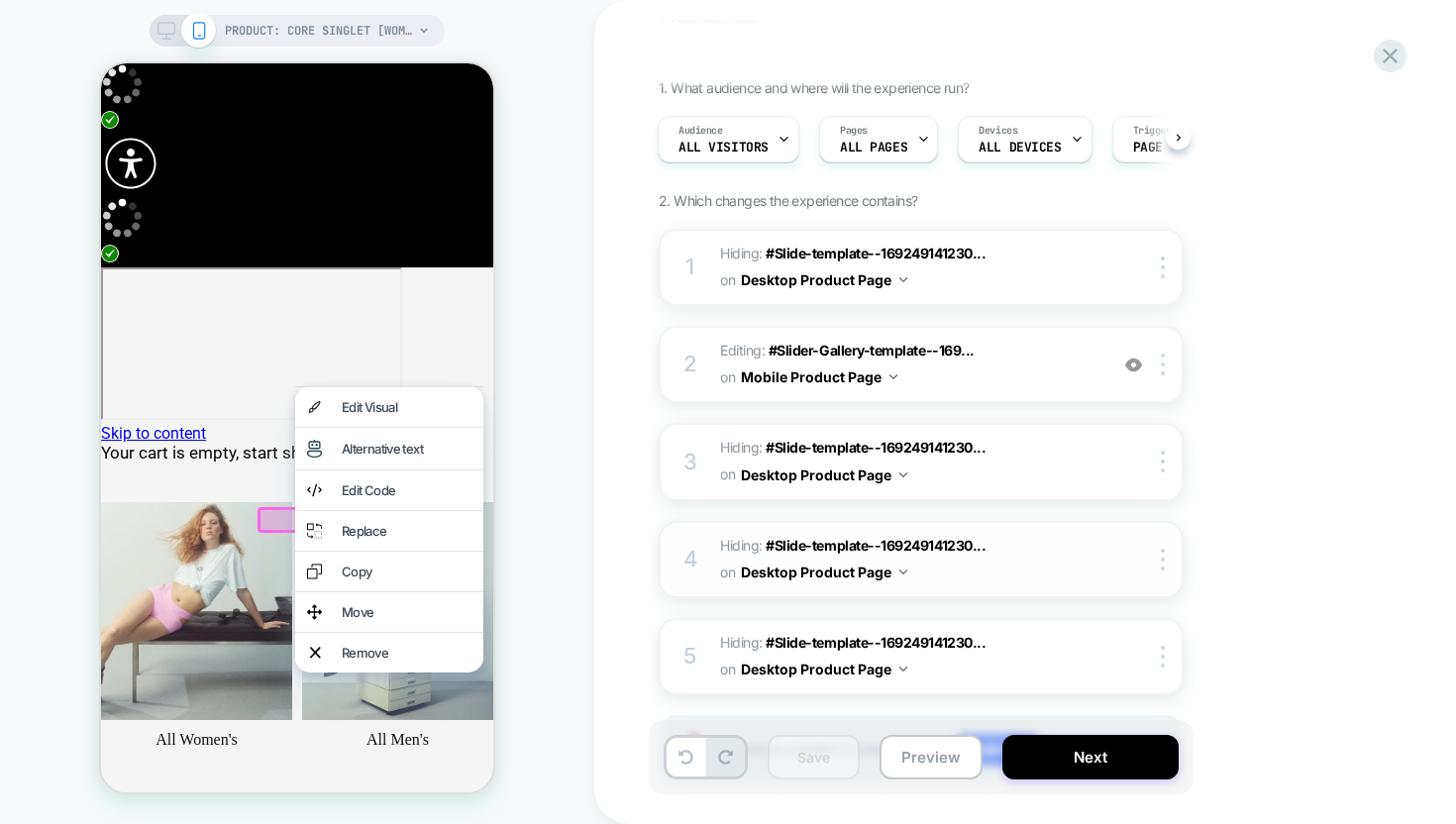 scroll, scrollTop: 151, scrollLeft: 0, axis: vertical 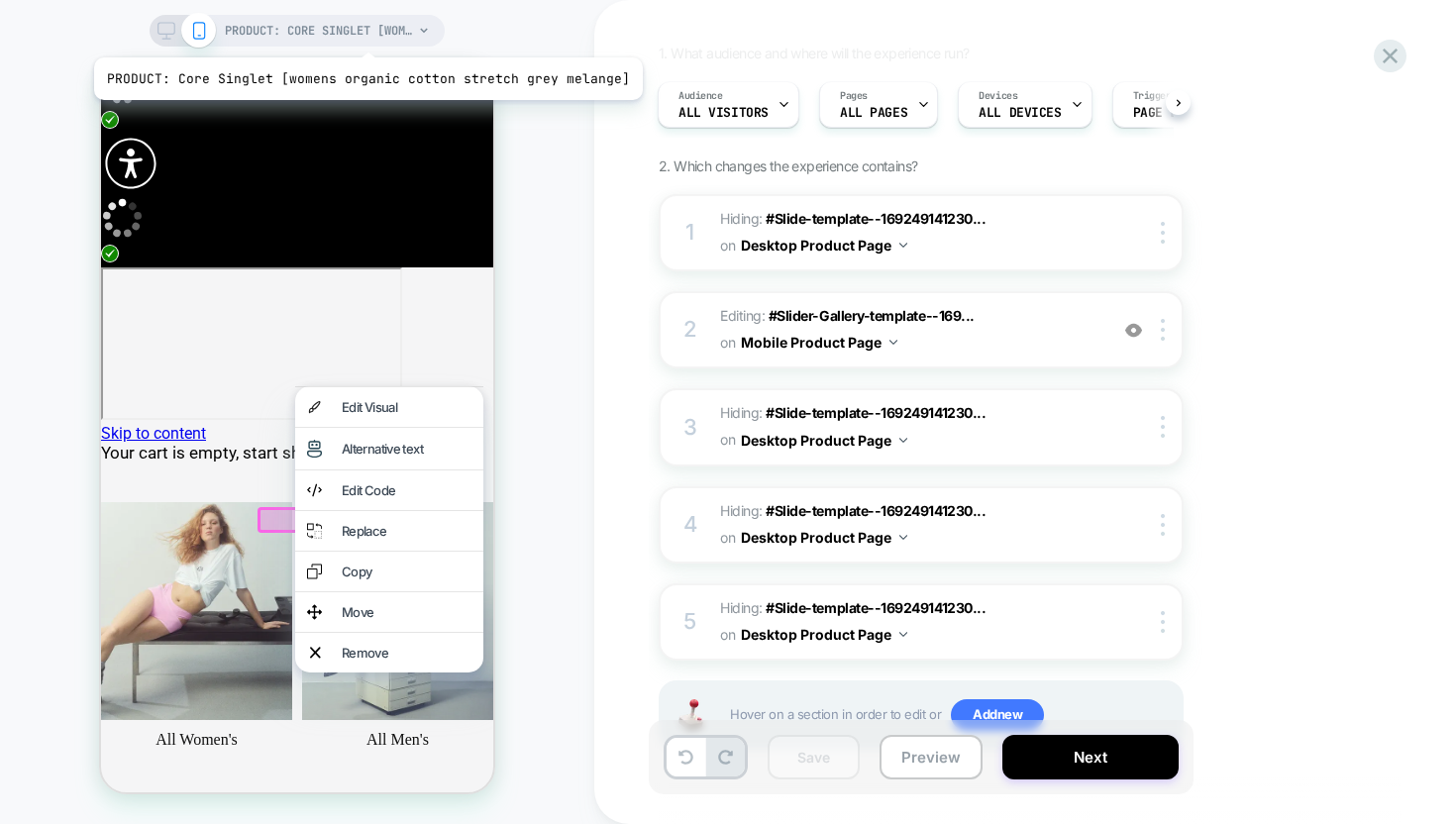 click on "PRODUCT: Core Singlet [womens organic cotton stretch grey melange]" at bounding box center [319, 31] 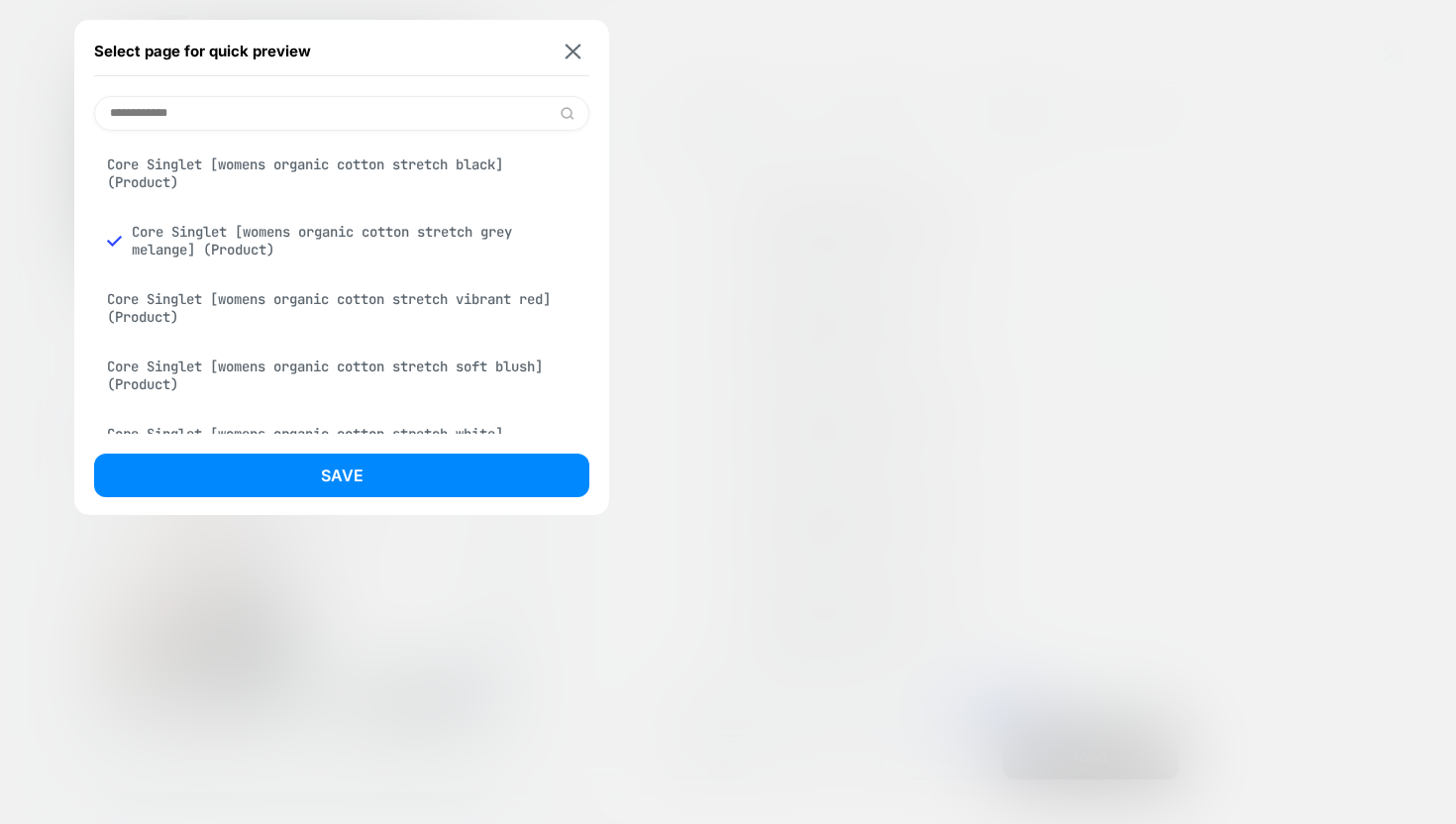type on "**********" 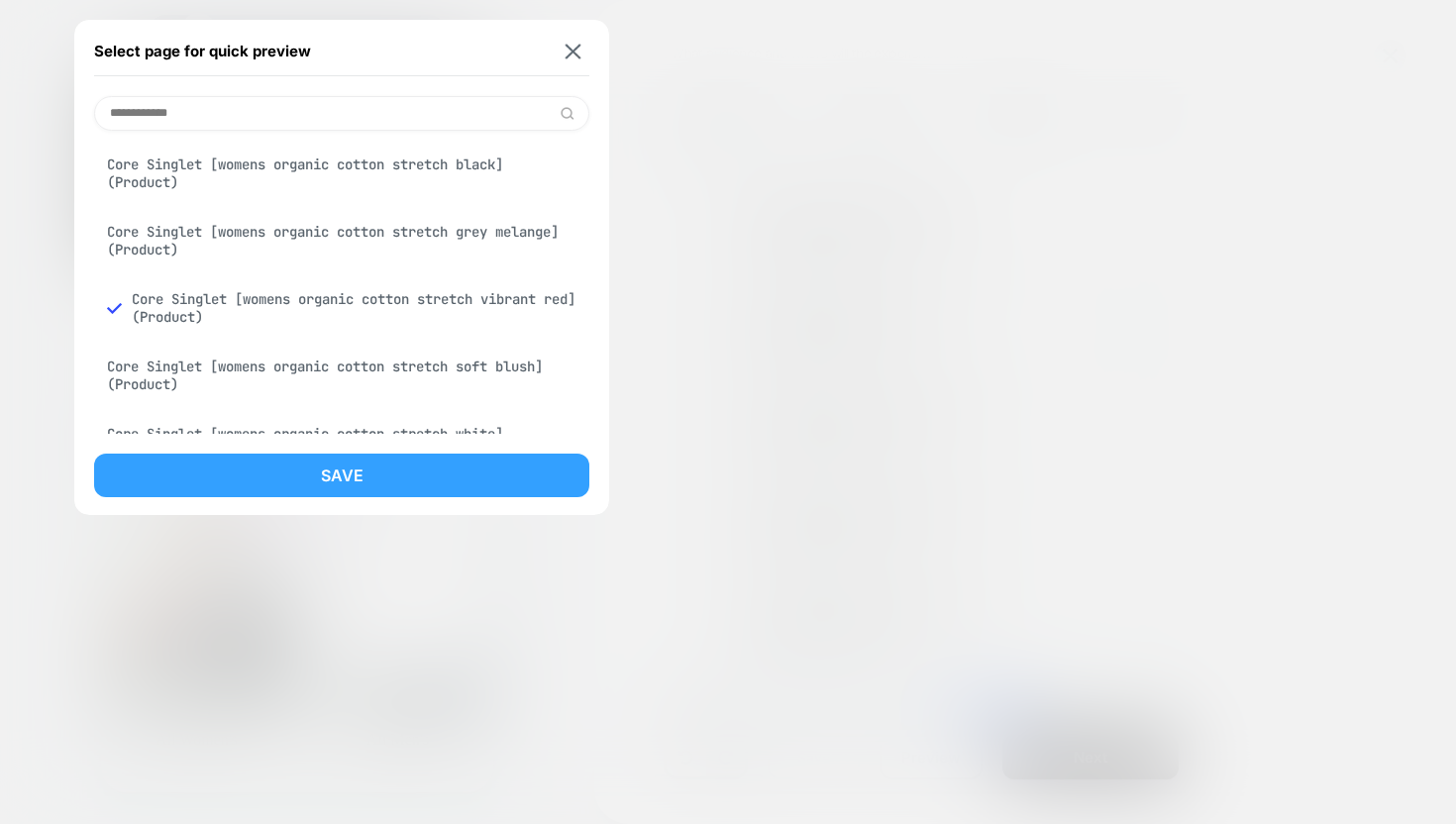 click on "Save" at bounding box center (342, 475) 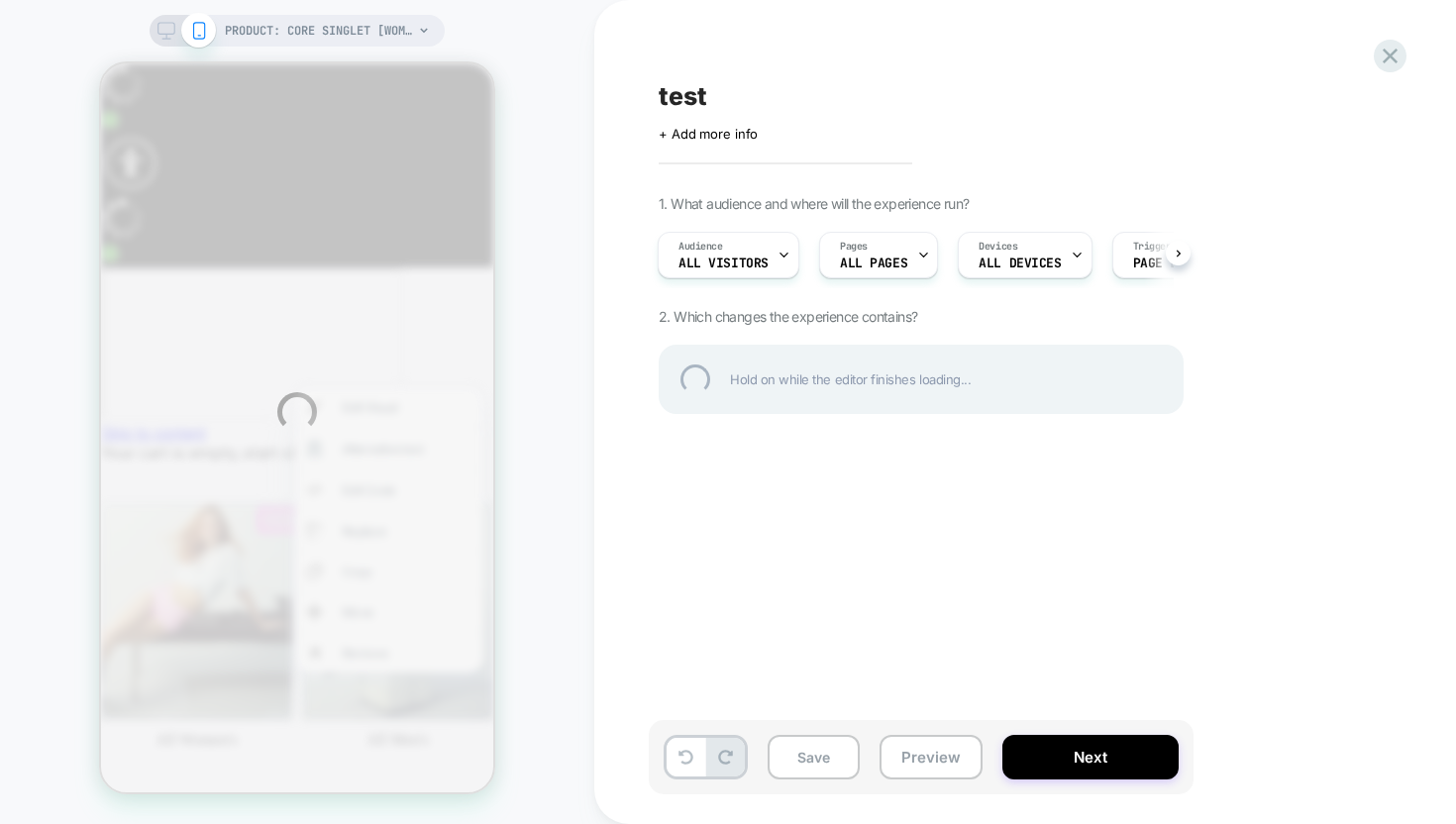 scroll, scrollTop: 0, scrollLeft: 0, axis: both 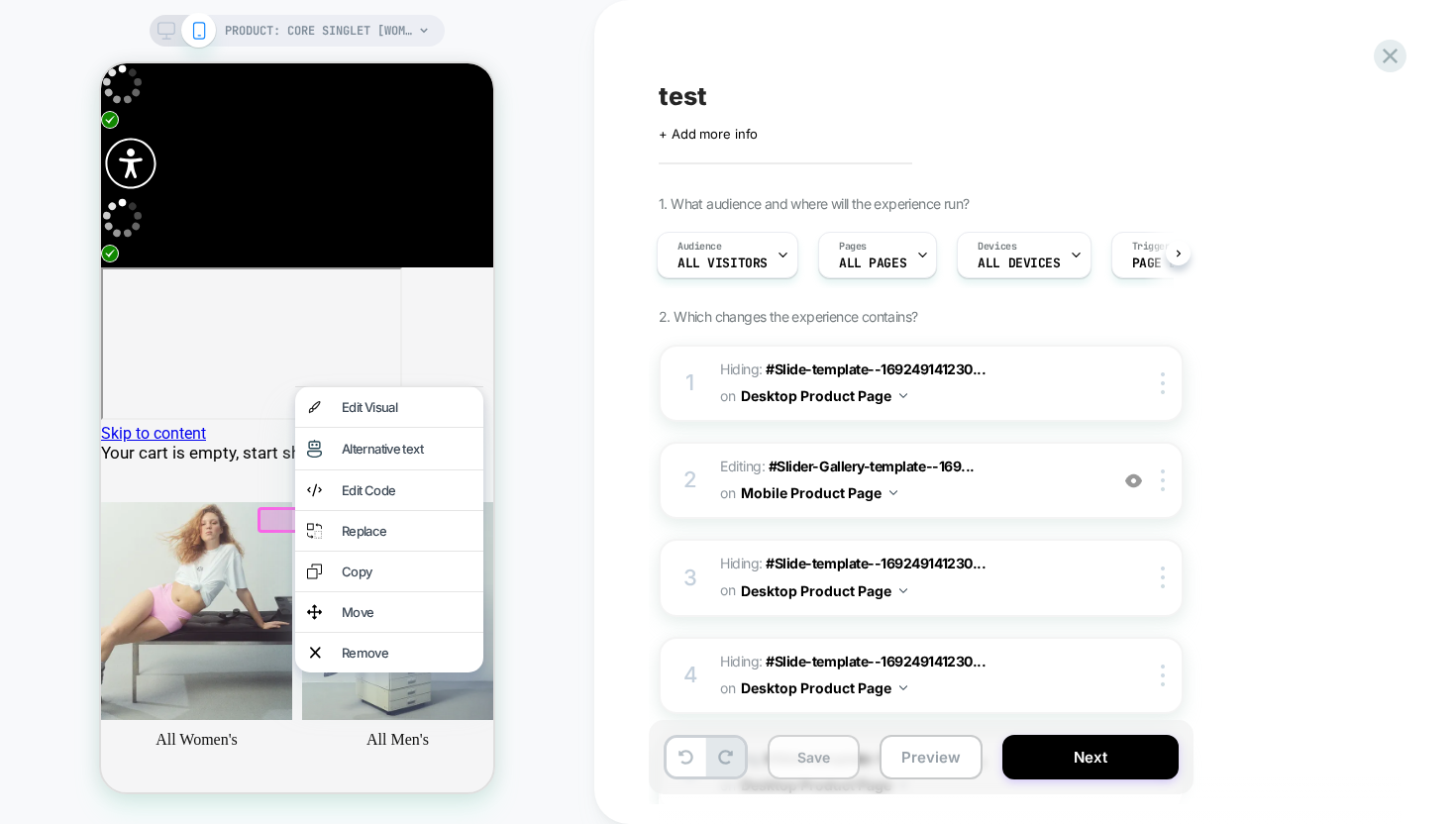 click on "Save" at bounding box center [813, 757] 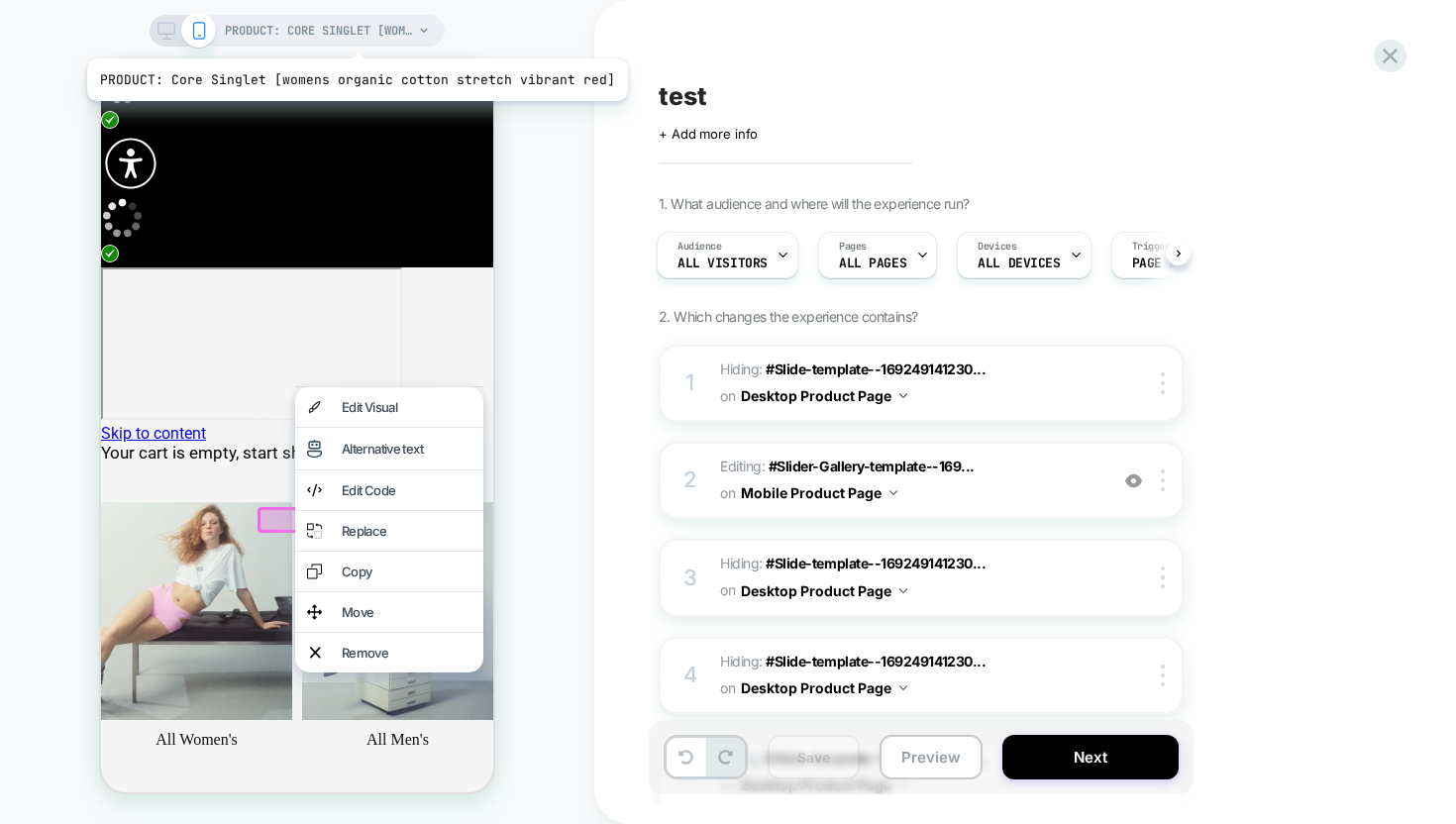 click on "PRODUCT: Core Singlet [womens organic cotton stretch vibrant red]" at bounding box center [319, 31] 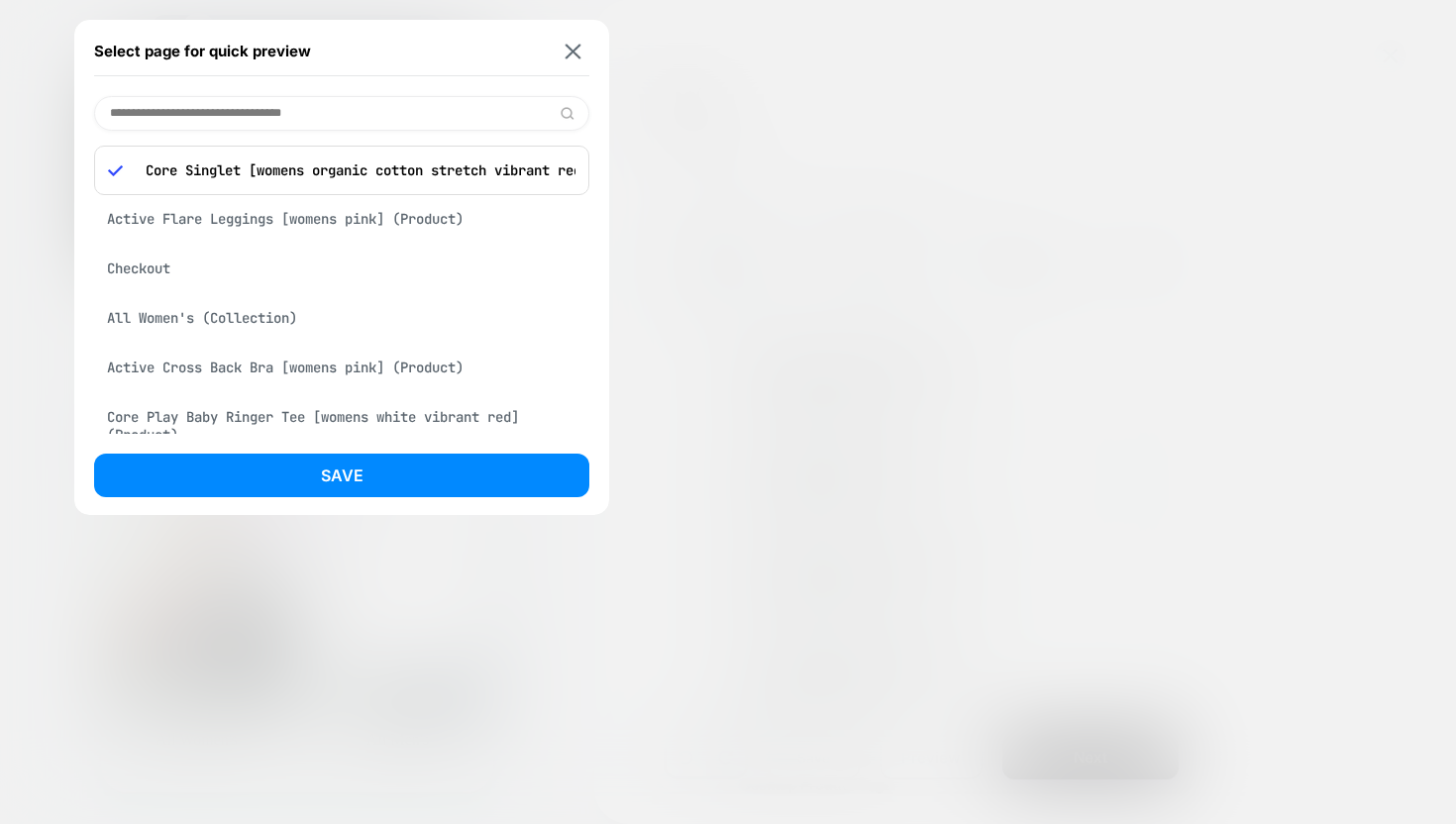 click at bounding box center (342, 113) 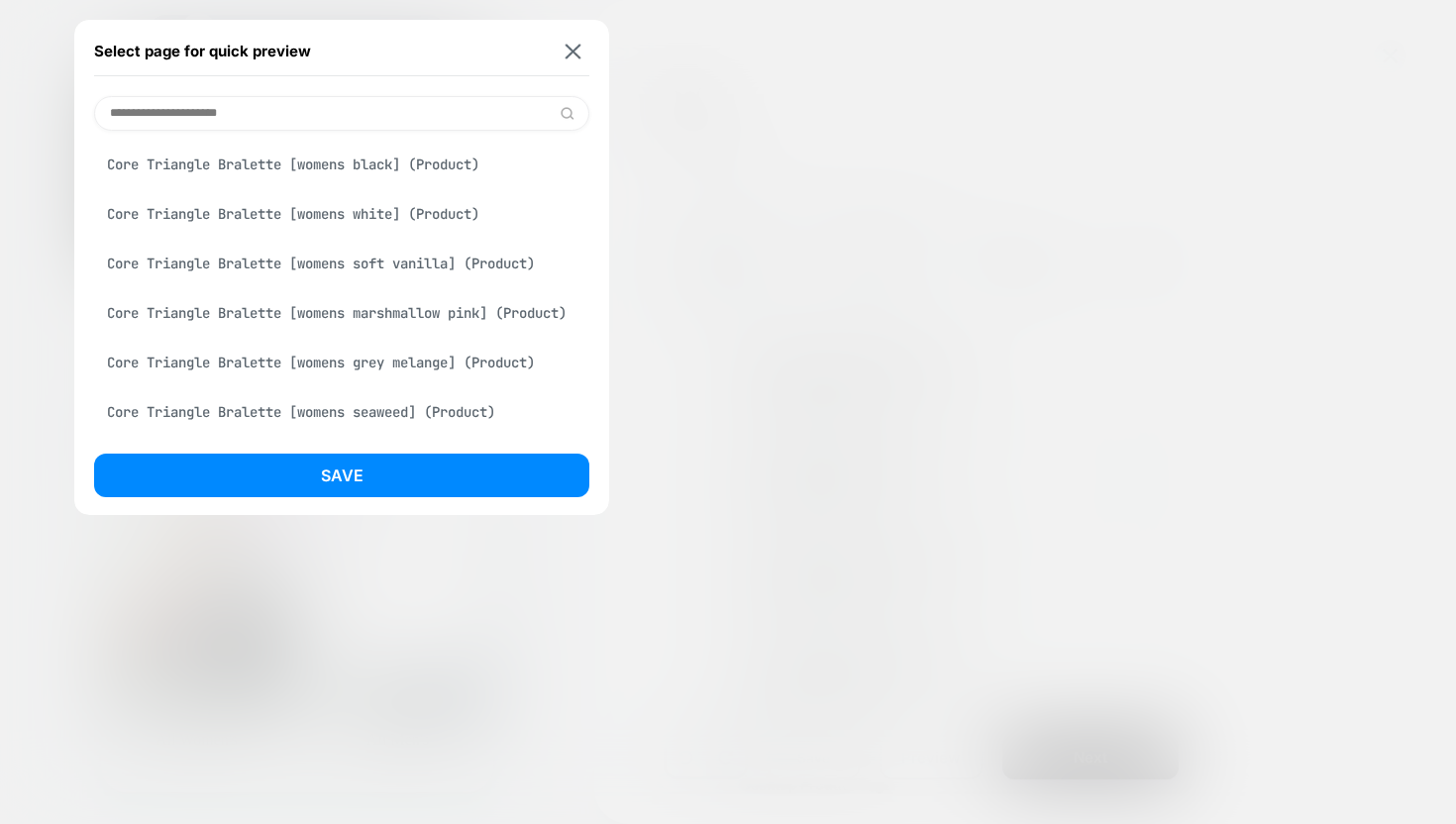 paste 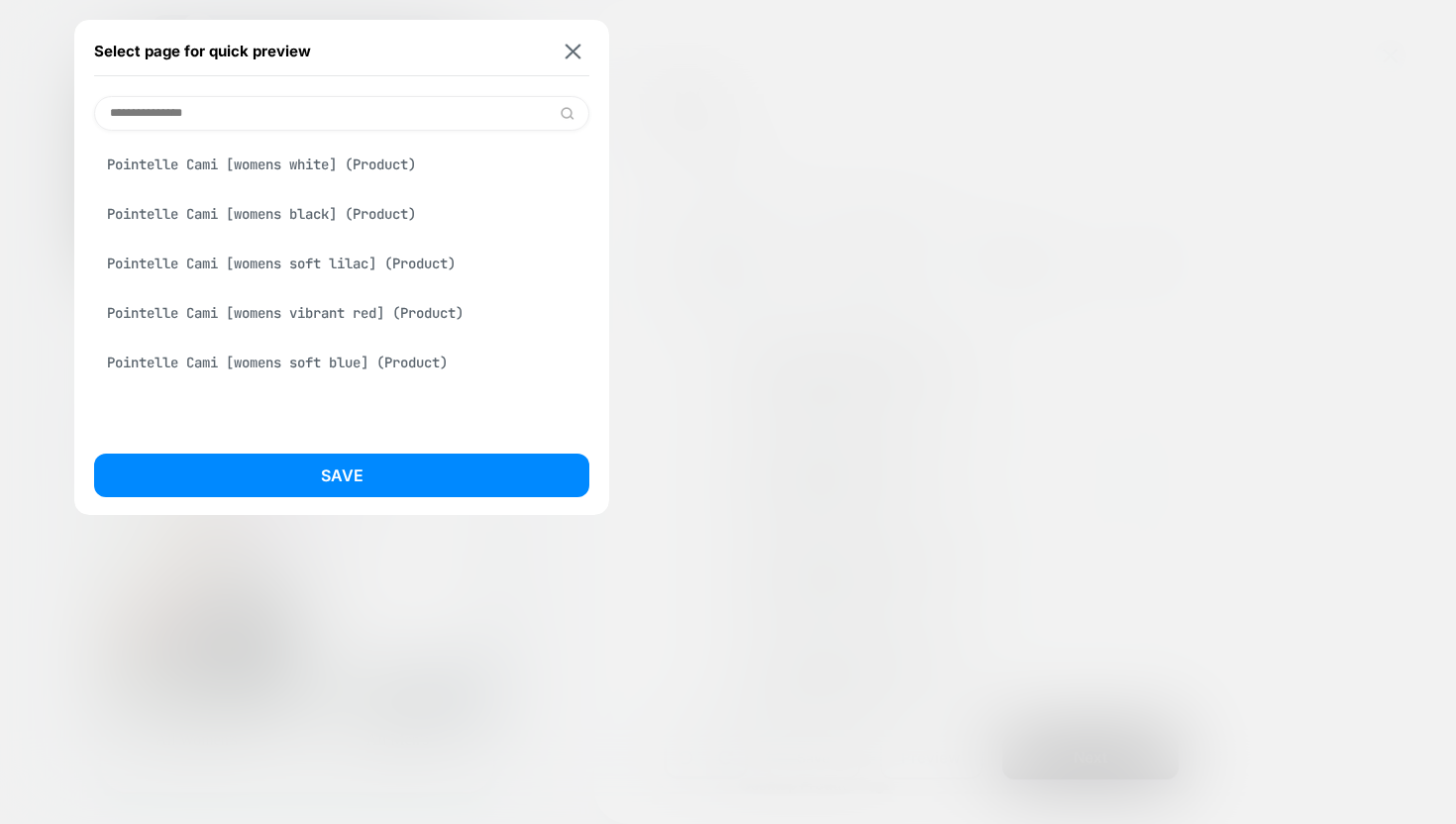 type on "**********" 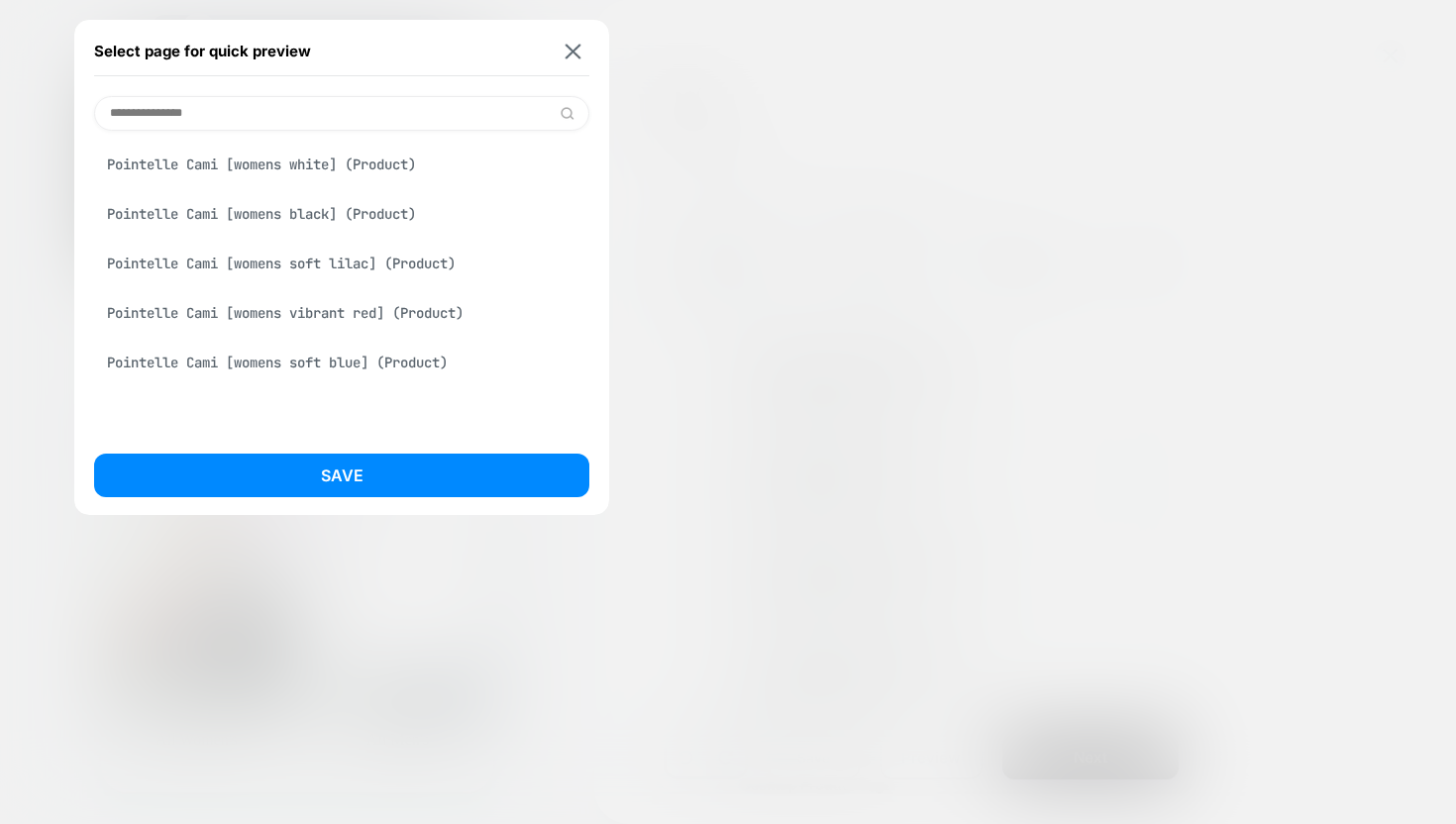 click on "Pointelle Cami [womens soft blue] (Product)" at bounding box center (342, 362) 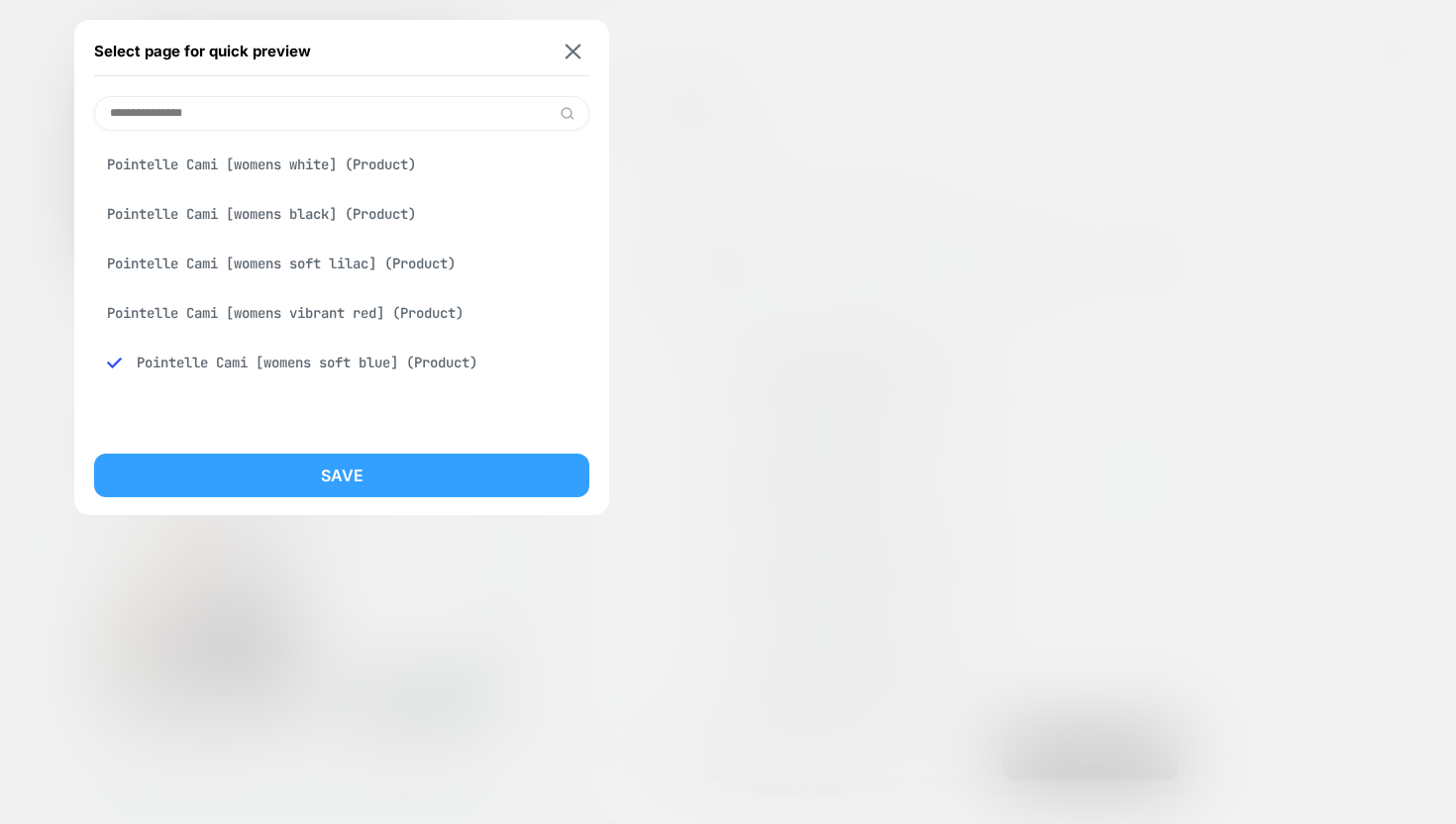 click on "Save" at bounding box center (342, 475) 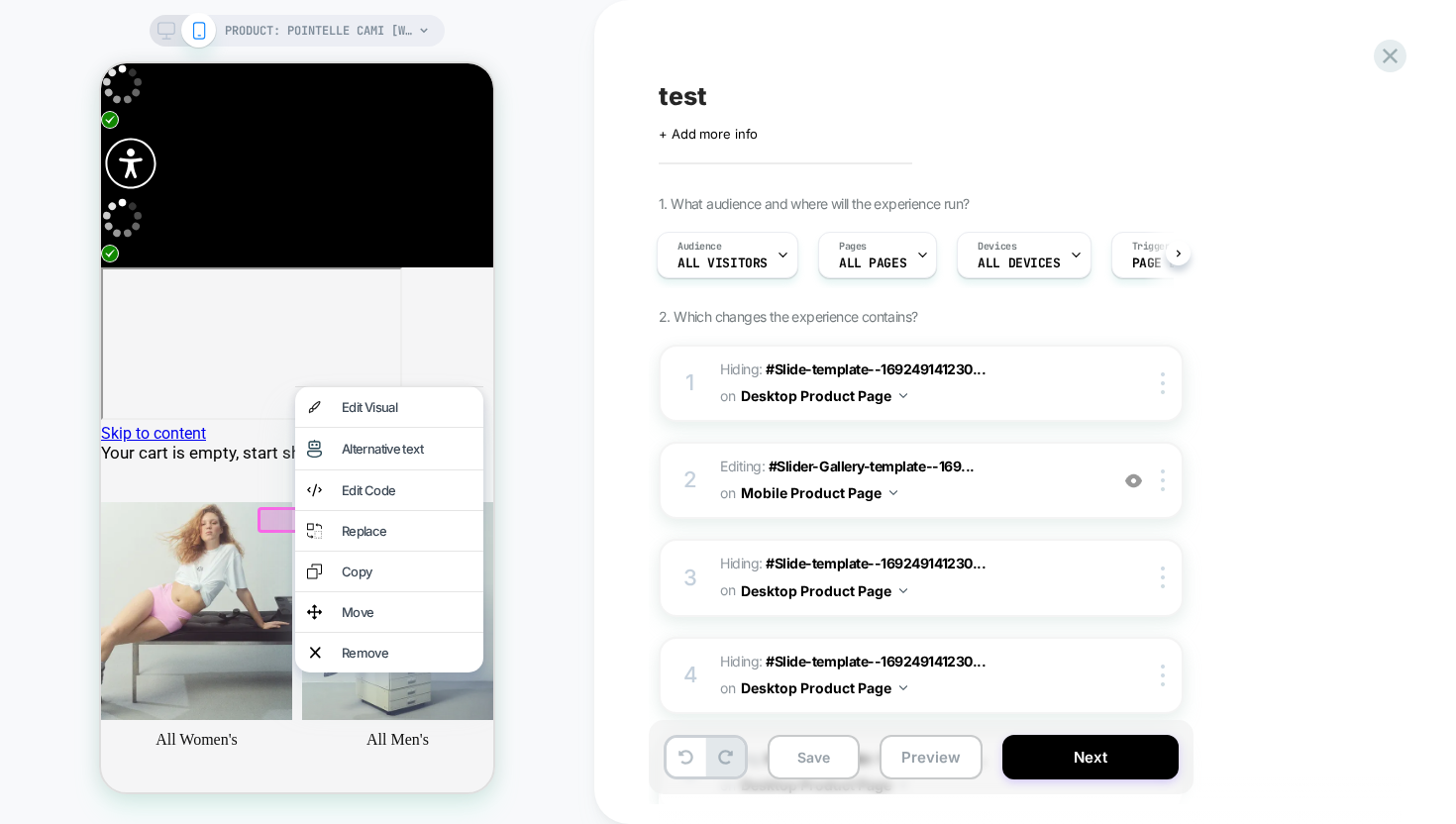 scroll, scrollTop: 0, scrollLeft: 3, axis: horizontal 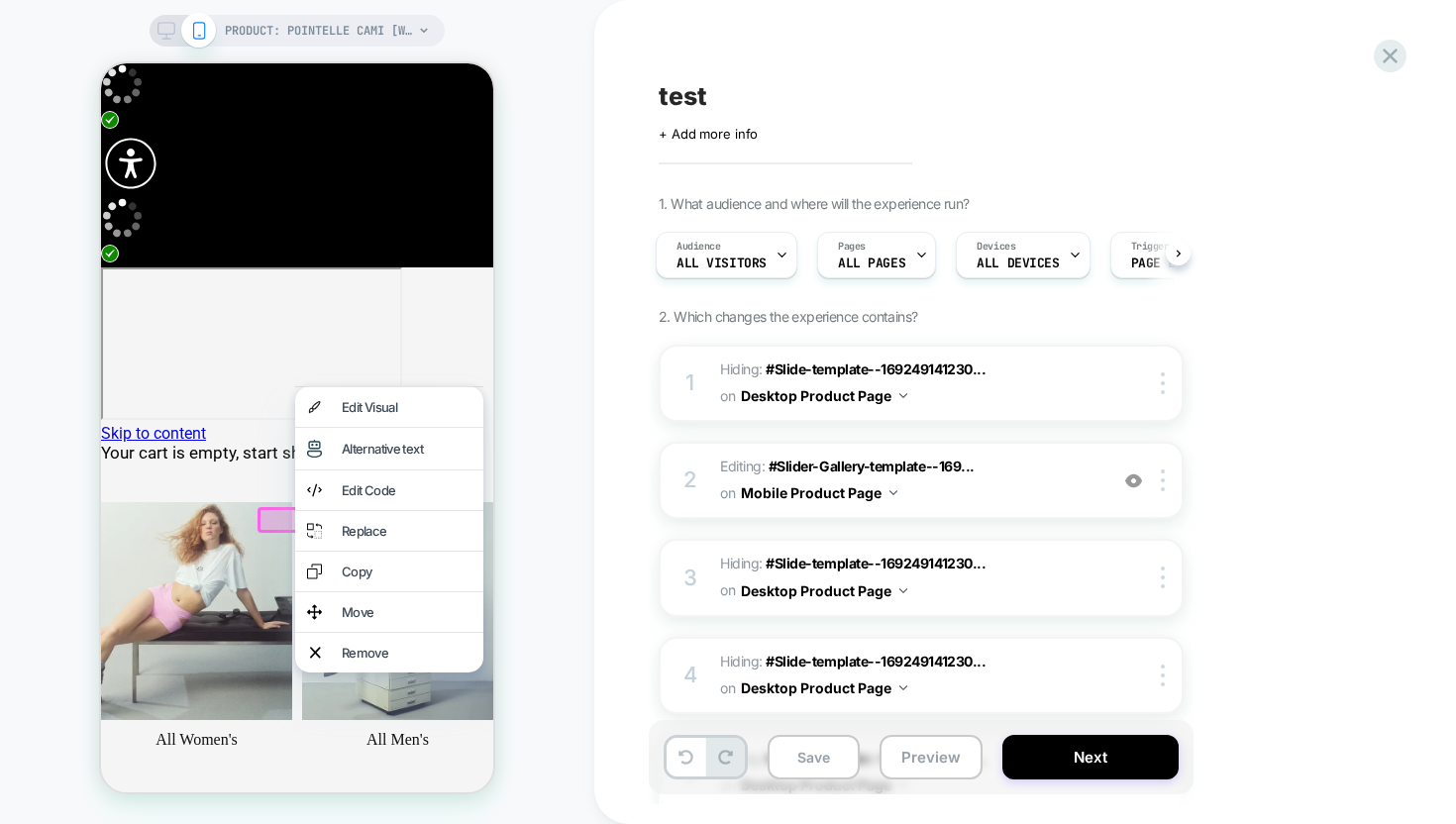 click 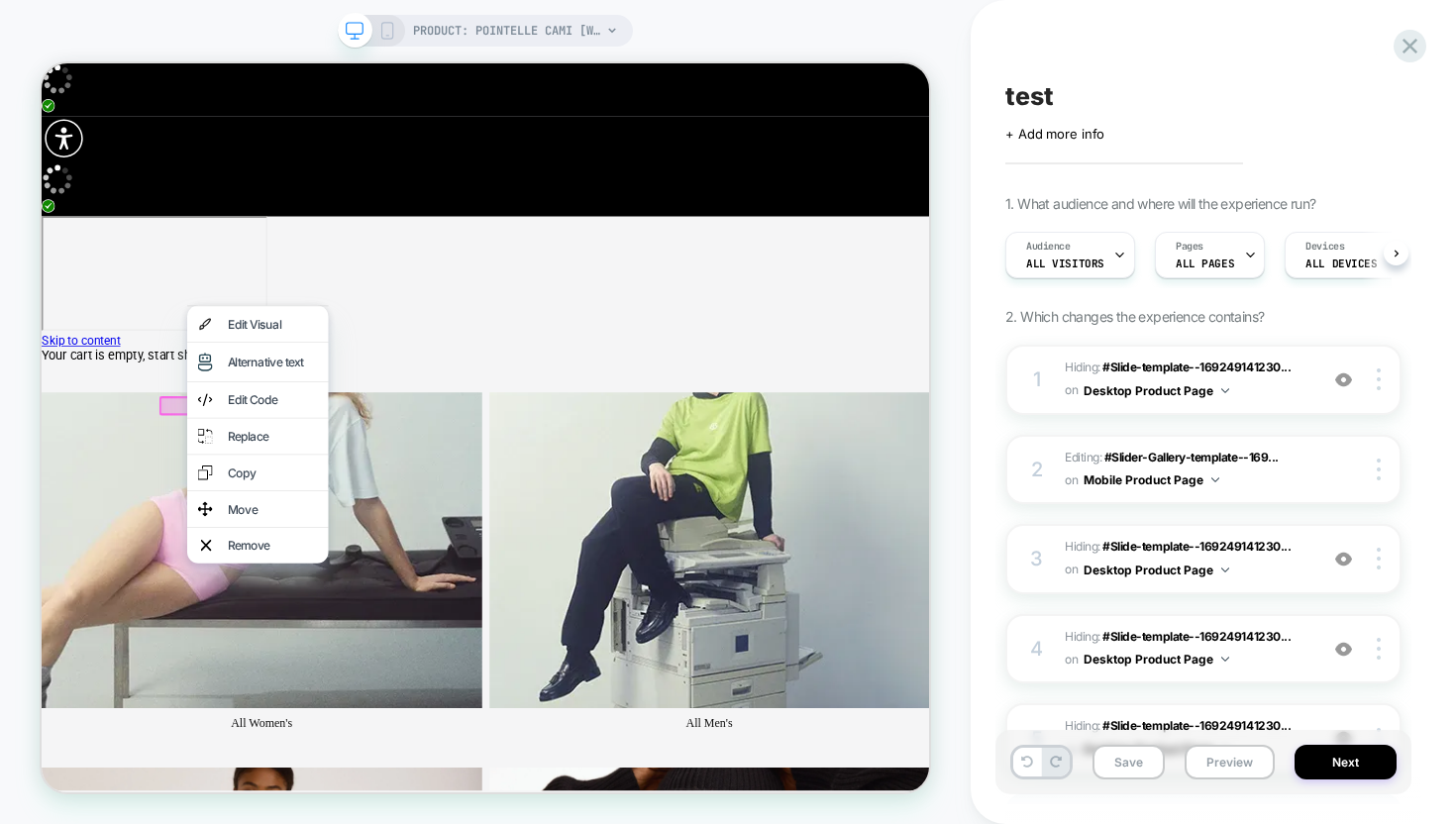 scroll, scrollTop: 0, scrollLeft: 1, axis: horizontal 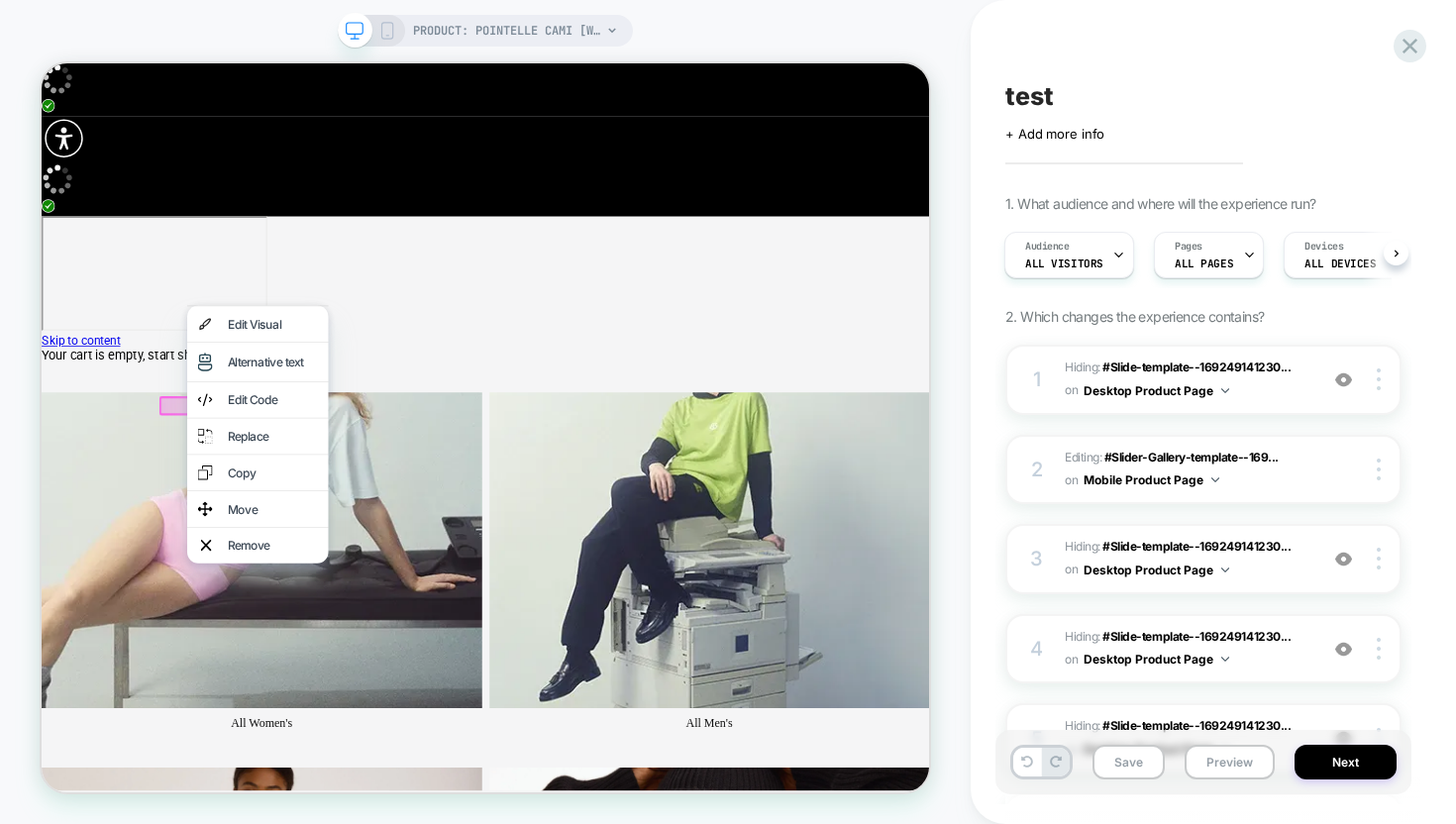 click on "PRODUCT: Pointelle Cami [womens soft blue]" at bounding box center (485, 31) 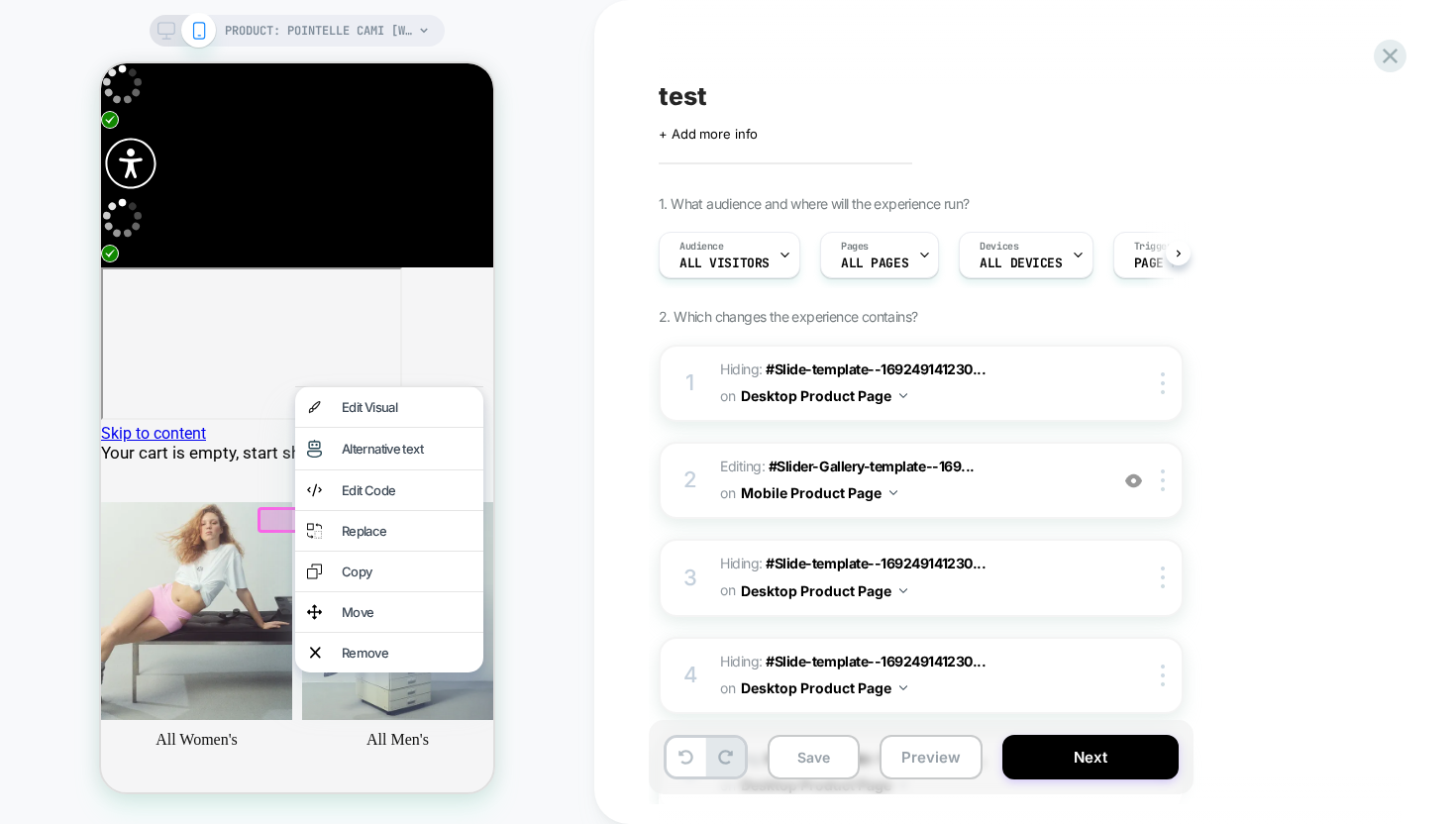 scroll, scrollTop: 0, scrollLeft: 1, axis: horizontal 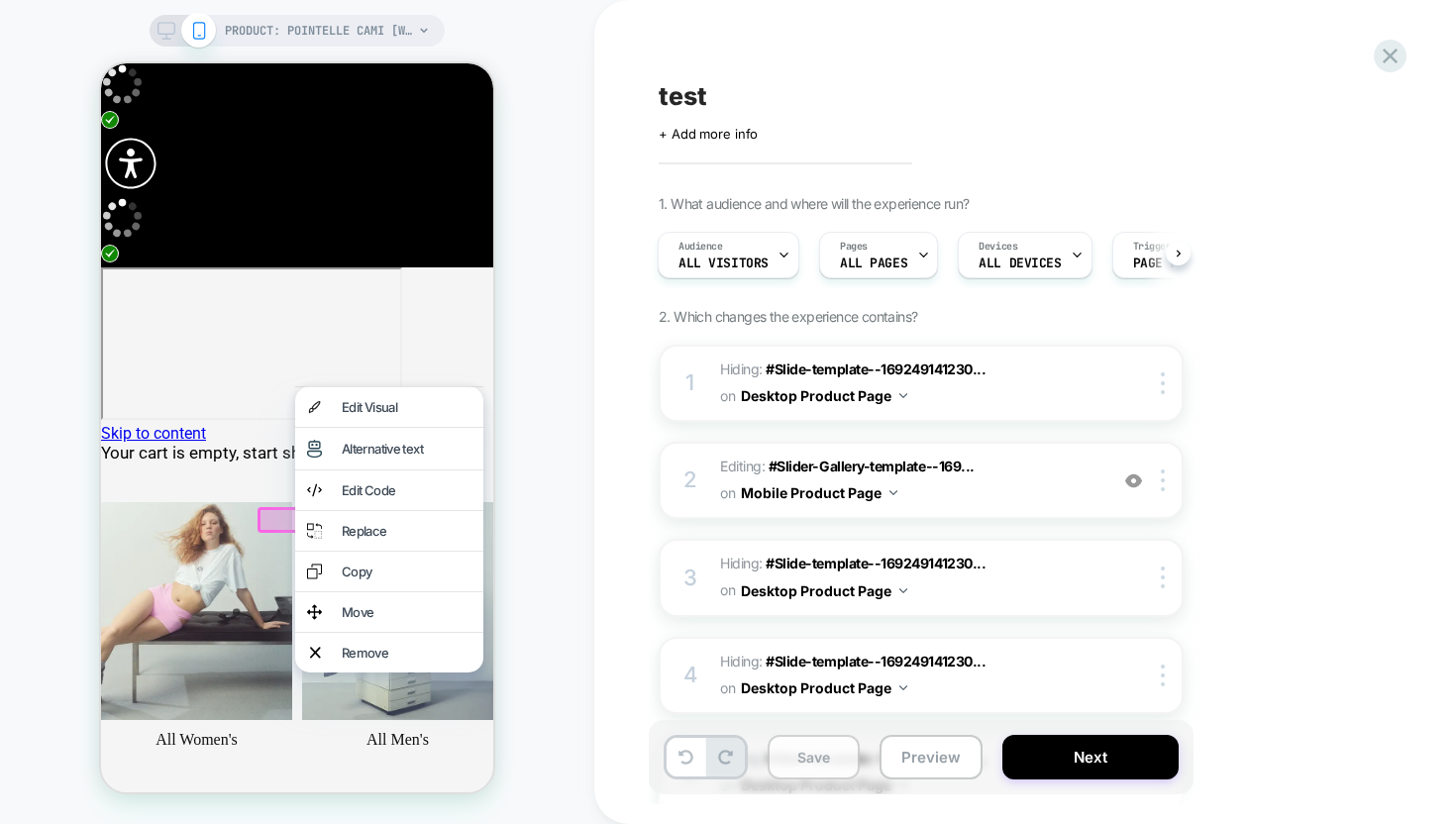 click on "Save" at bounding box center [813, 757] 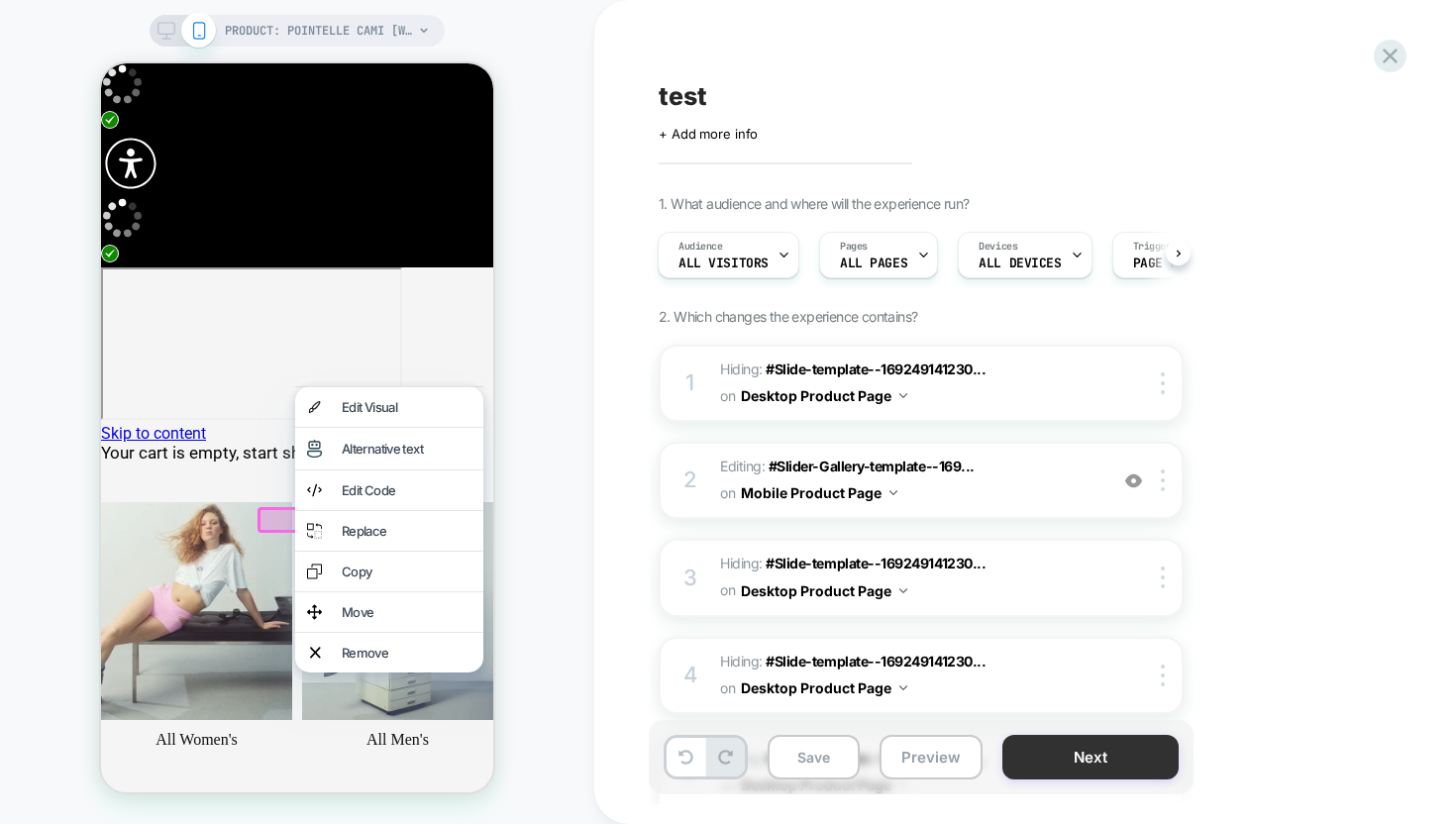 click on "Next" at bounding box center (1091, 757) 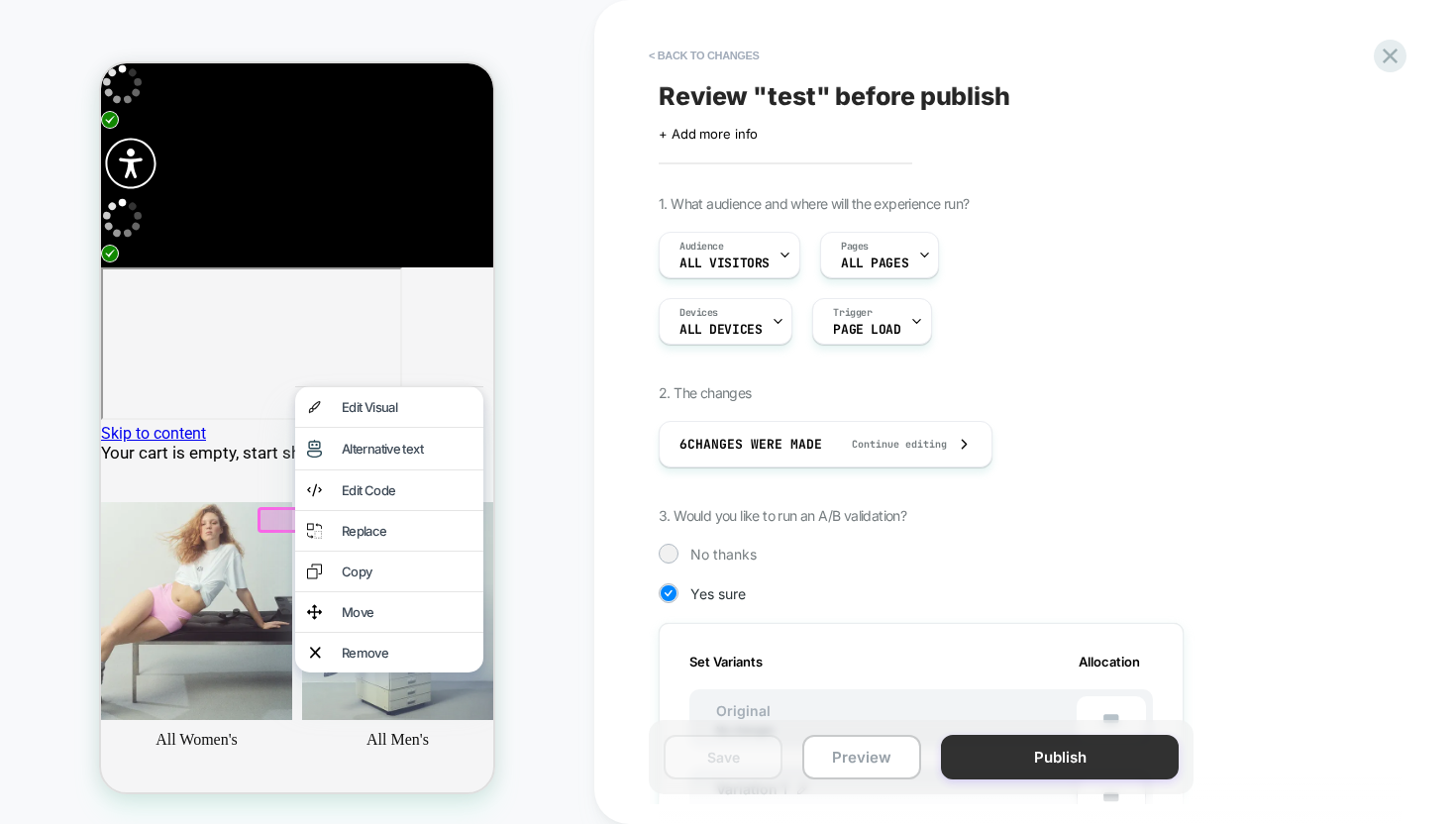 click on "Publish" at bounding box center (1060, 757) 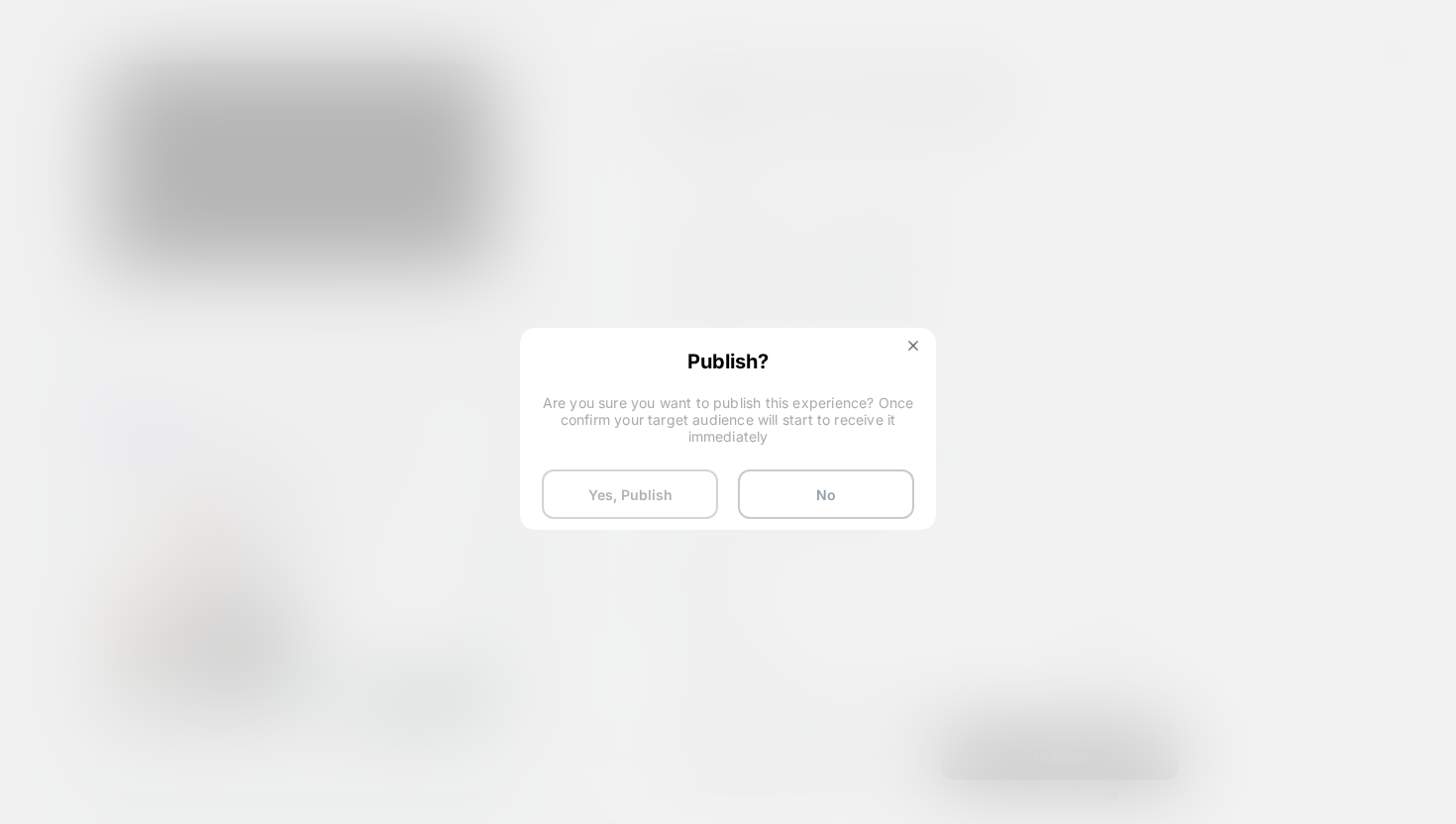 click on "Yes, Publish" at bounding box center [630, 494] 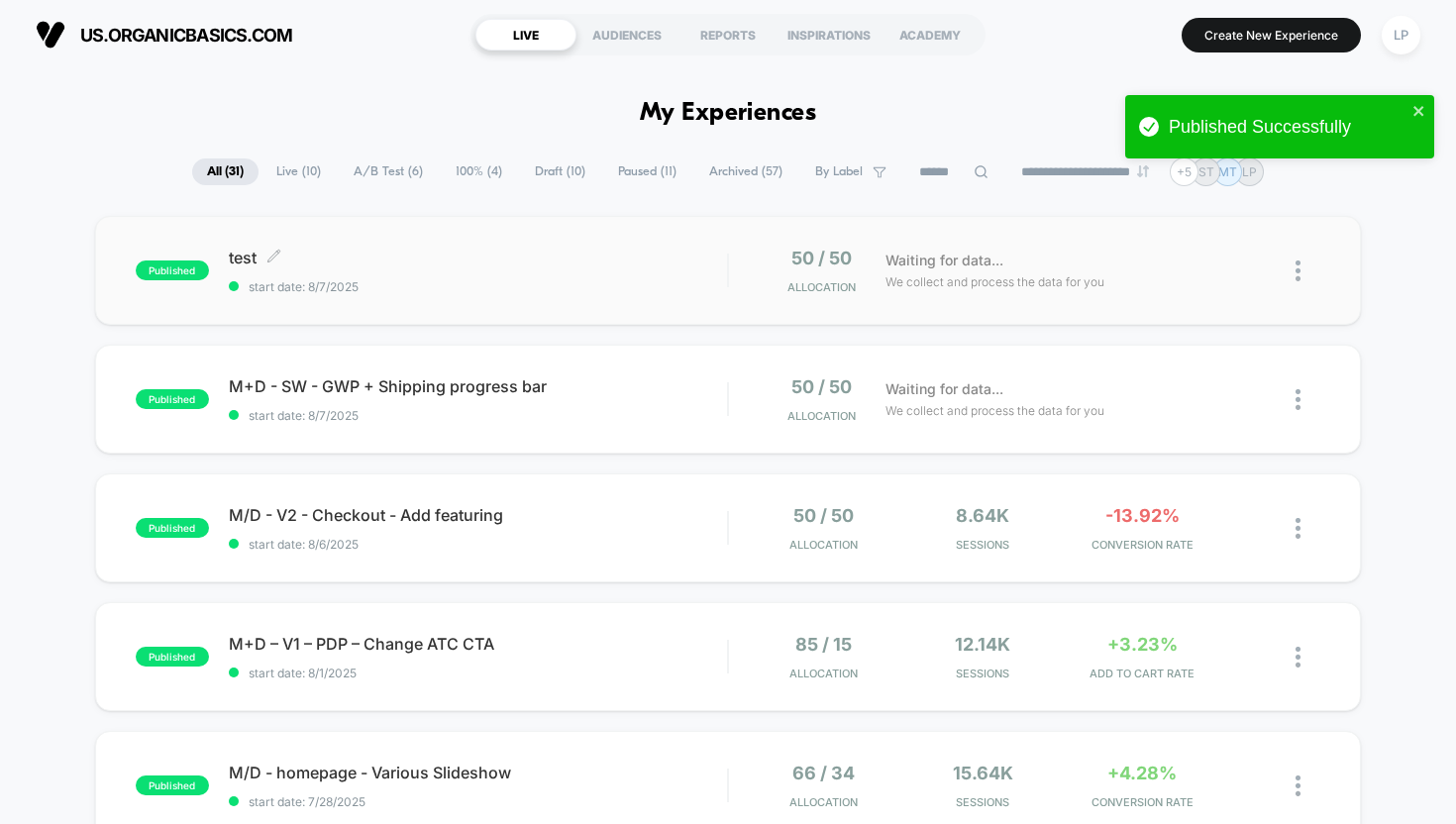 click on "test Click to edit experience details" at bounding box center [478, 258] 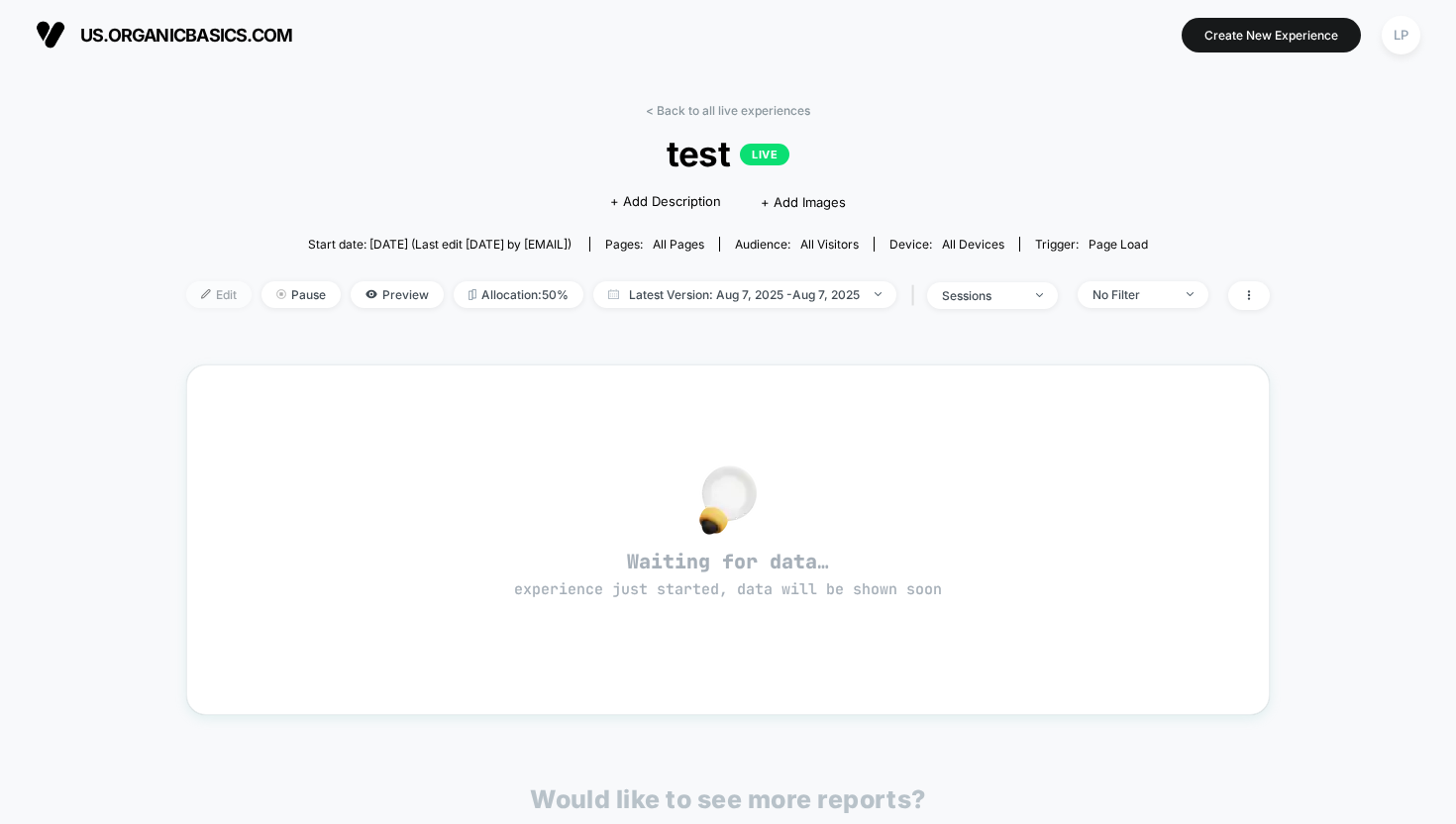 click on "Edit" at bounding box center [219, 294] 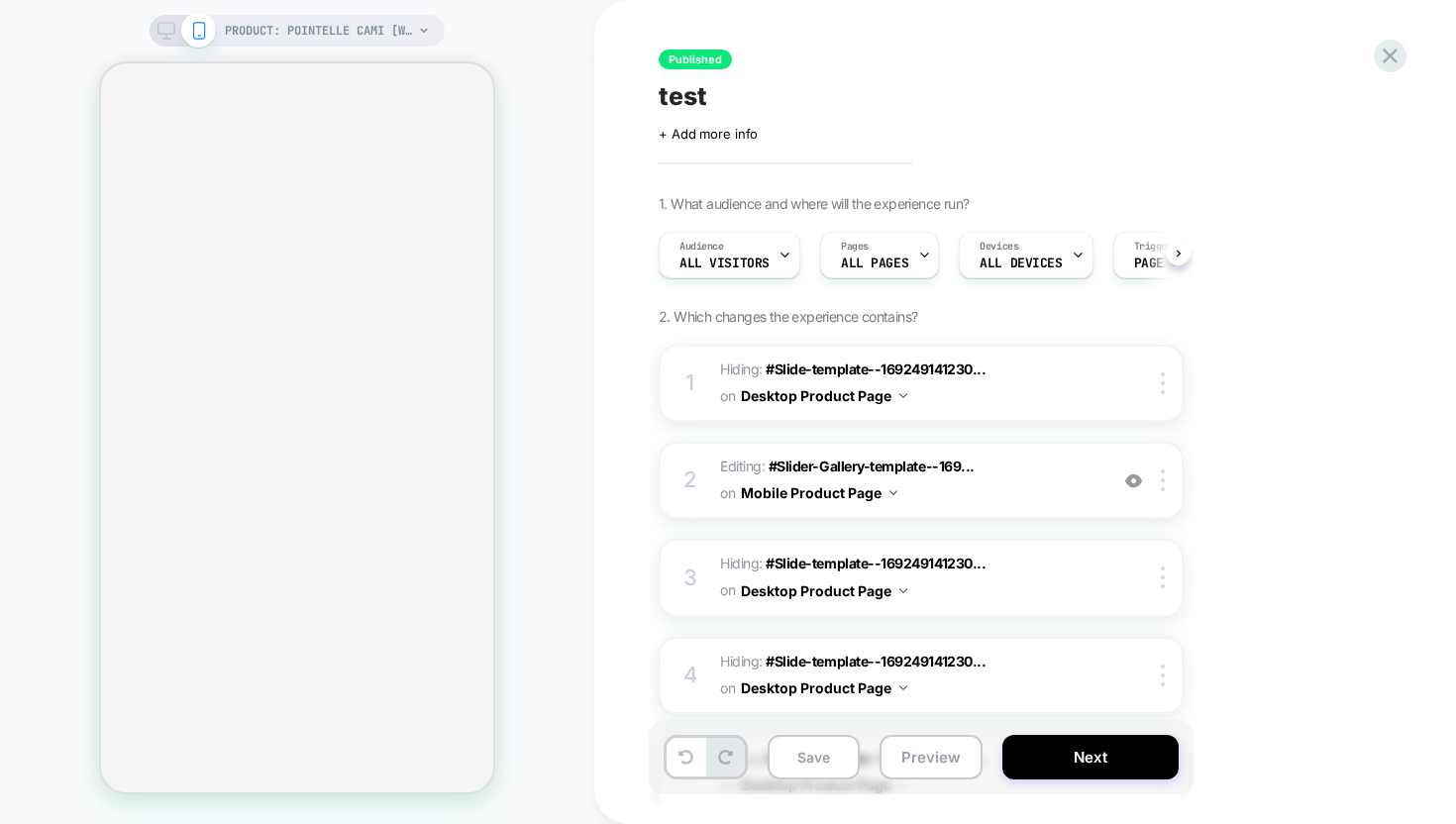 scroll, scrollTop: 0, scrollLeft: 1, axis: horizontal 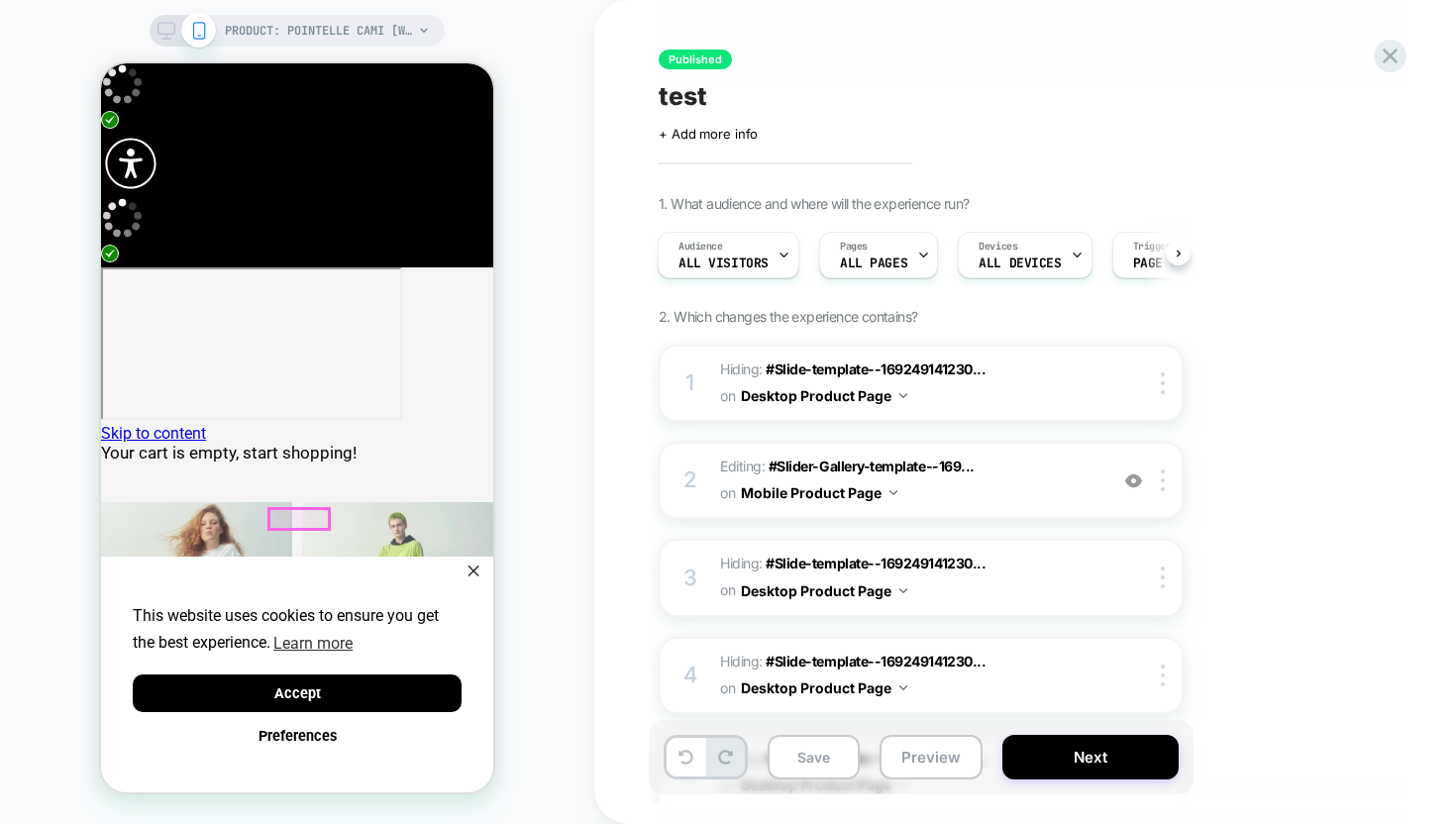 click at bounding box center (149, 13311) 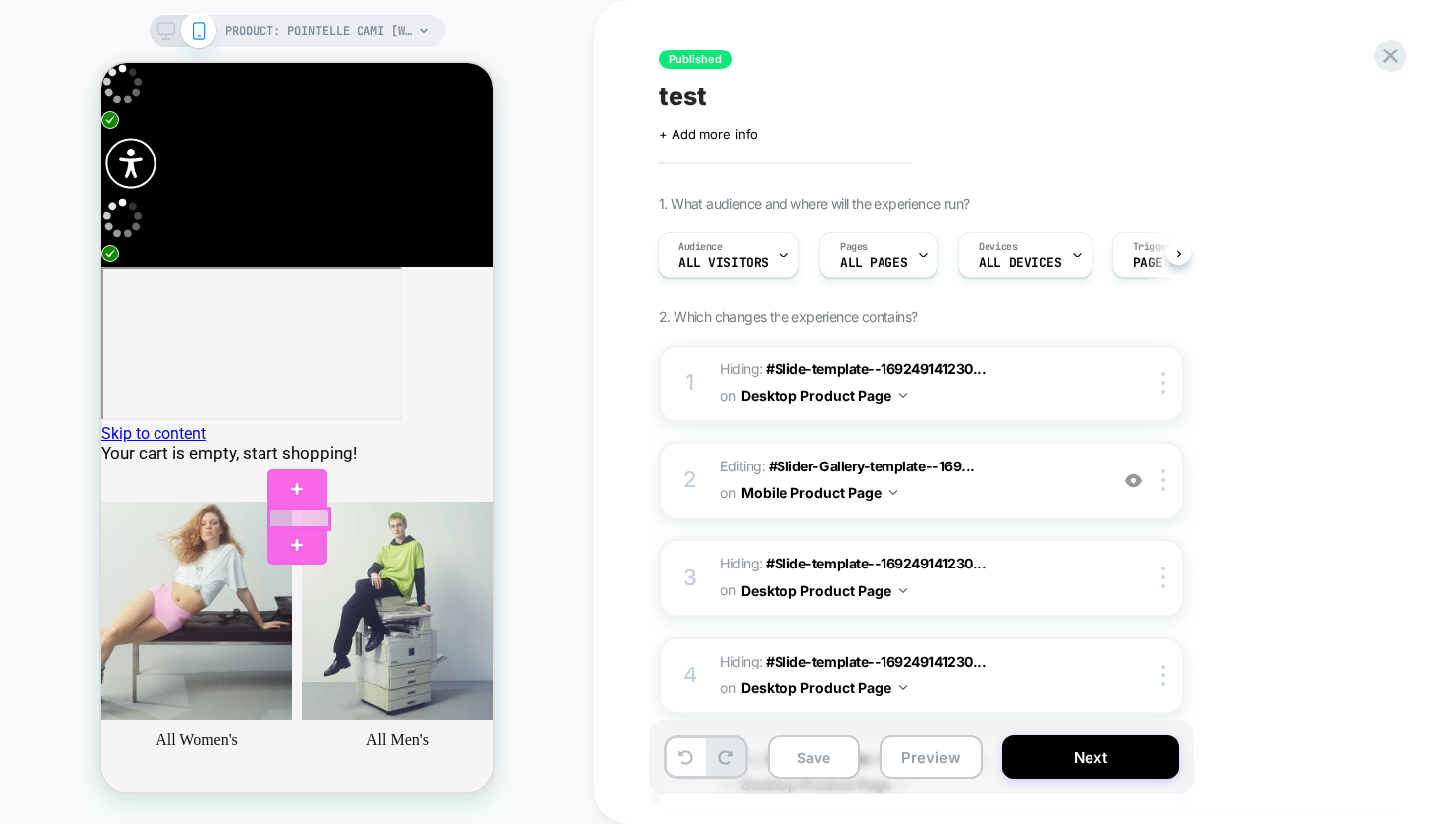 scroll, scrollTop: 0, scrollLeft: 794, axis: horizontal 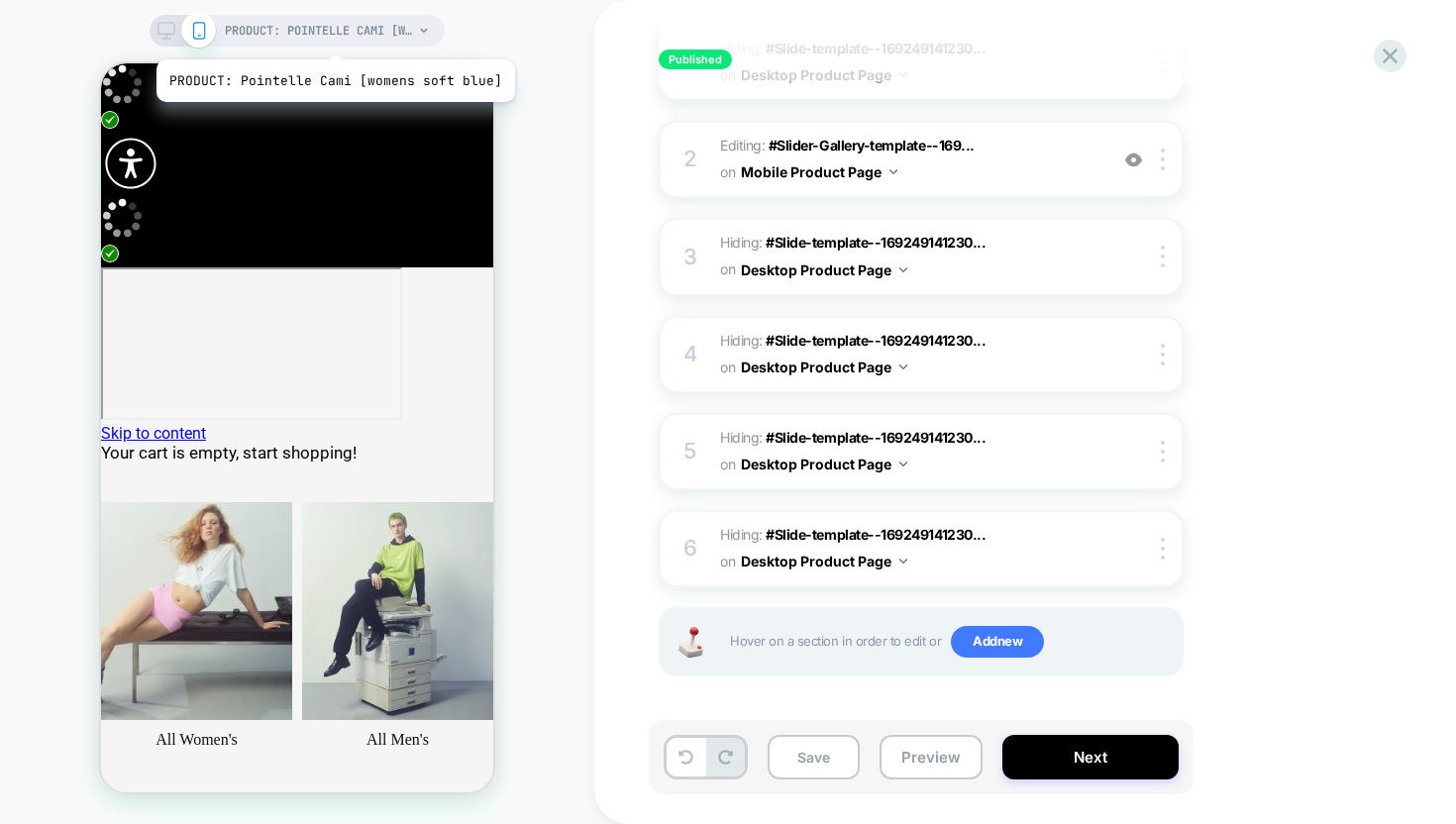 click on "PRODUCT: Pointelle Cami [womens soft blue]" at bounding box center [319, 31] 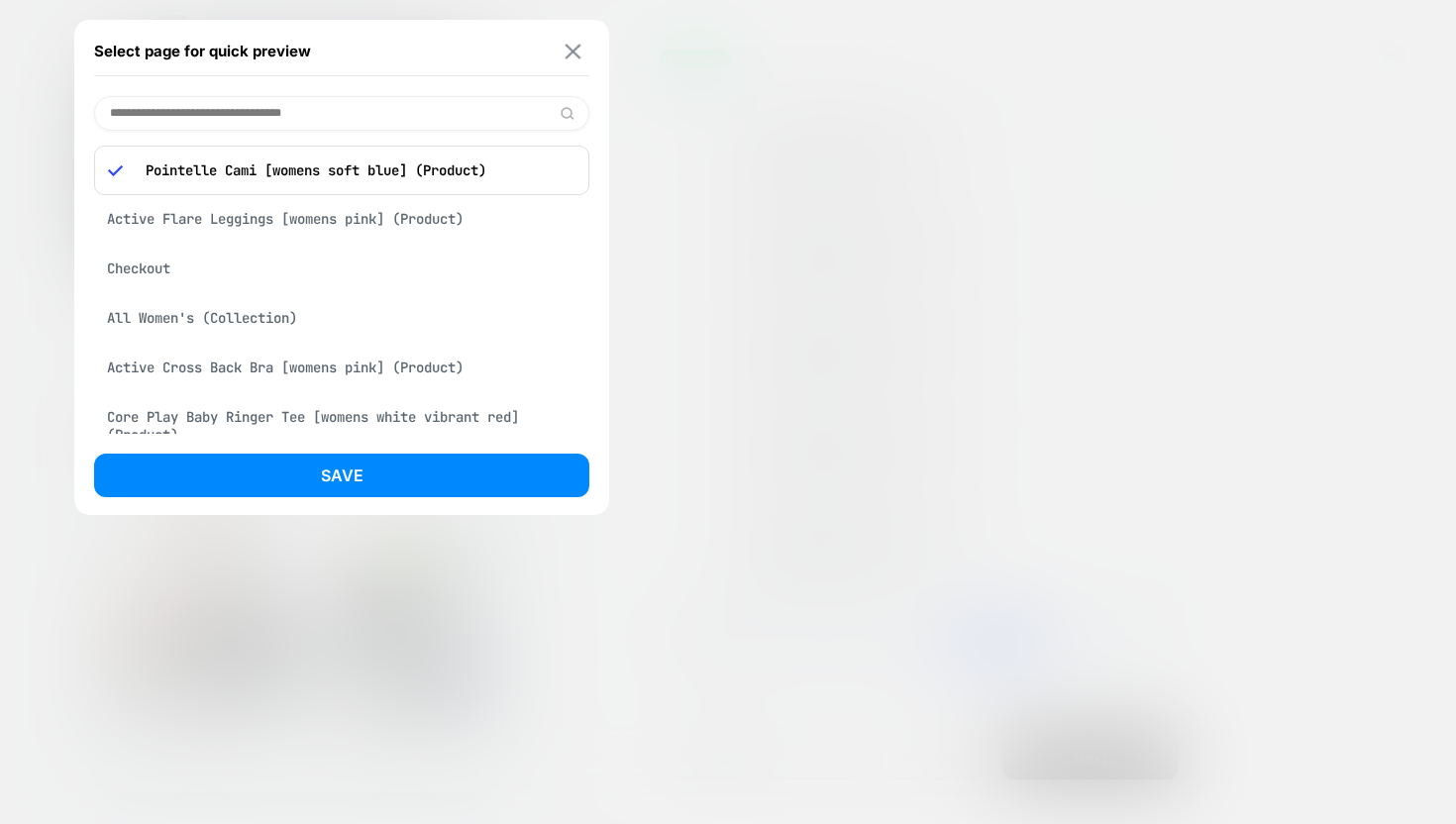 click at bounding box center (573, 51) 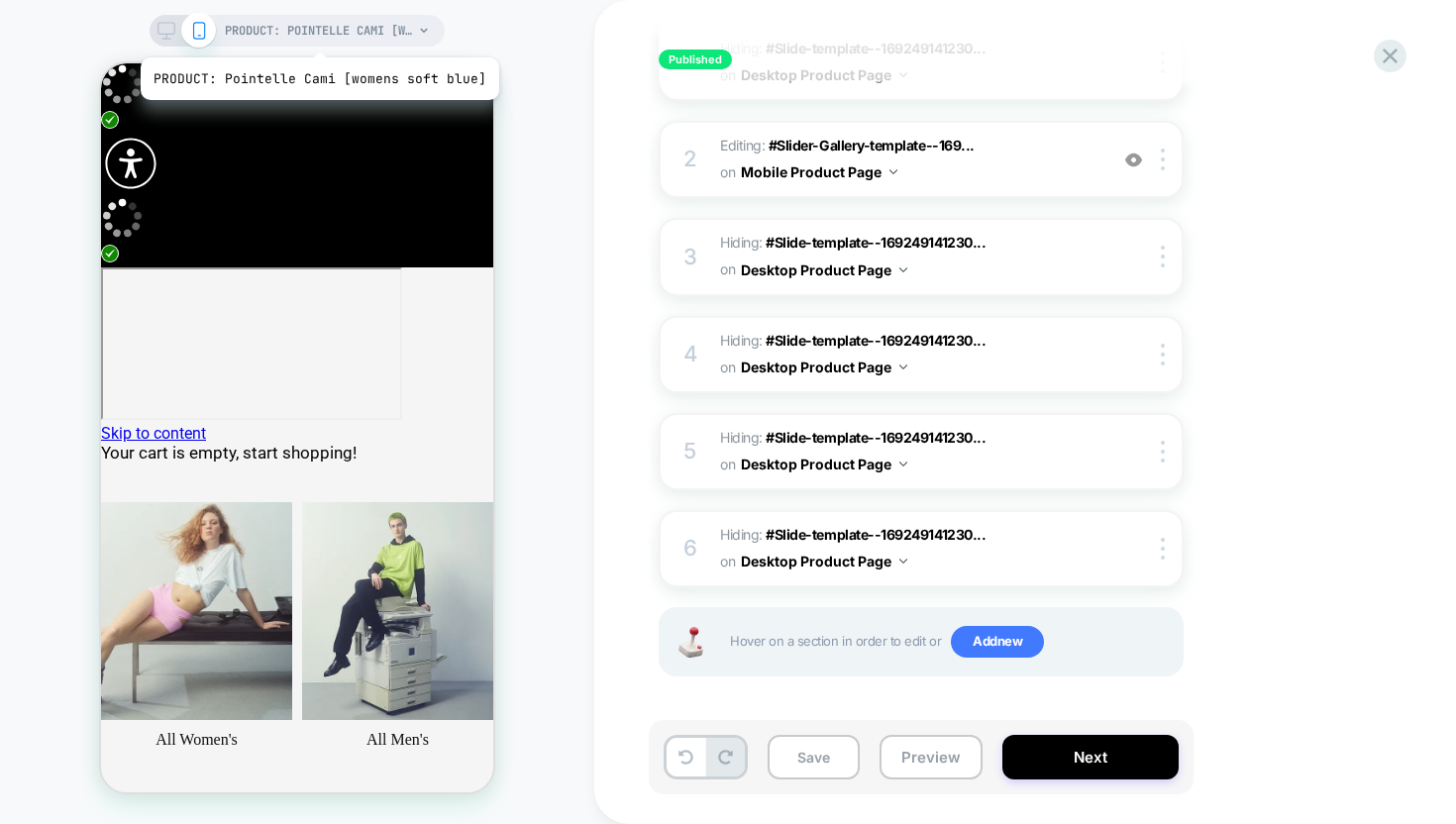 click on "PRODUCT: Pointelle Cami [womens soft blue]" at bounding box center [319, 31] 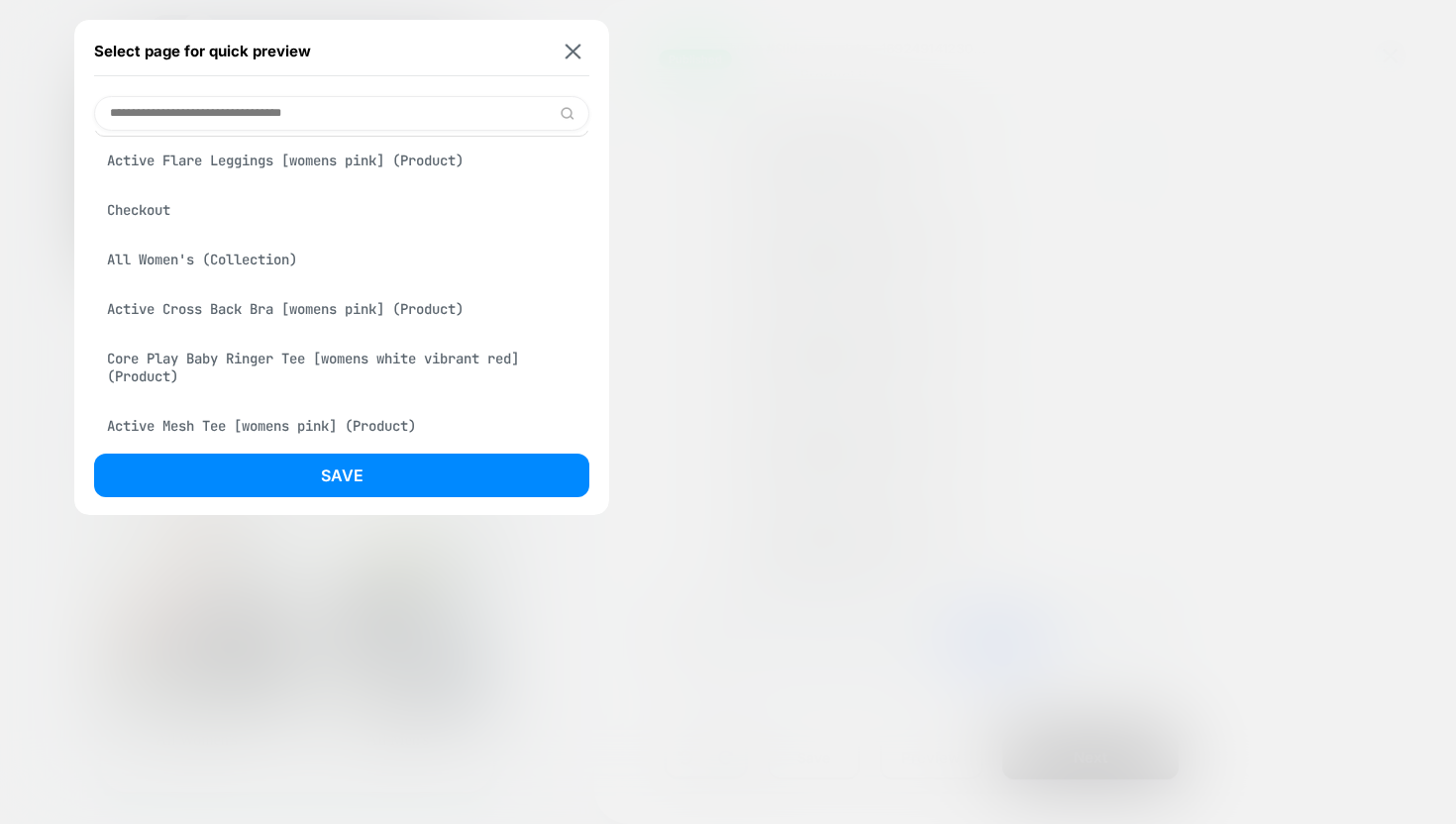 scroll, scrollTop: 69, scrollLeft: 0, axis: vertical 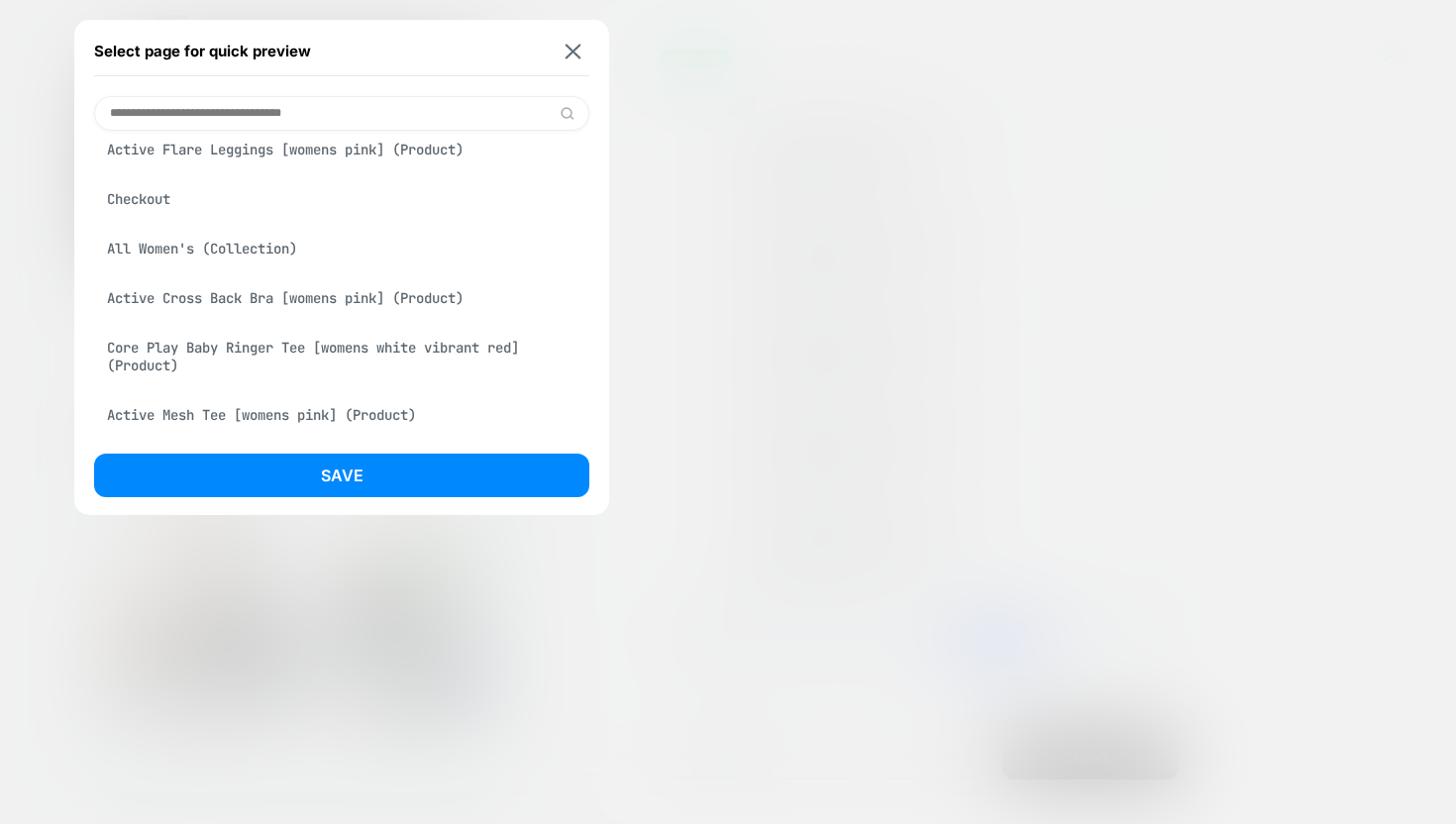 click on "Active Cross Back Bra [womens pink] (Product)" at bounding box center [342, 298] 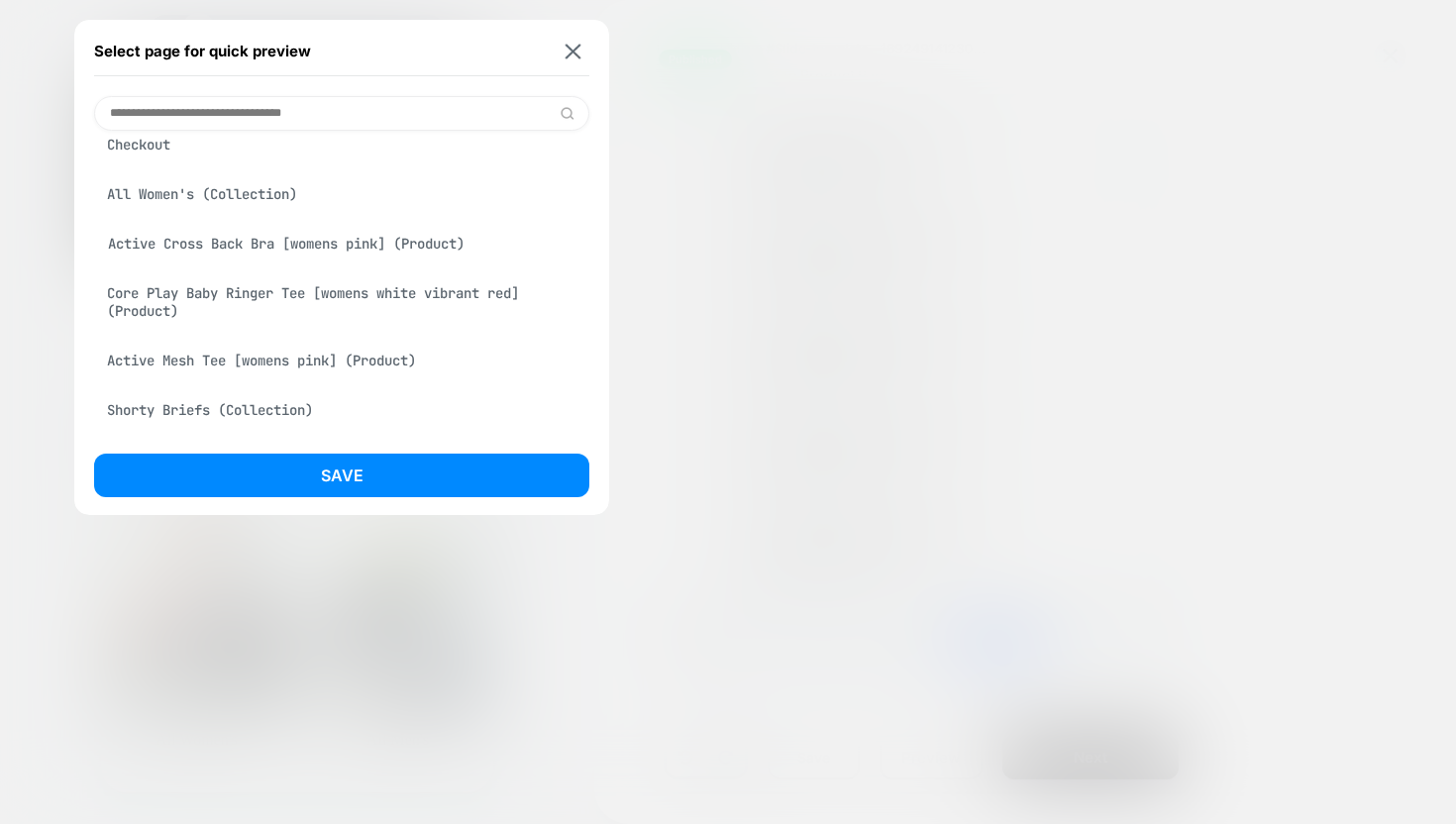scroll, scrollTop: 15, scrollLeft: 0, axis: vertical 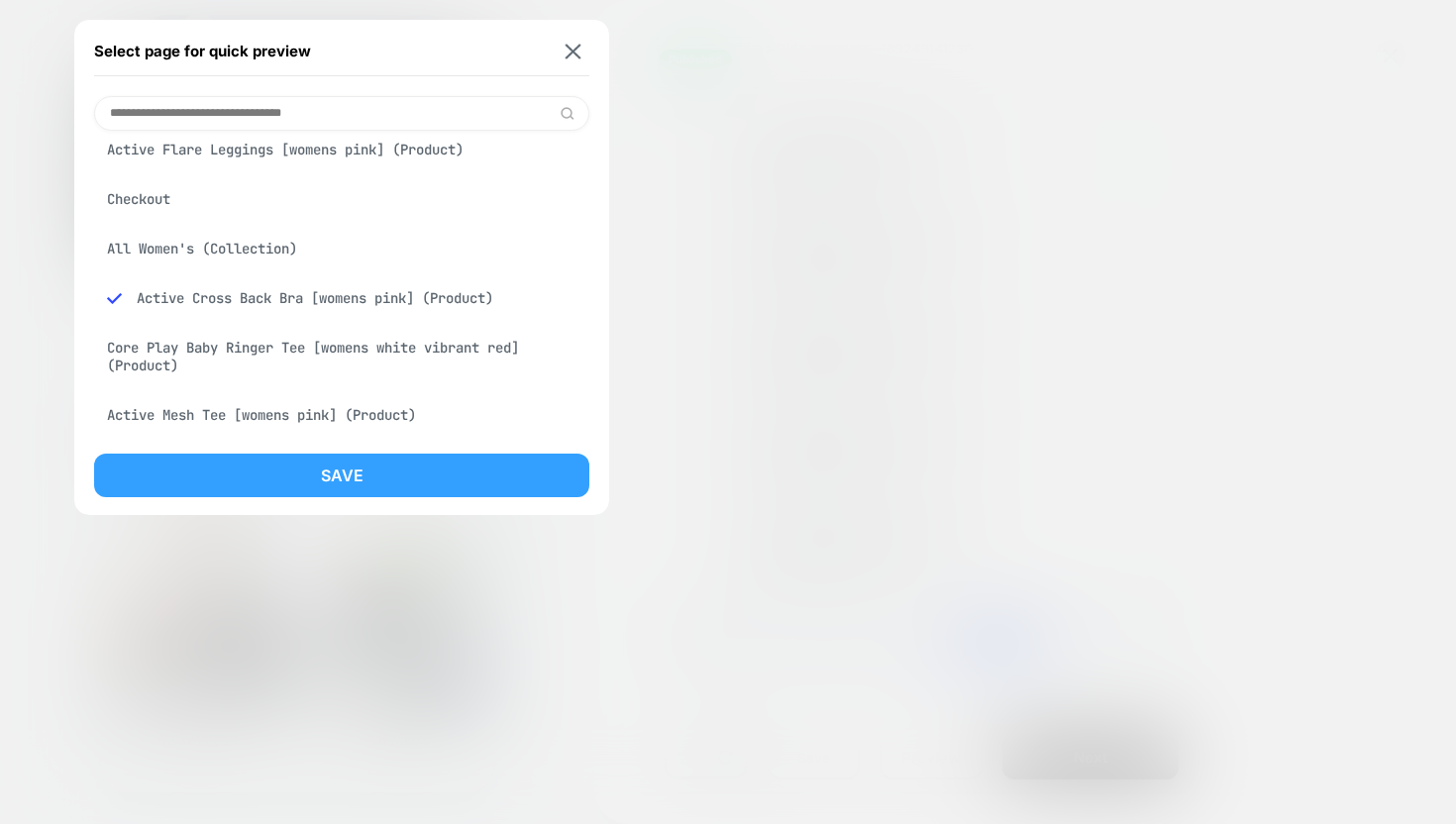 click on "Save" at bounding box center (342, 475) 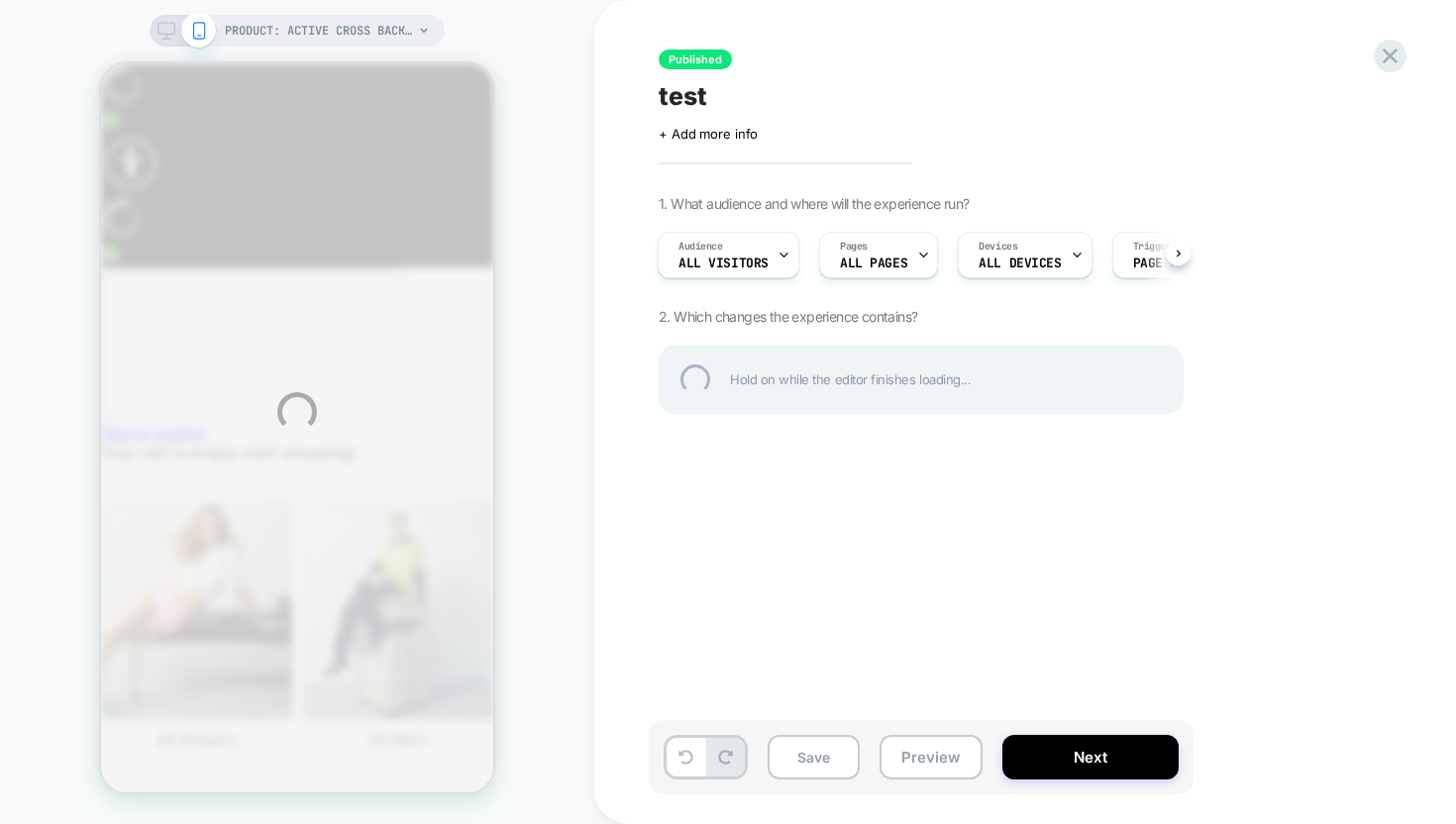 scroll, scrollTop: 0, scrollLeft: 0, axis: both 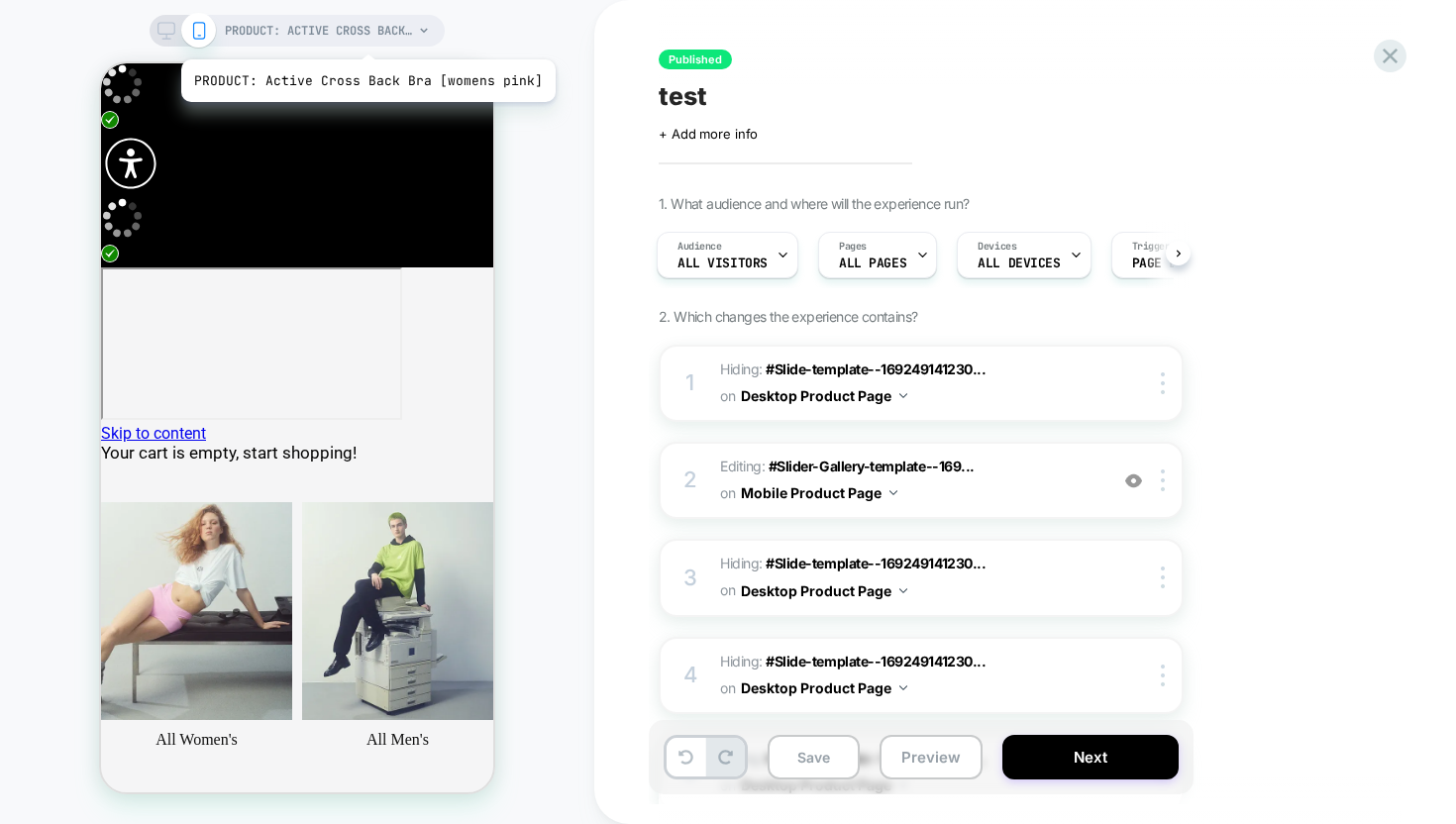click on "PRODUCT: Active Cross Back Bra [womens pink]" at bounding box center [319, 31] 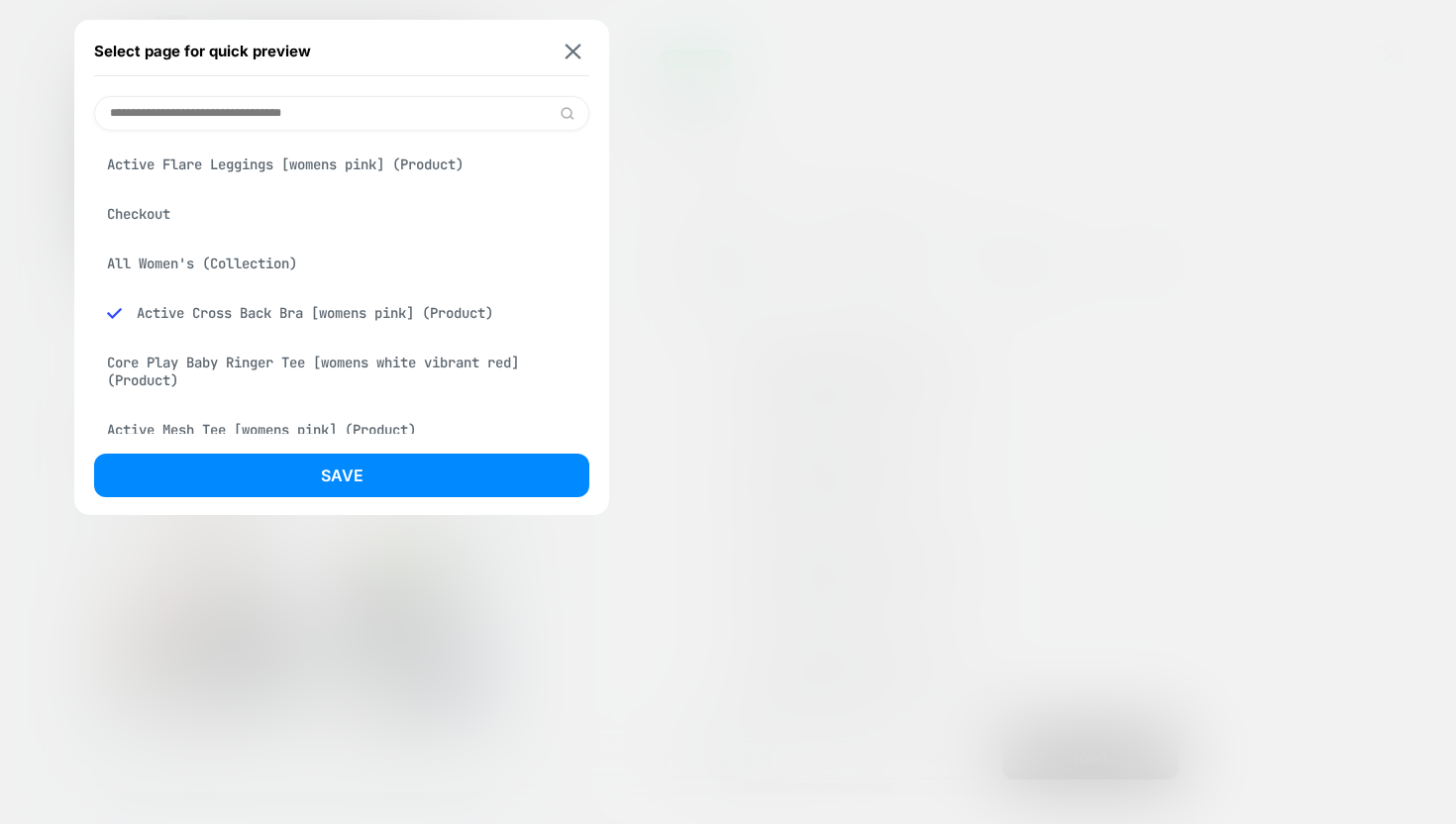 click at bounding box center (342, 113) 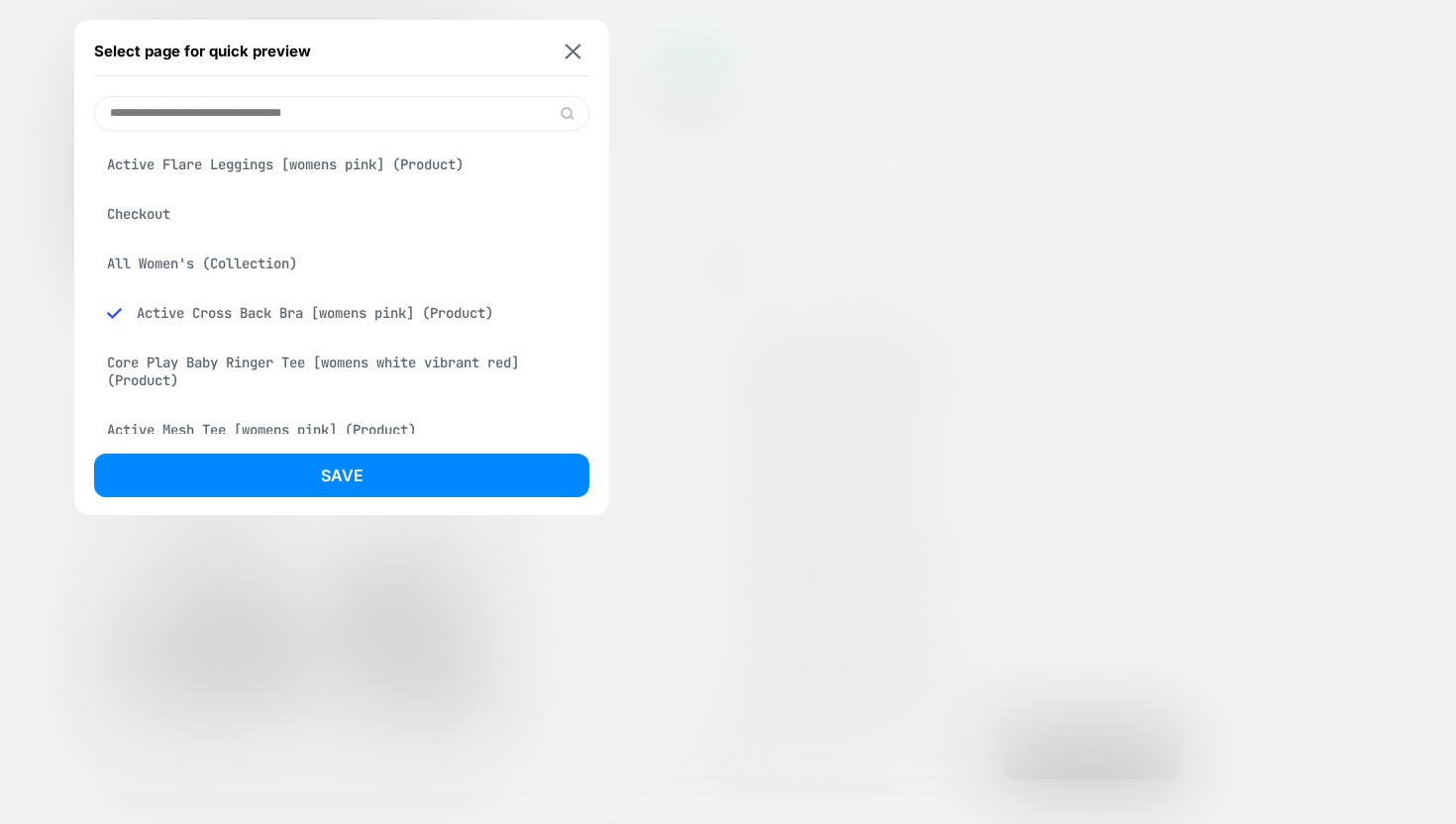 paste on "**********" 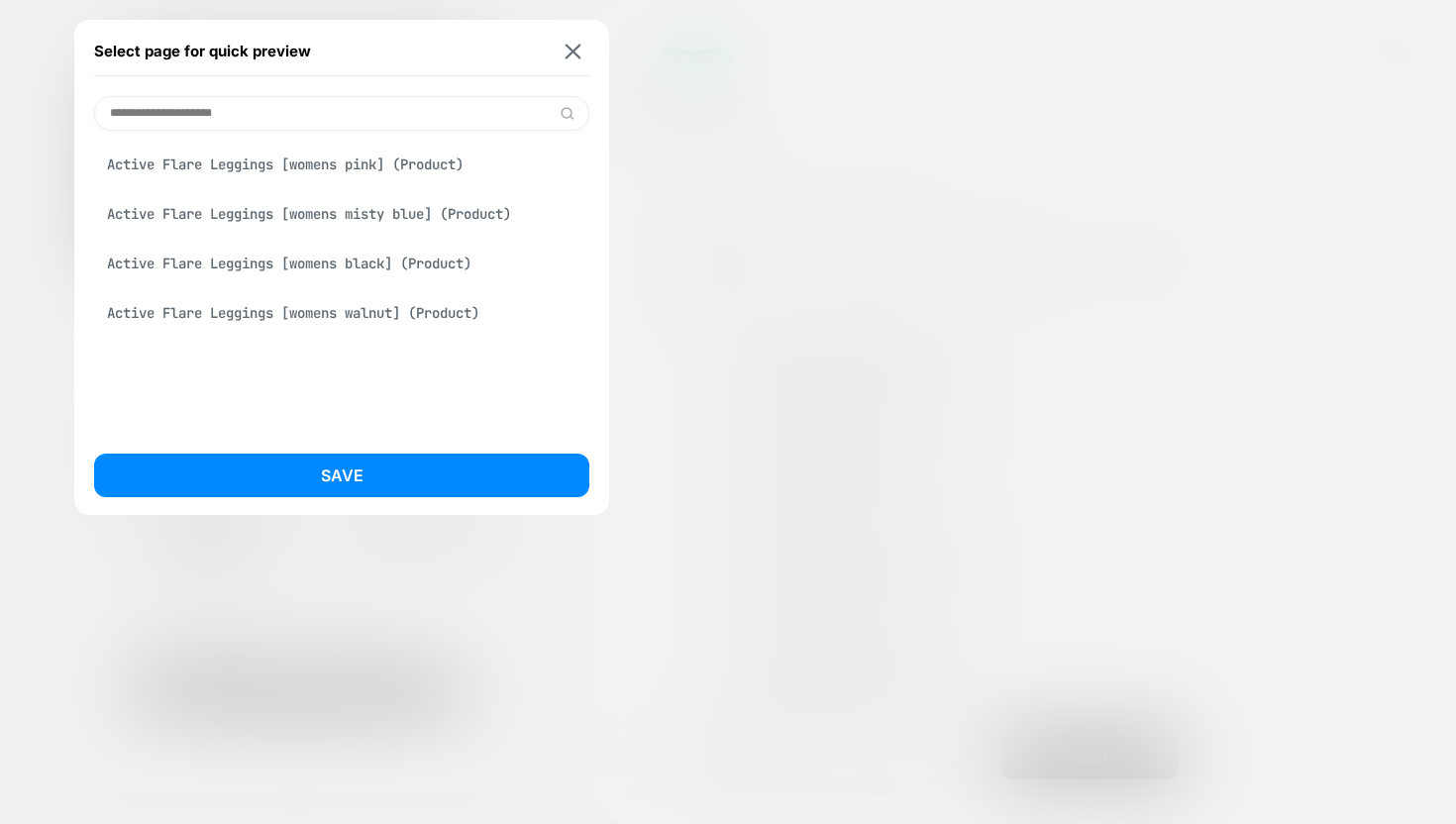 scroll, scrollTop: 0, scrollLeft: 0, axis: both 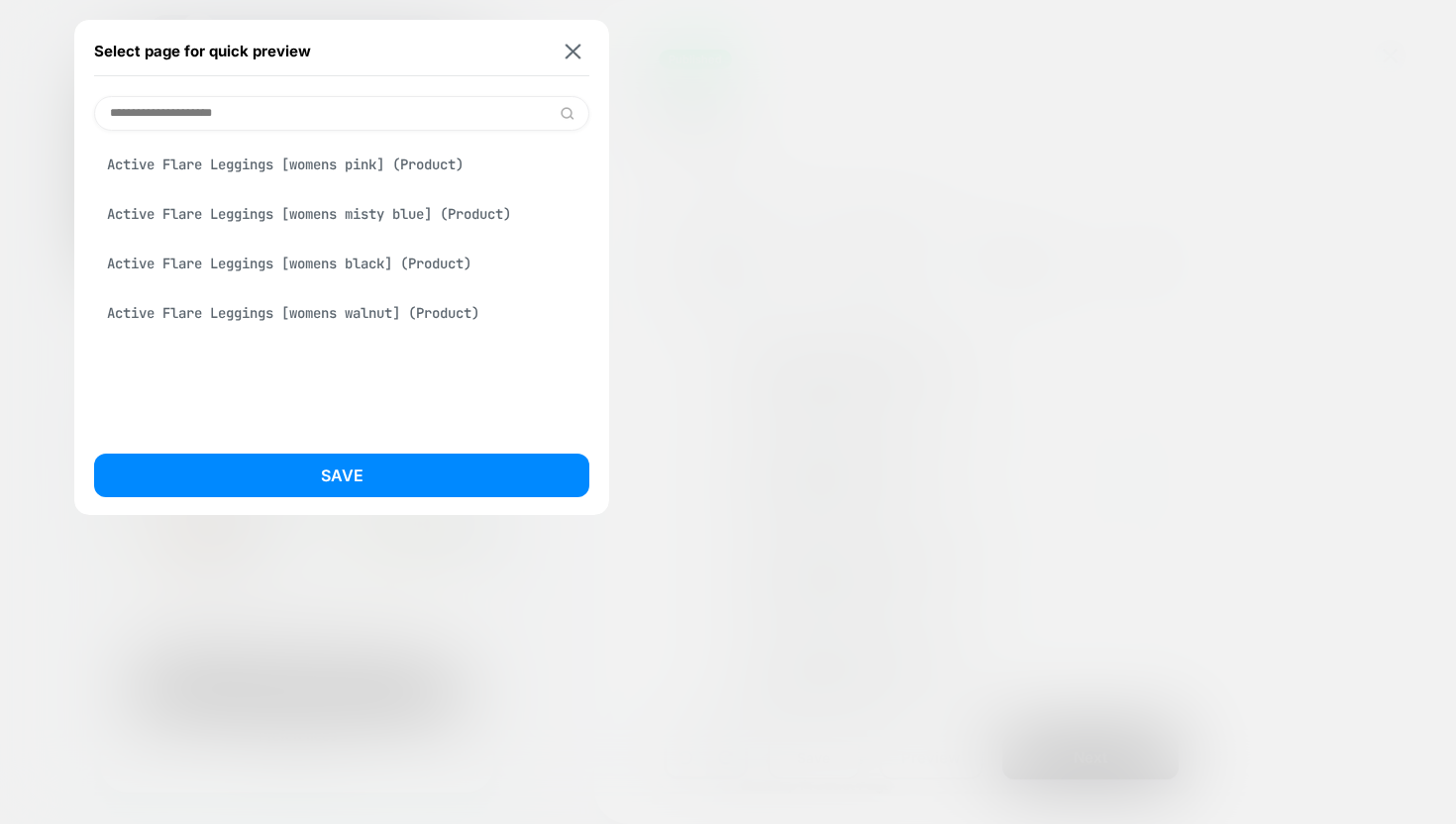 type on "**********" 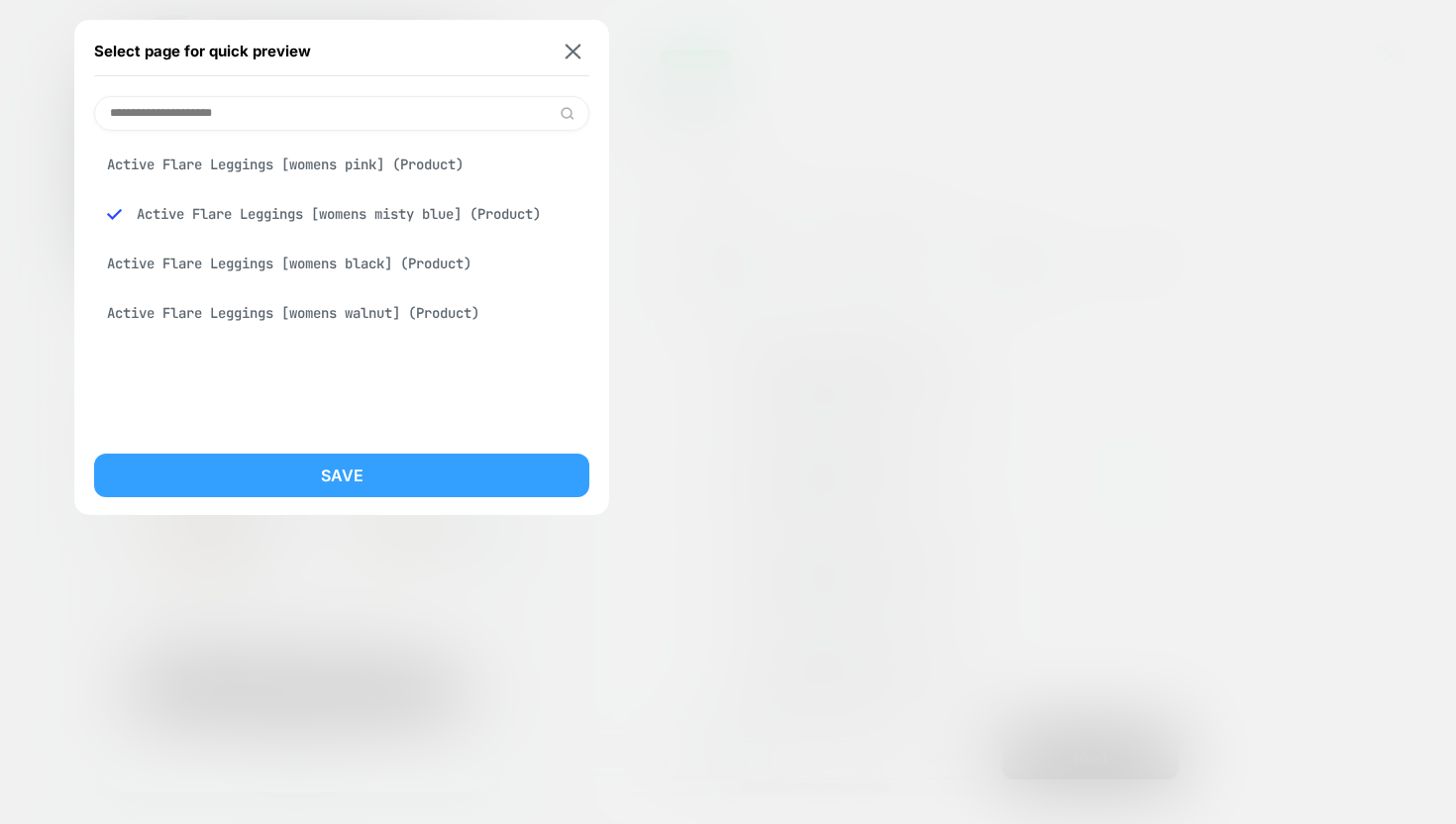 click on "Save" at bounding box center (342, 475) 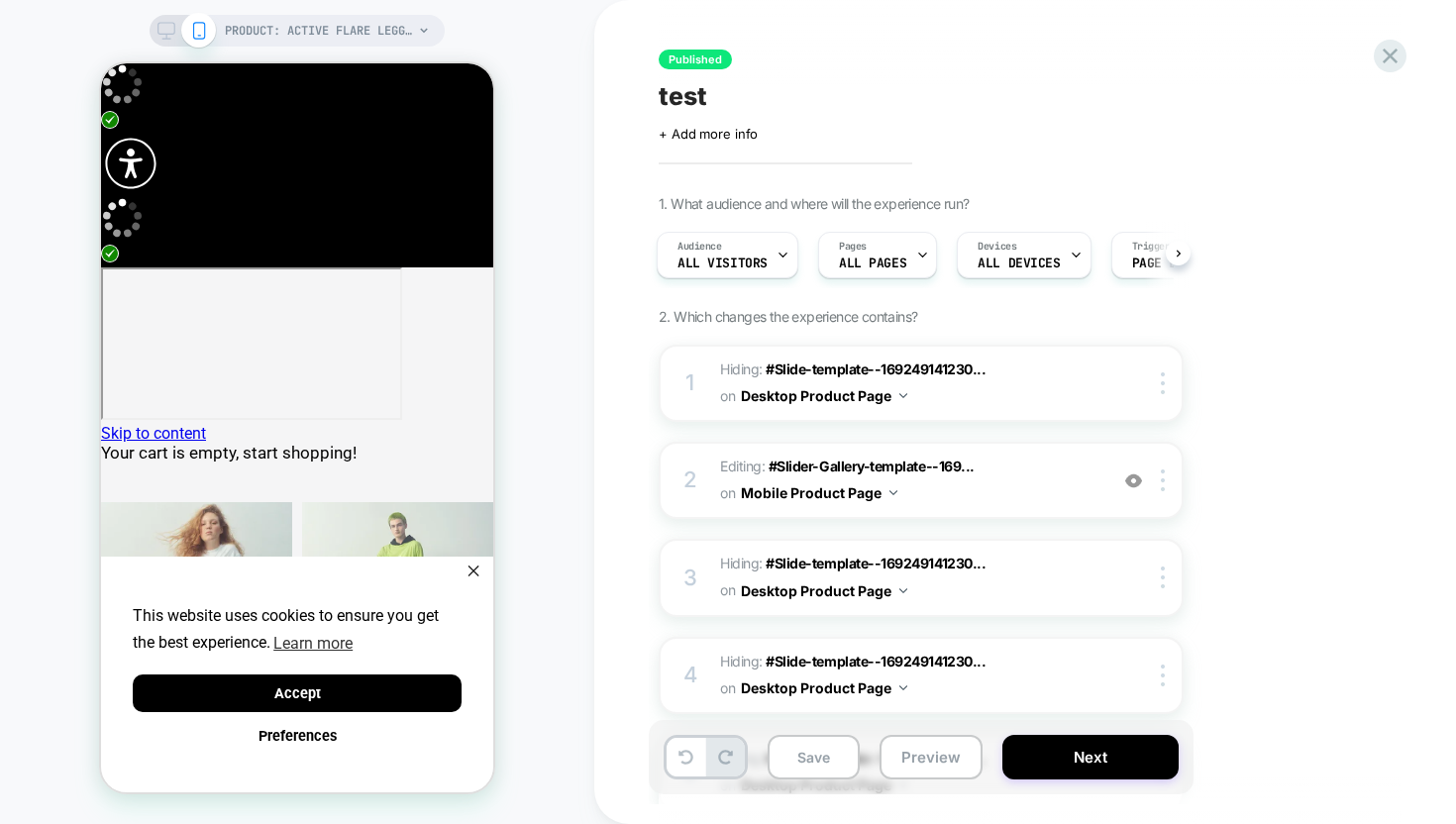 scroll, scrollTop: 0, scrollLeft: 3, axis: horizontal 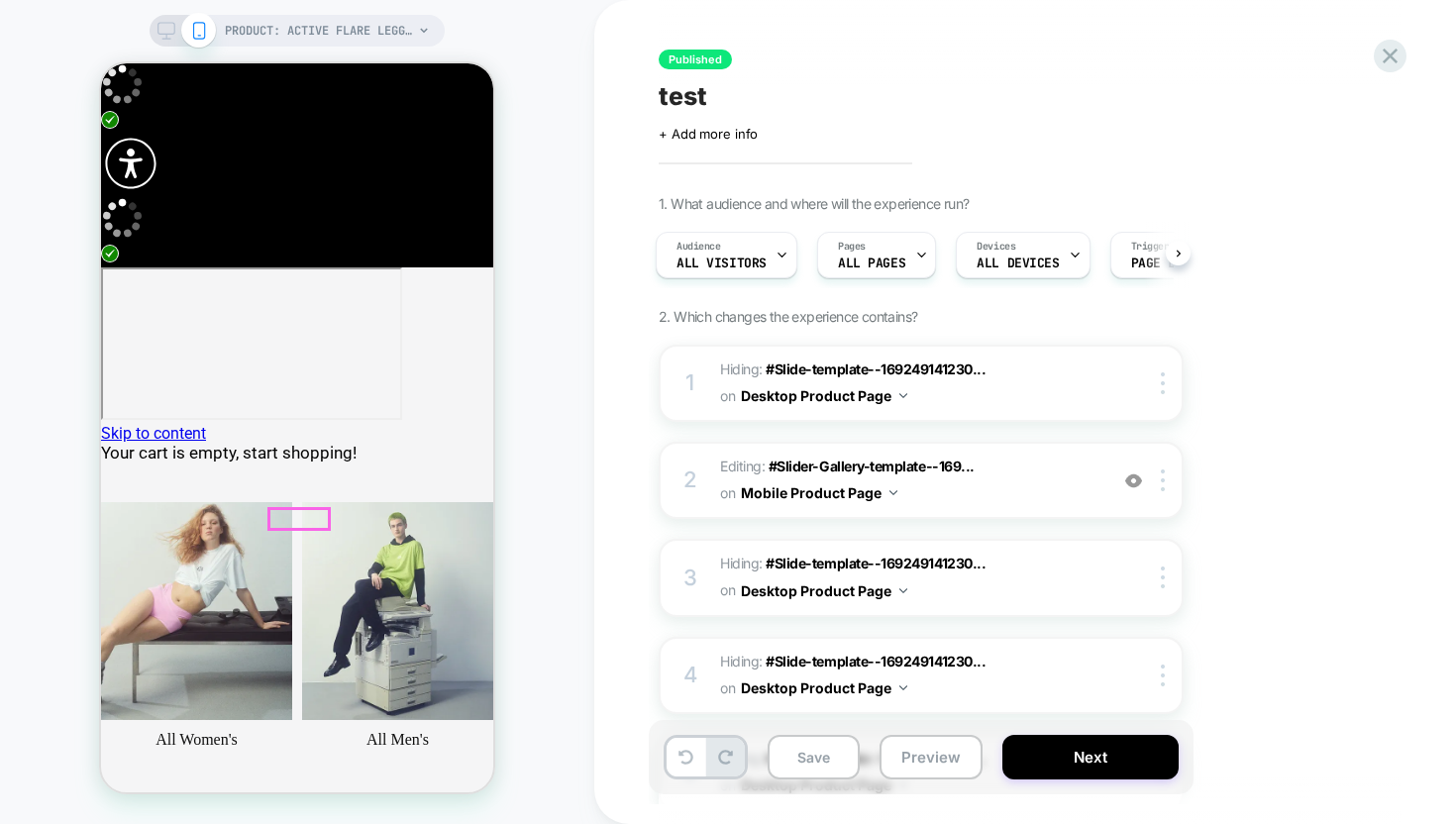 click at bounding box center (149, 13273) 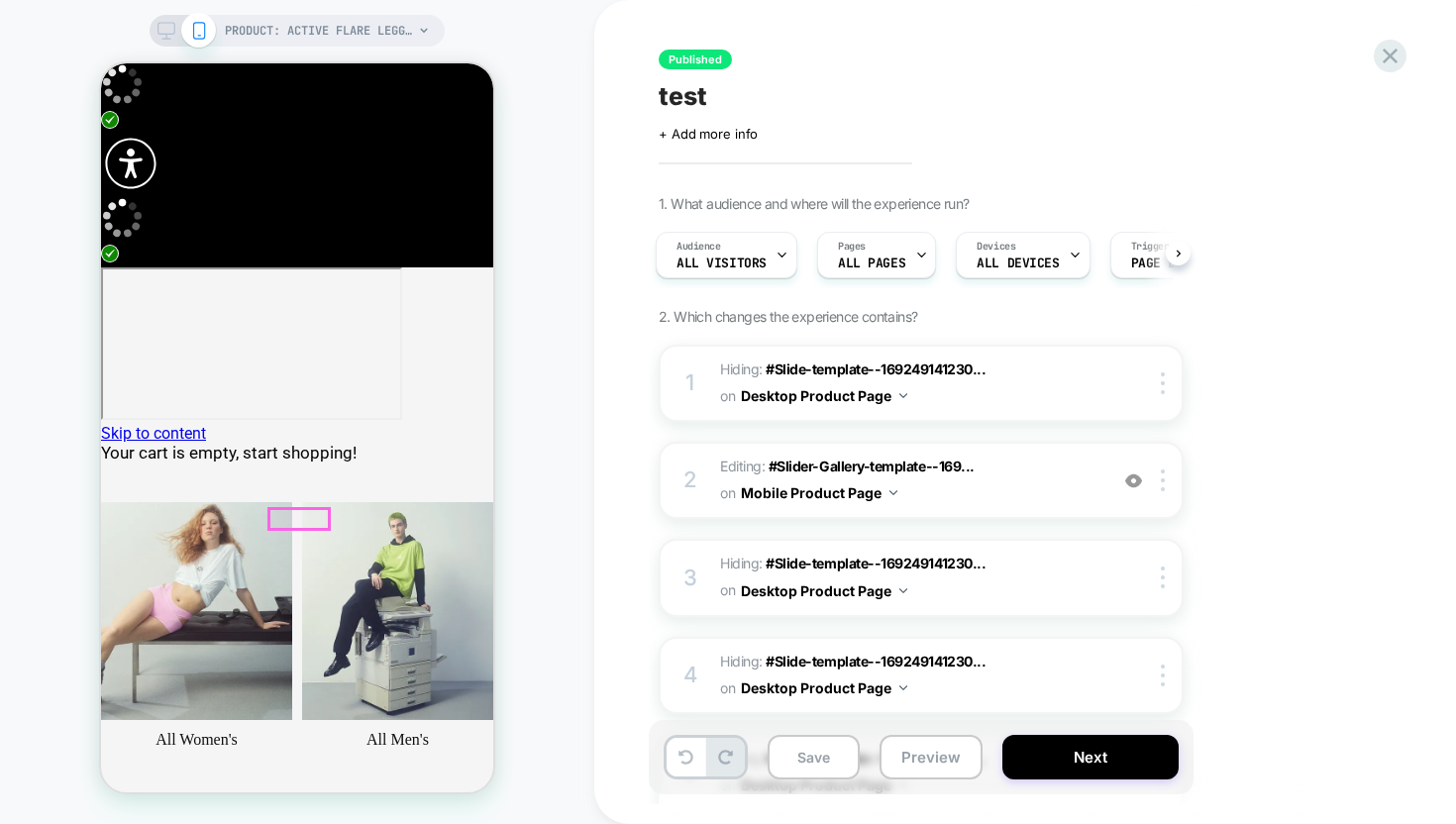 scroll, scrollTop: 0, scrollLeft: 397, axis: horizontal 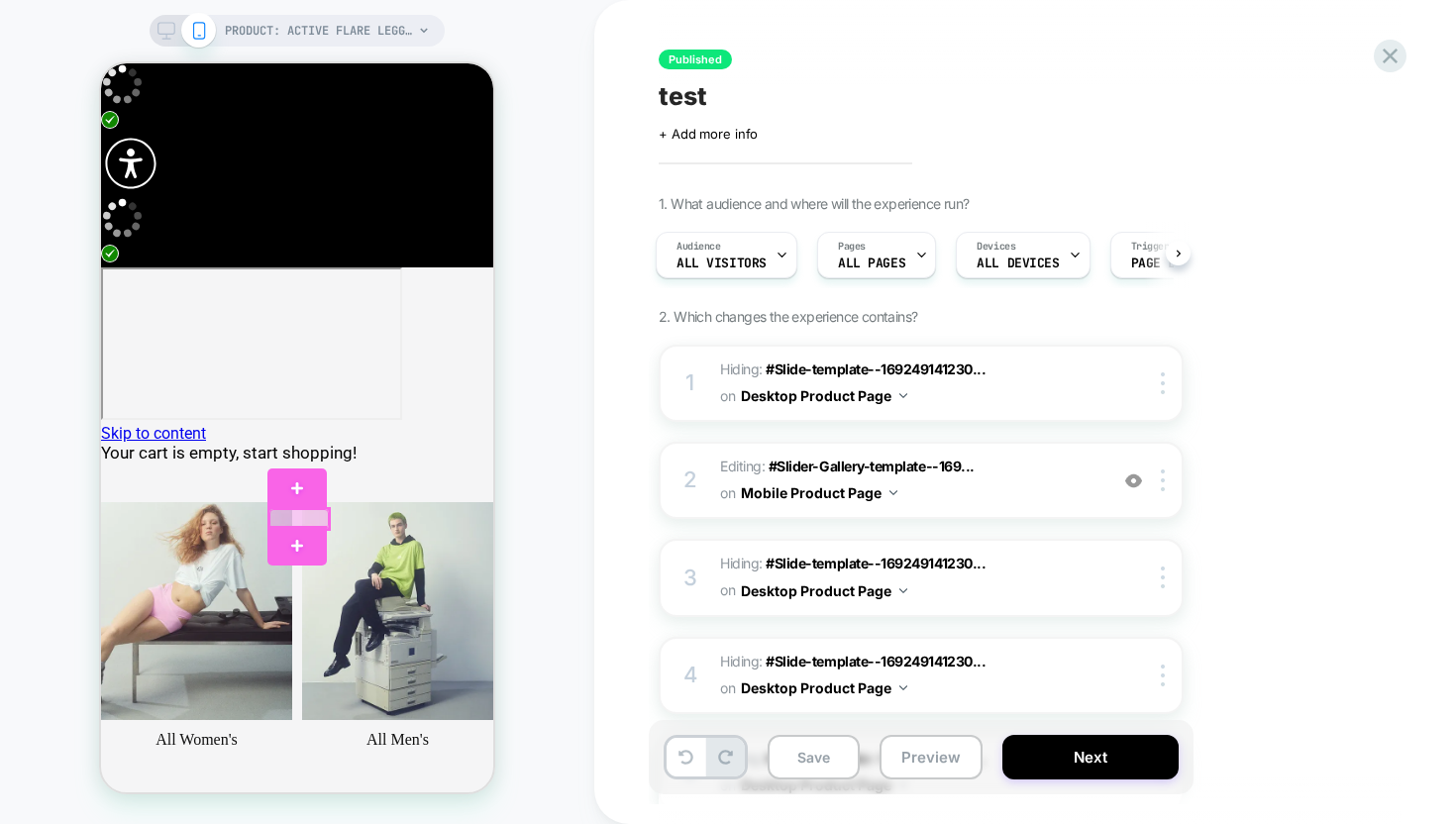 click at bounding box center [299, 519] 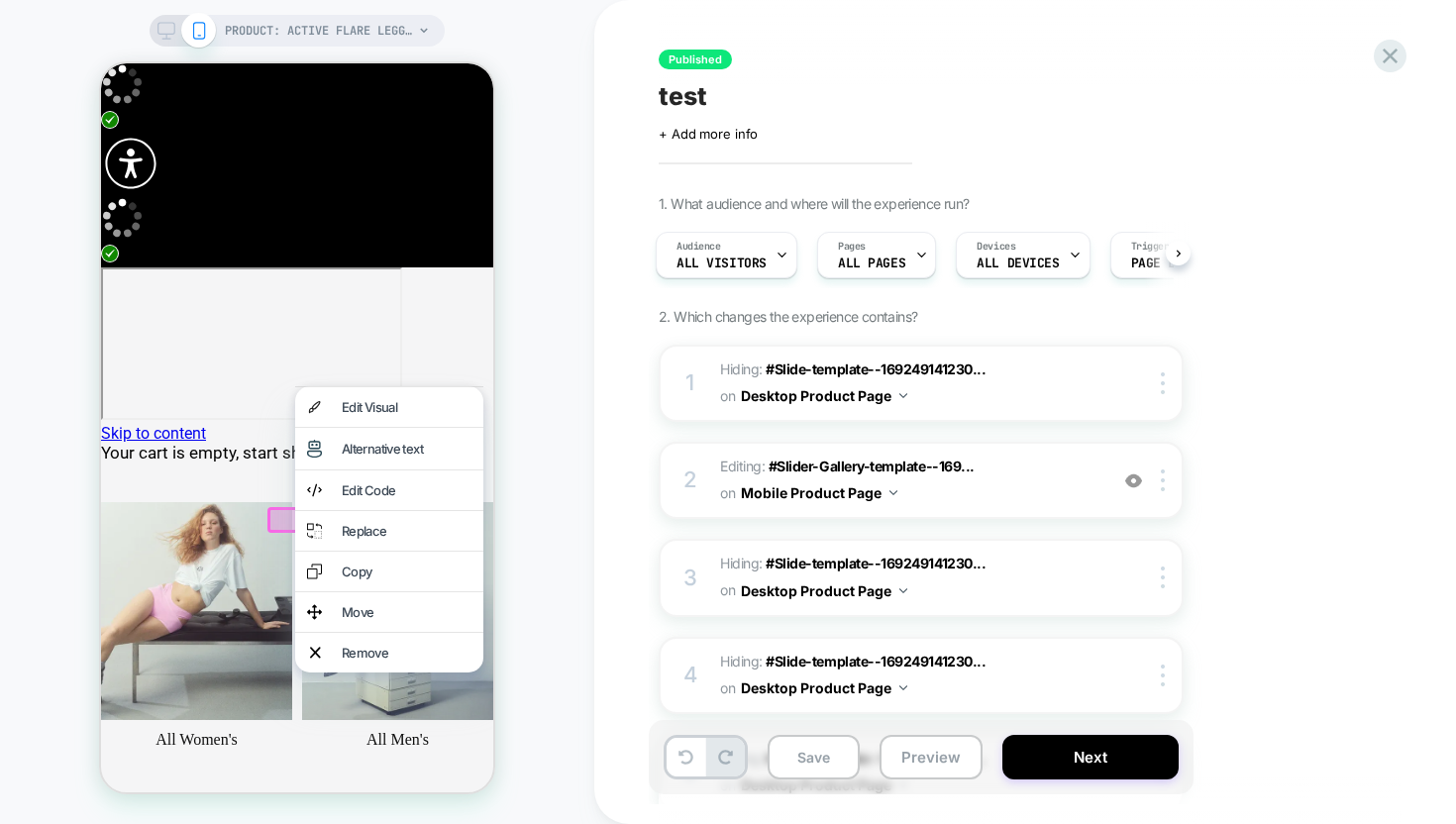 click on "PRODUCT: Active Flare Leggings [womens misty blue] PRODUCT: Active Flare Leggings [womens misty blue]" at bounding box center (297, 412) 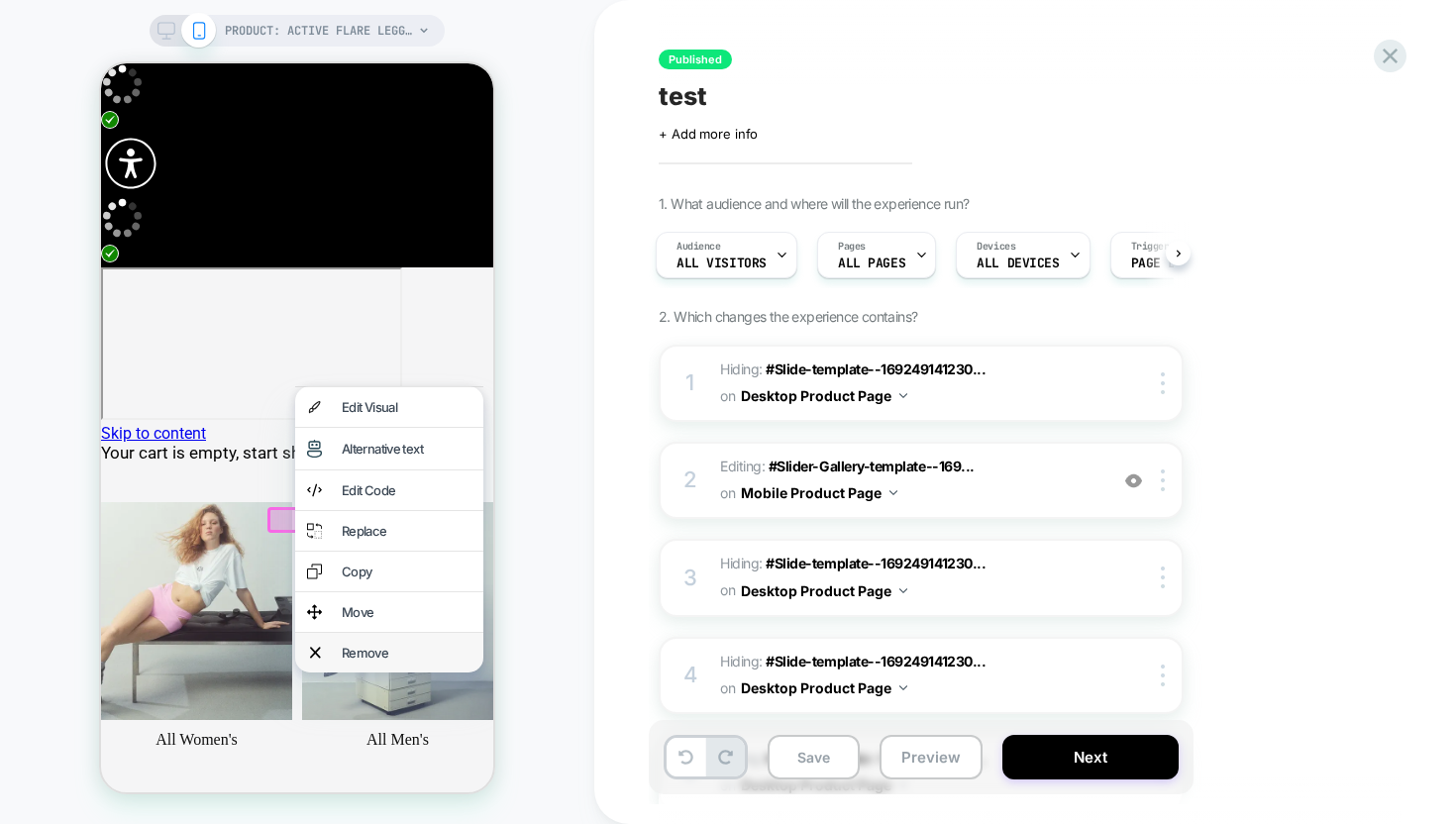 click on "Remove" at bounding box center [406, 653] 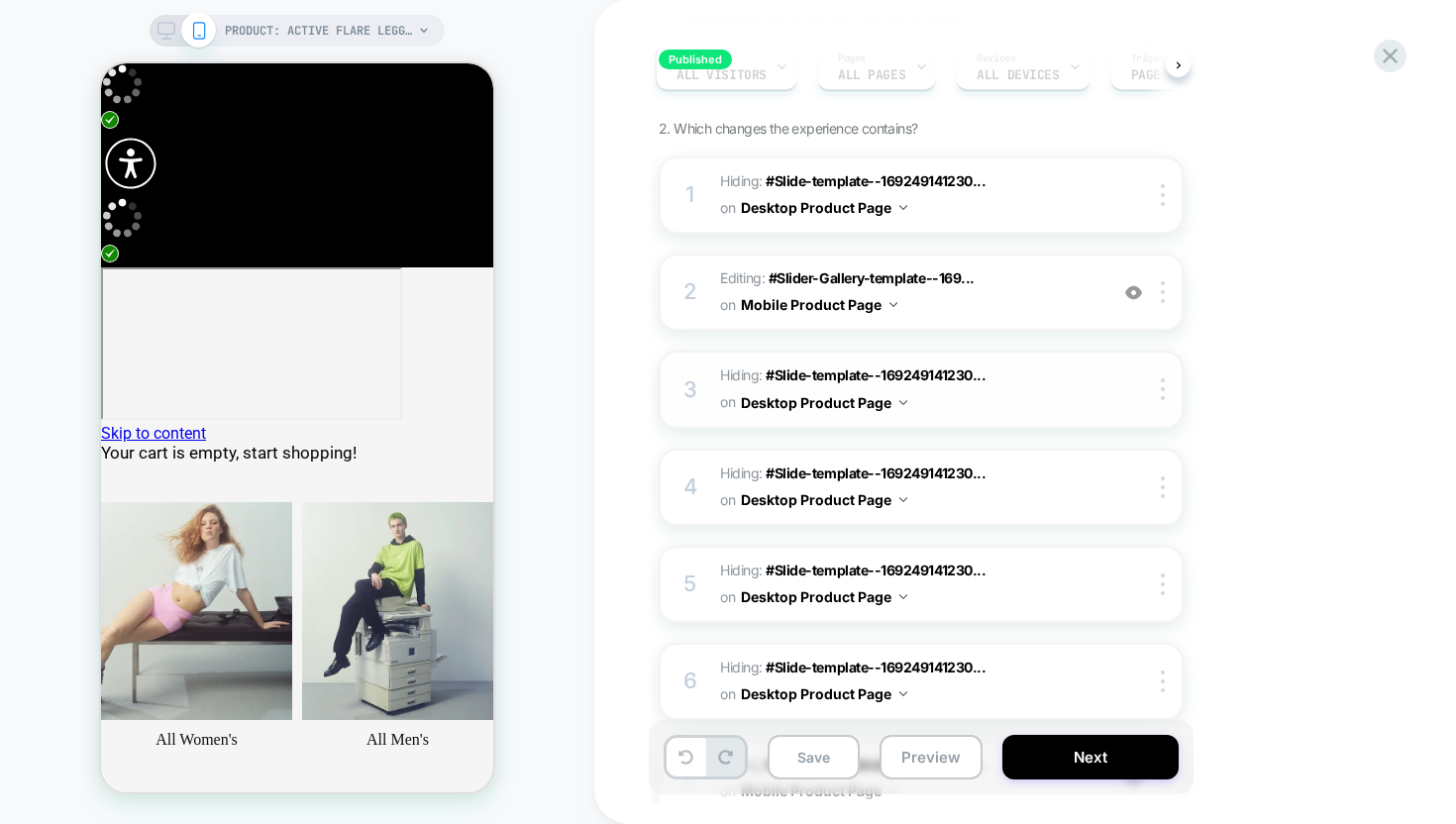 scroll, scrollTop: 419, scrollLeft: 0, axis: vertical 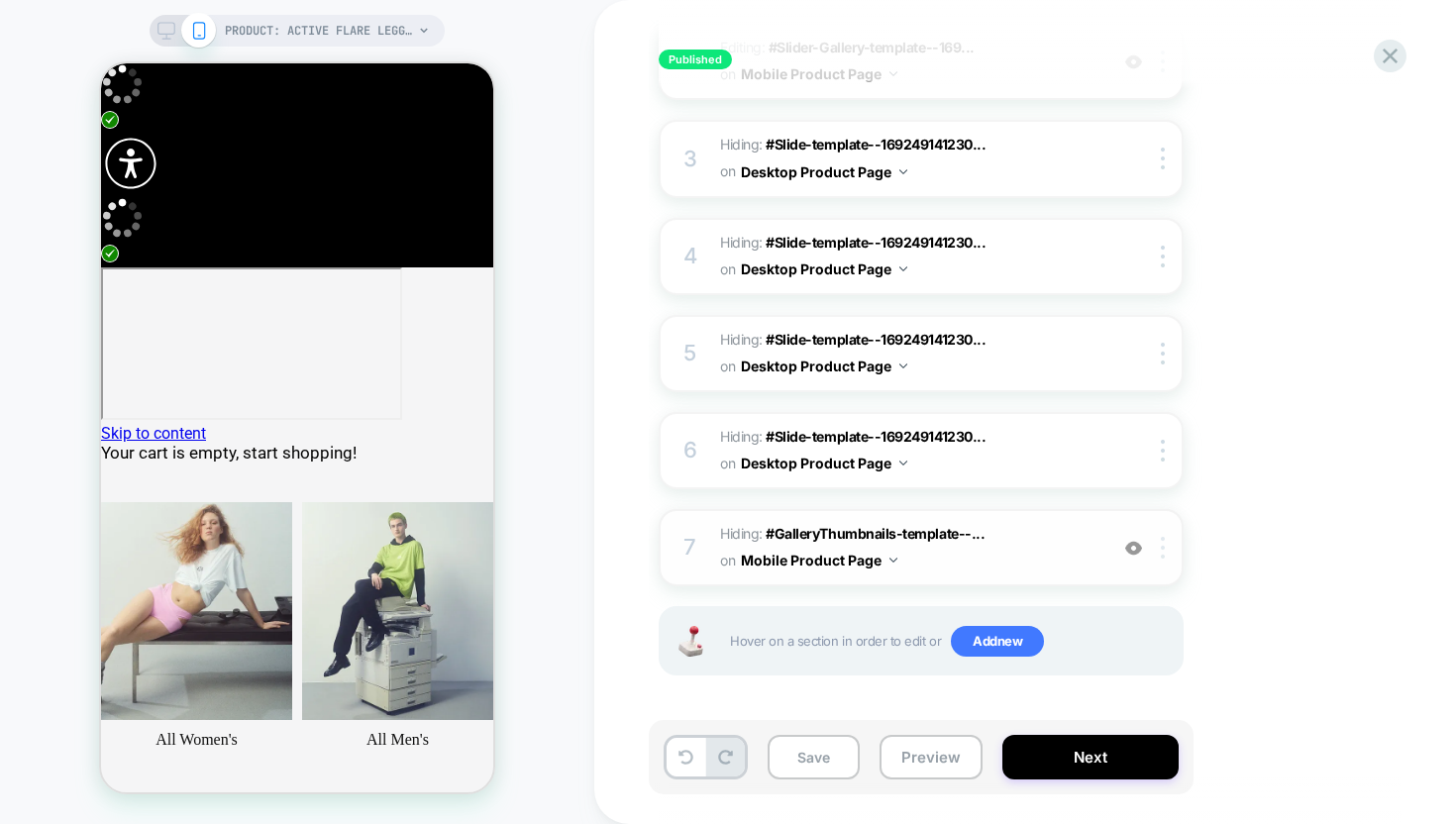 click at bounding box center (1166, 548) 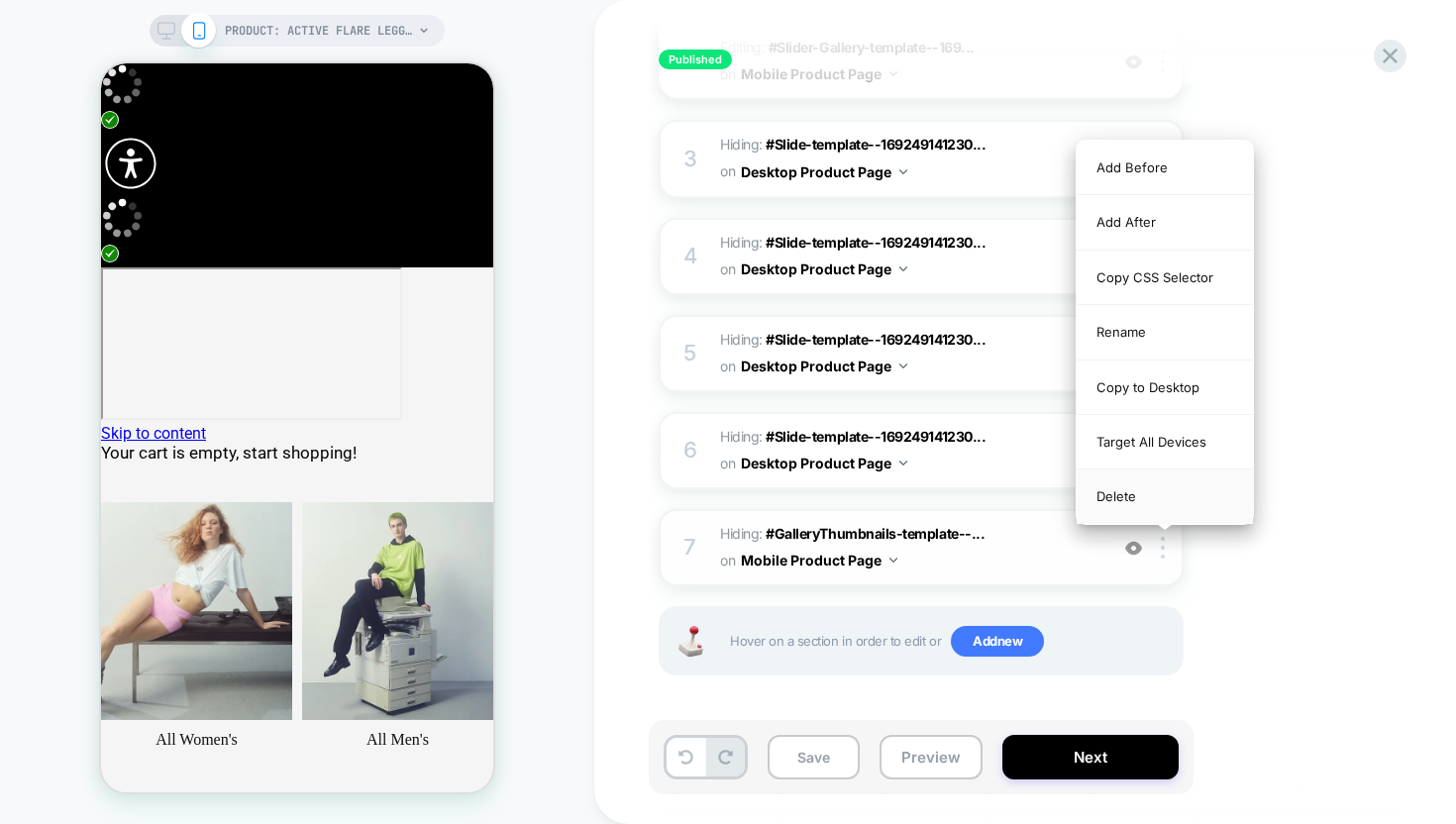 click on "Delete" at bounding box center (1165, 496) 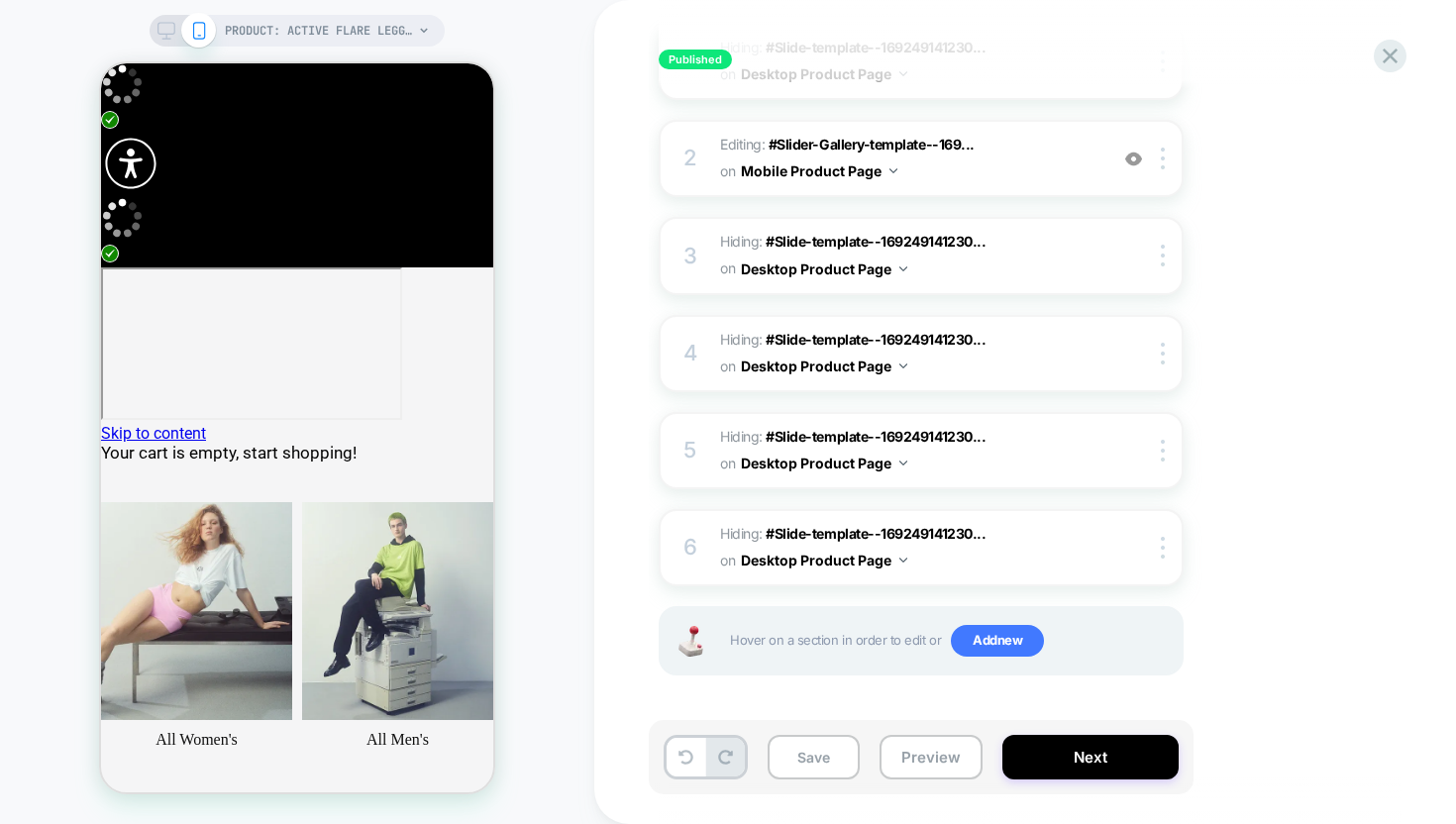 scroll, scrollTop: 321, scrollLeft: 0, axis: vertical 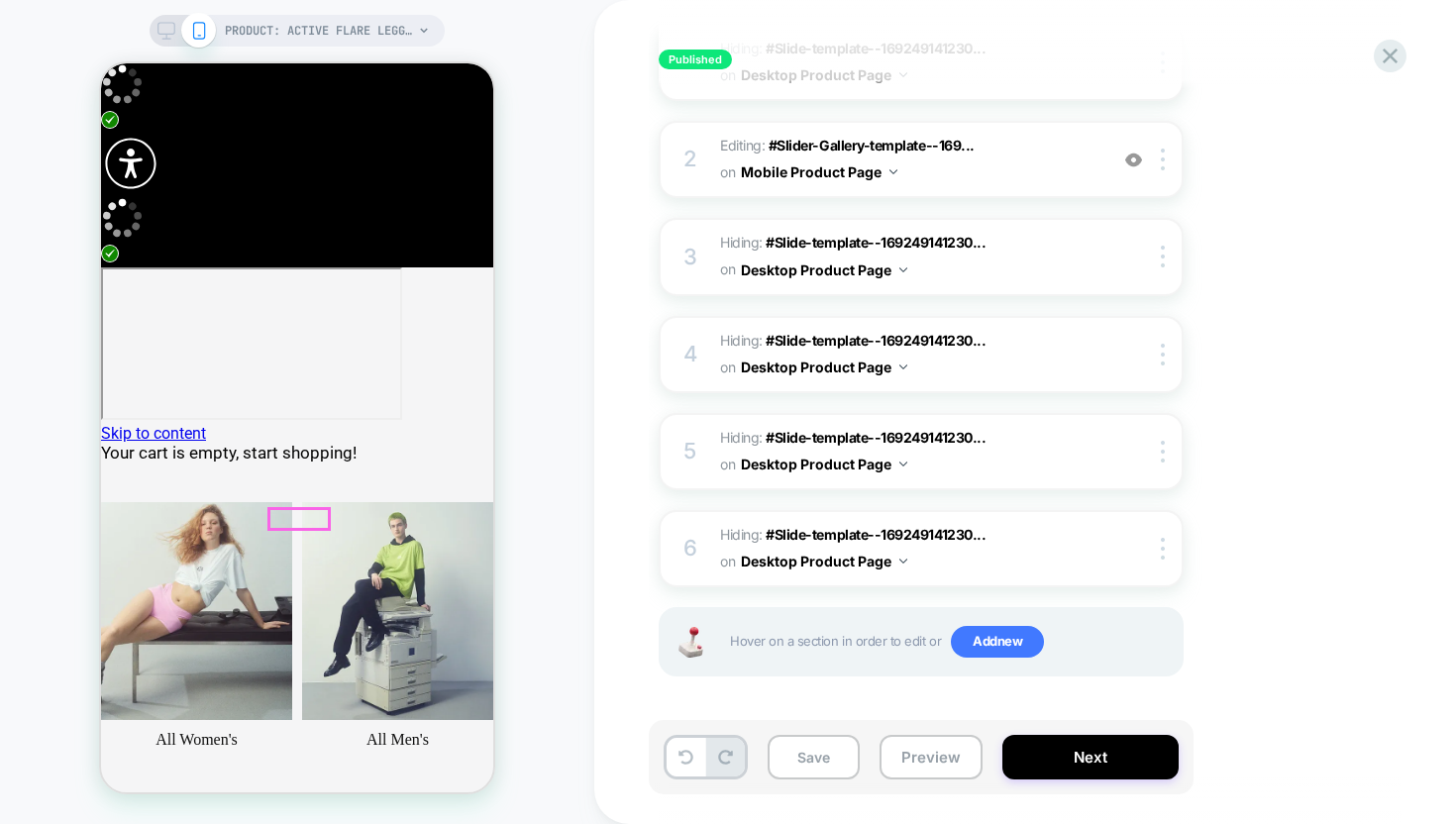 click at bounding box center [149, 13311] 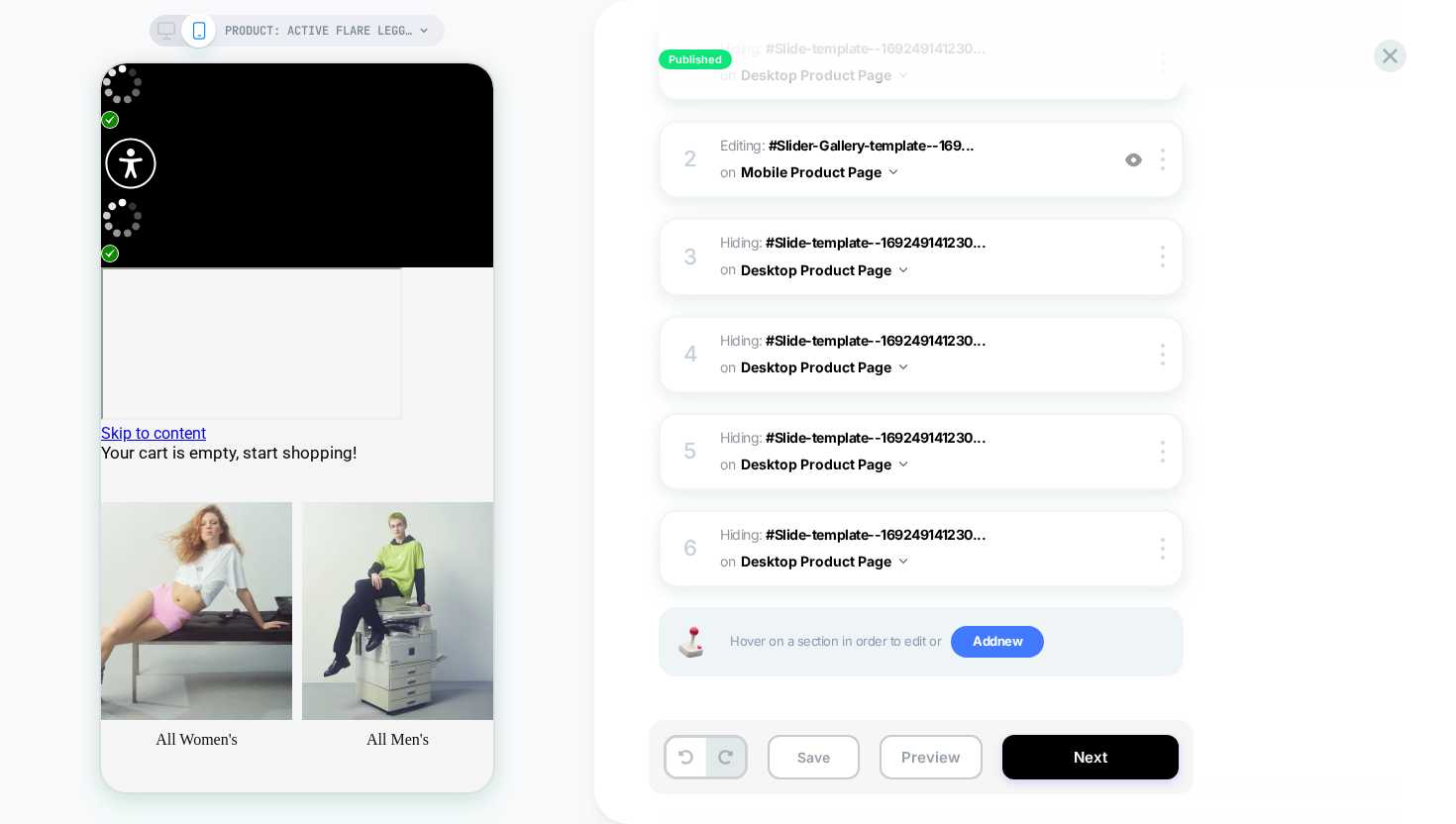 scroll, scrollTop: 0, scrollLeft: 794, axis: horizontal 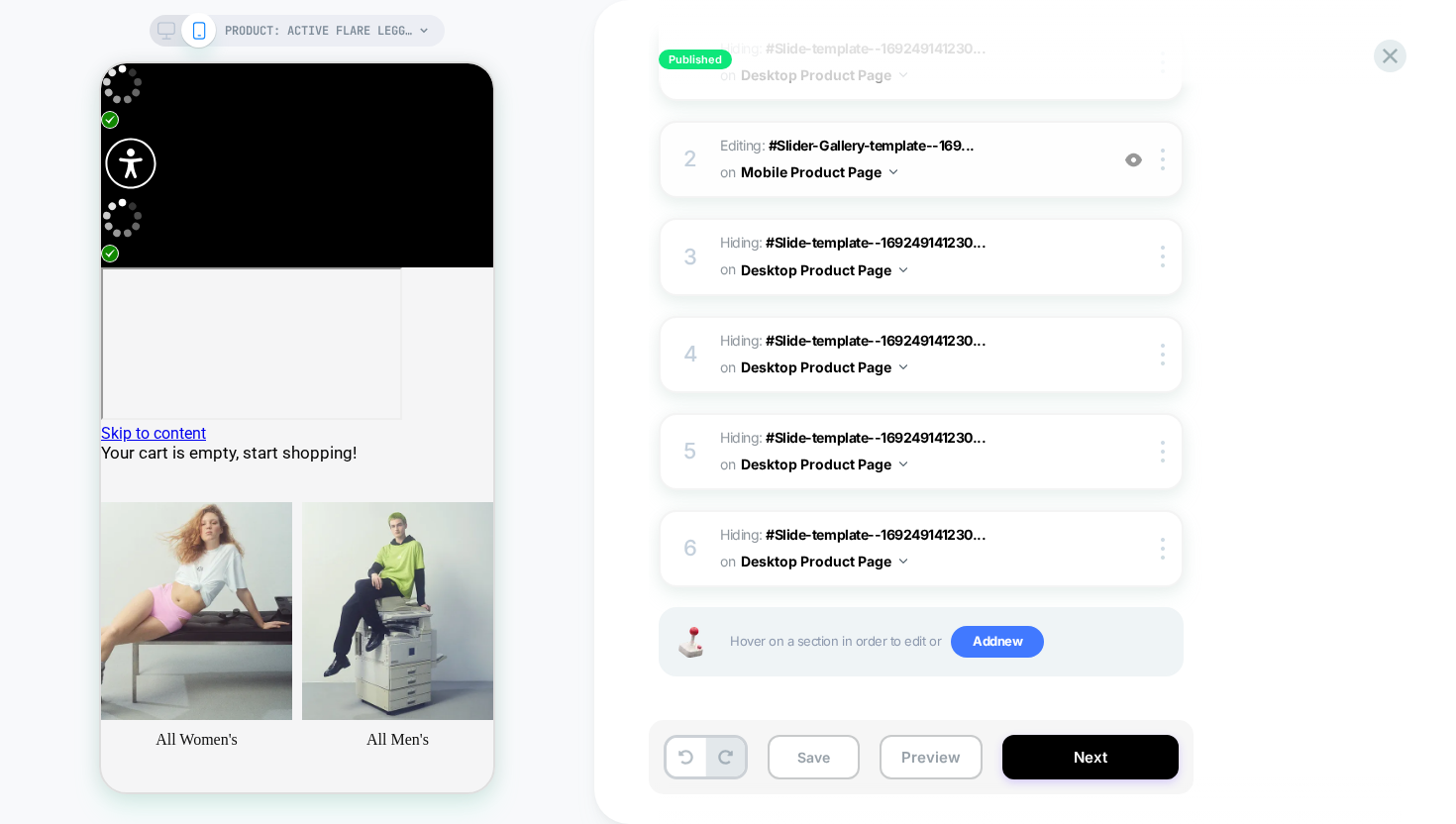 click at bounding box center [1133, 159] 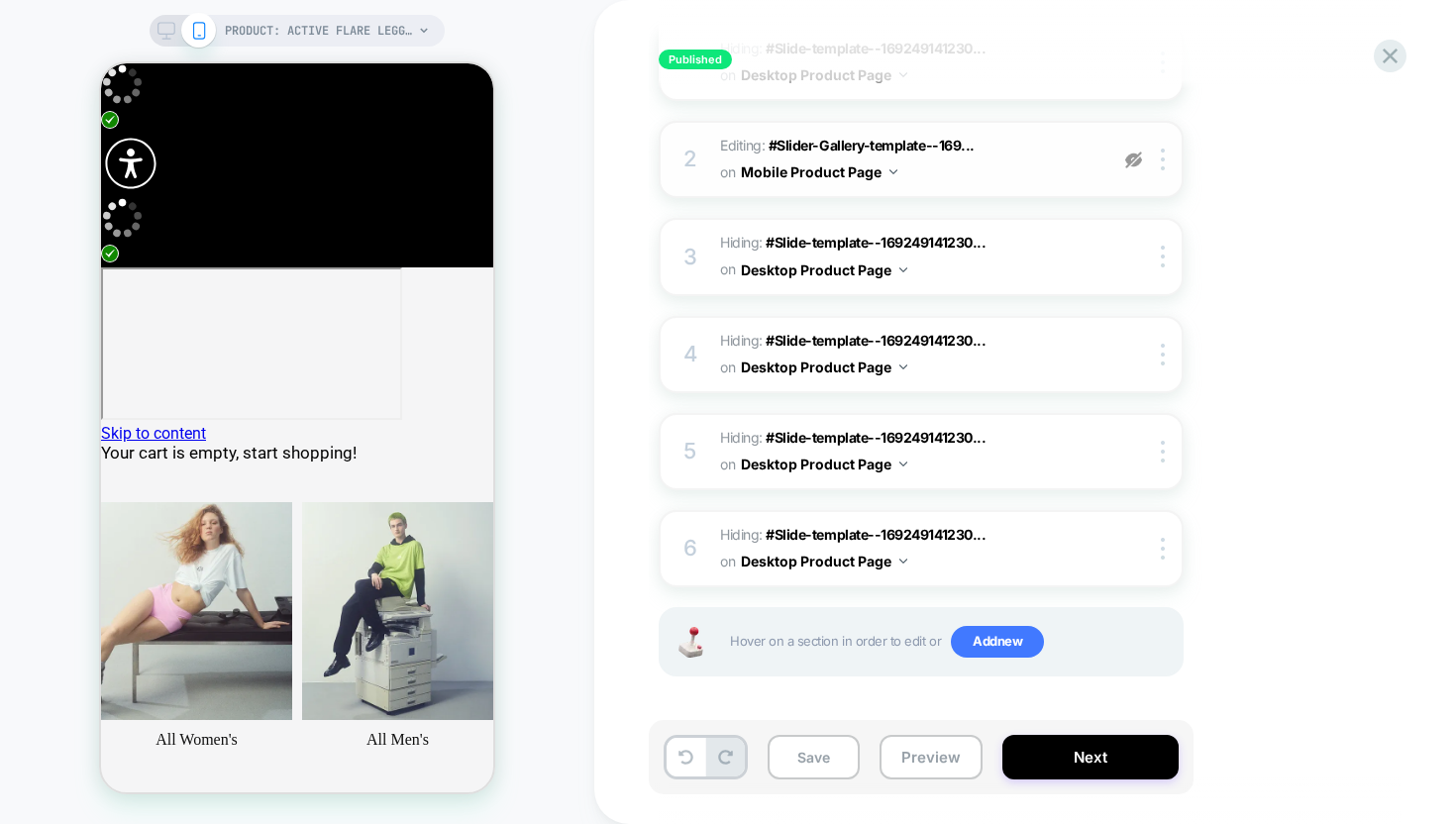 click on "Editing :   #Slider-Gallery-template--169... #Slider-Gallery-template--16924914123046__main   on Mobile Product Page" at bounding box center [908, 159] 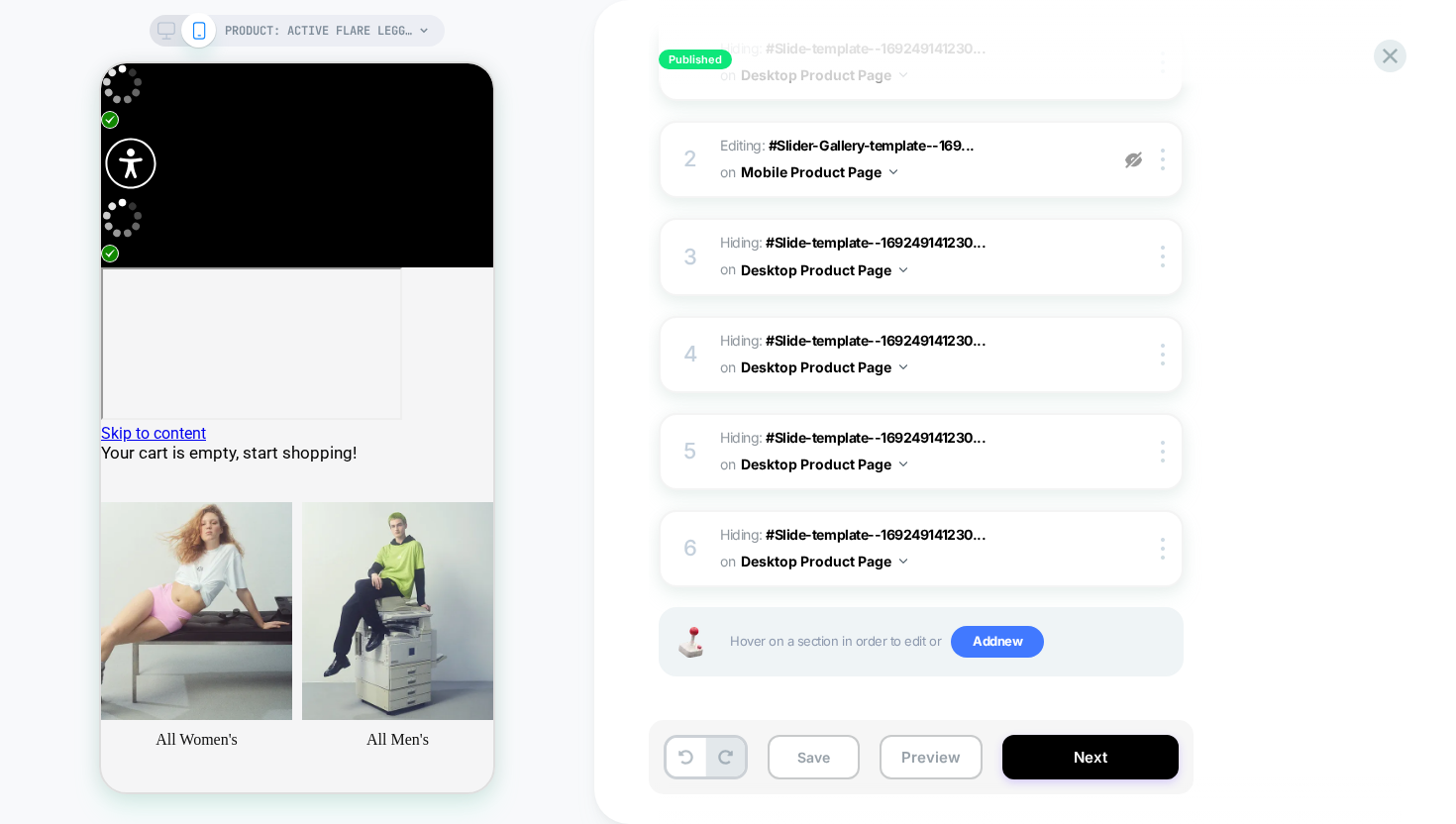 click at bounding box center (1133, 159) 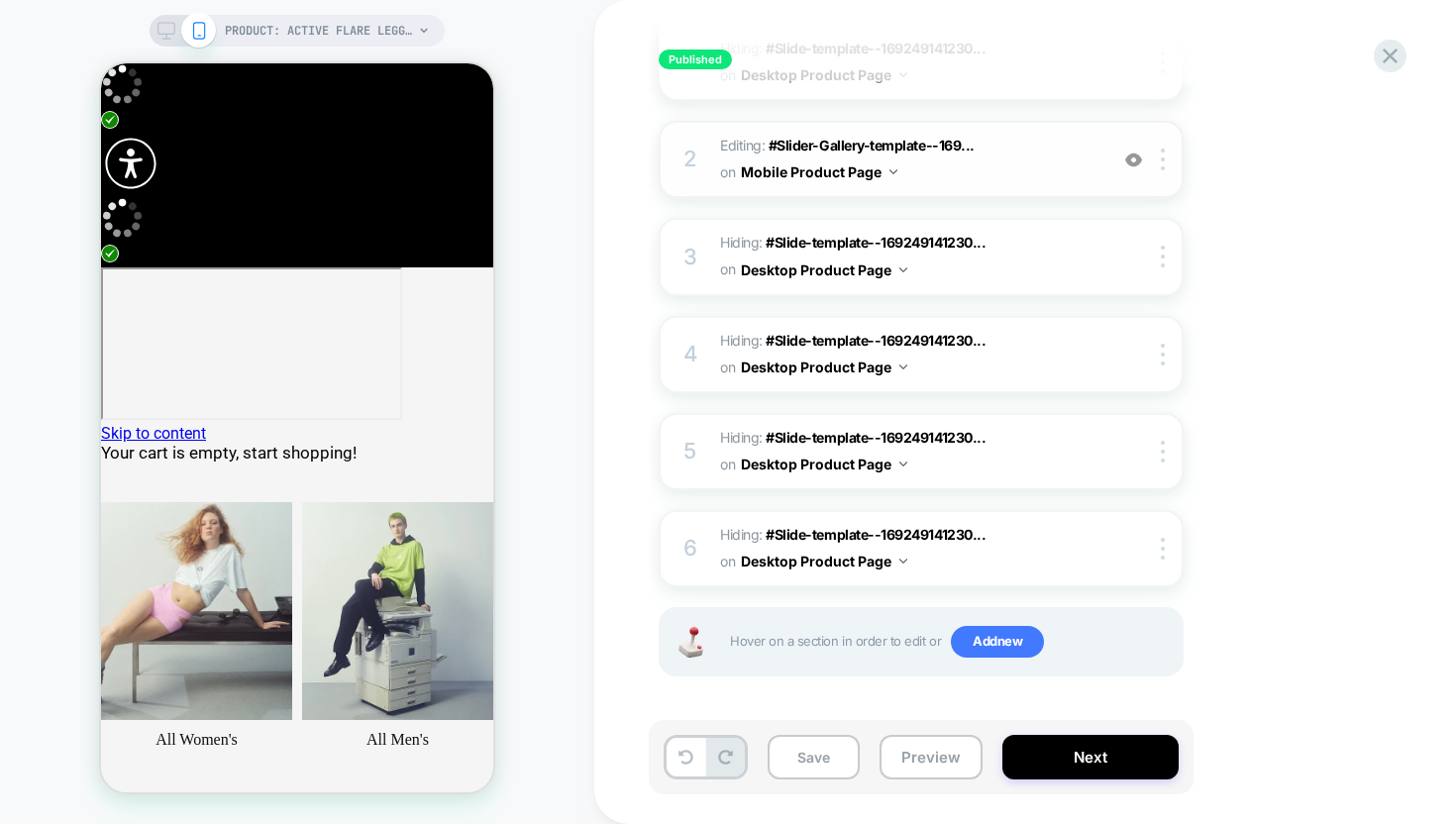 click on "2 Editing :   #Slider-Gallery-template--169... #Slider-Gallery-template--16924914123046__main   on Mobile Product Page Add Before Add After Copy CSS Selector Rename Delete" at bounding box center [921, 159] 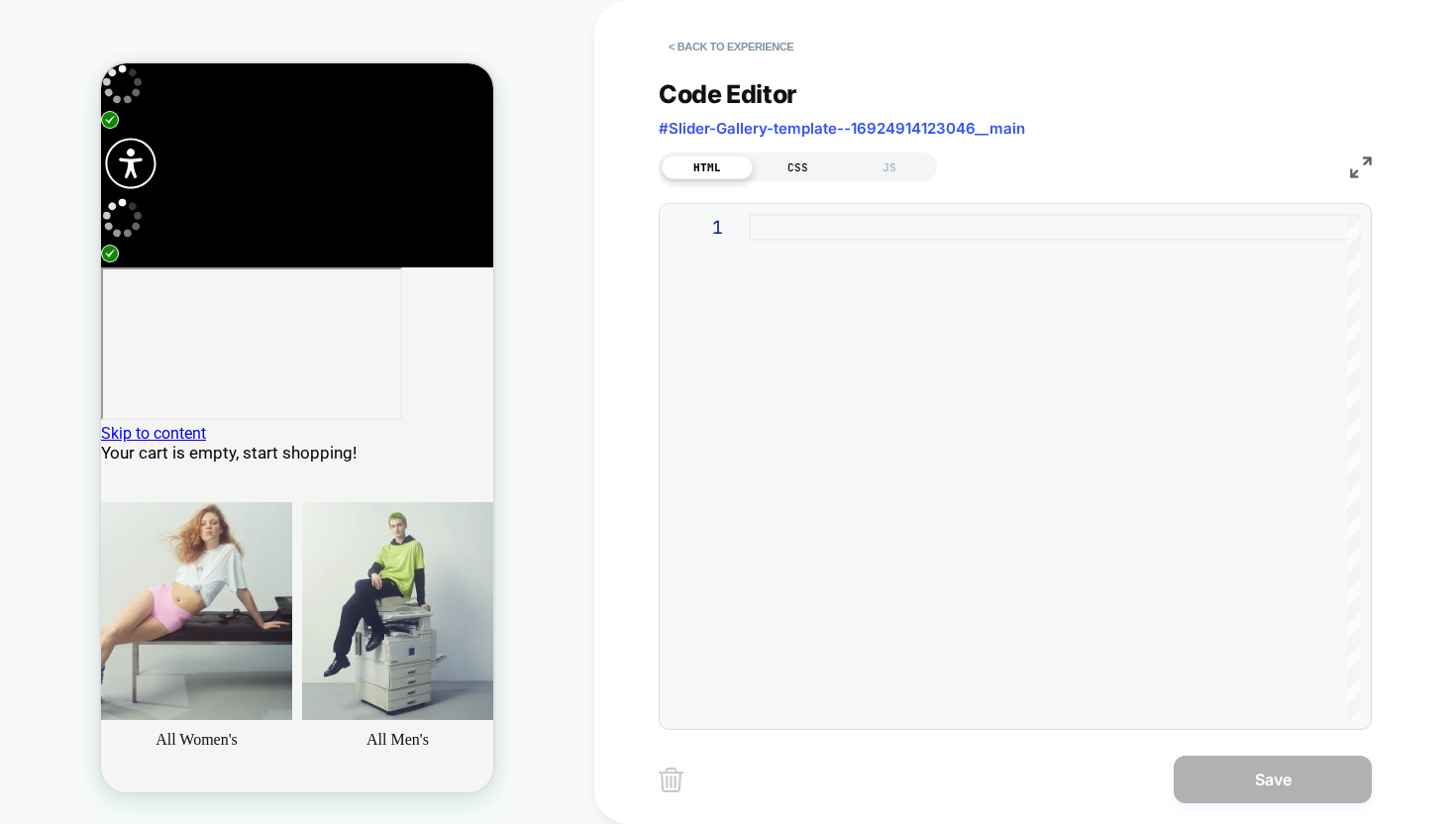 click on "CSS" at bounding box center (798, 167) 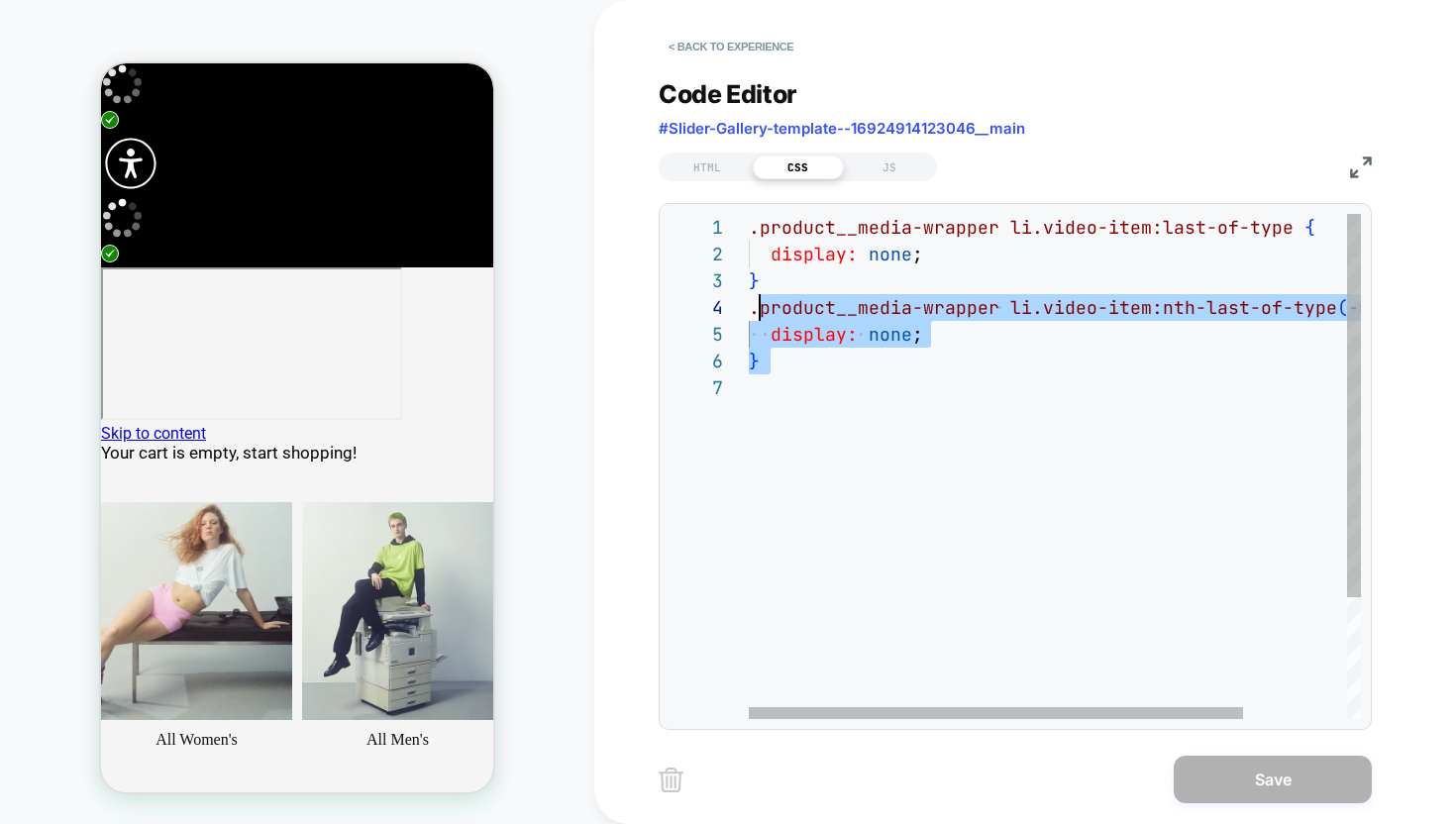scroll, scrollTop: 0, scrollLeft: 0, axis: both 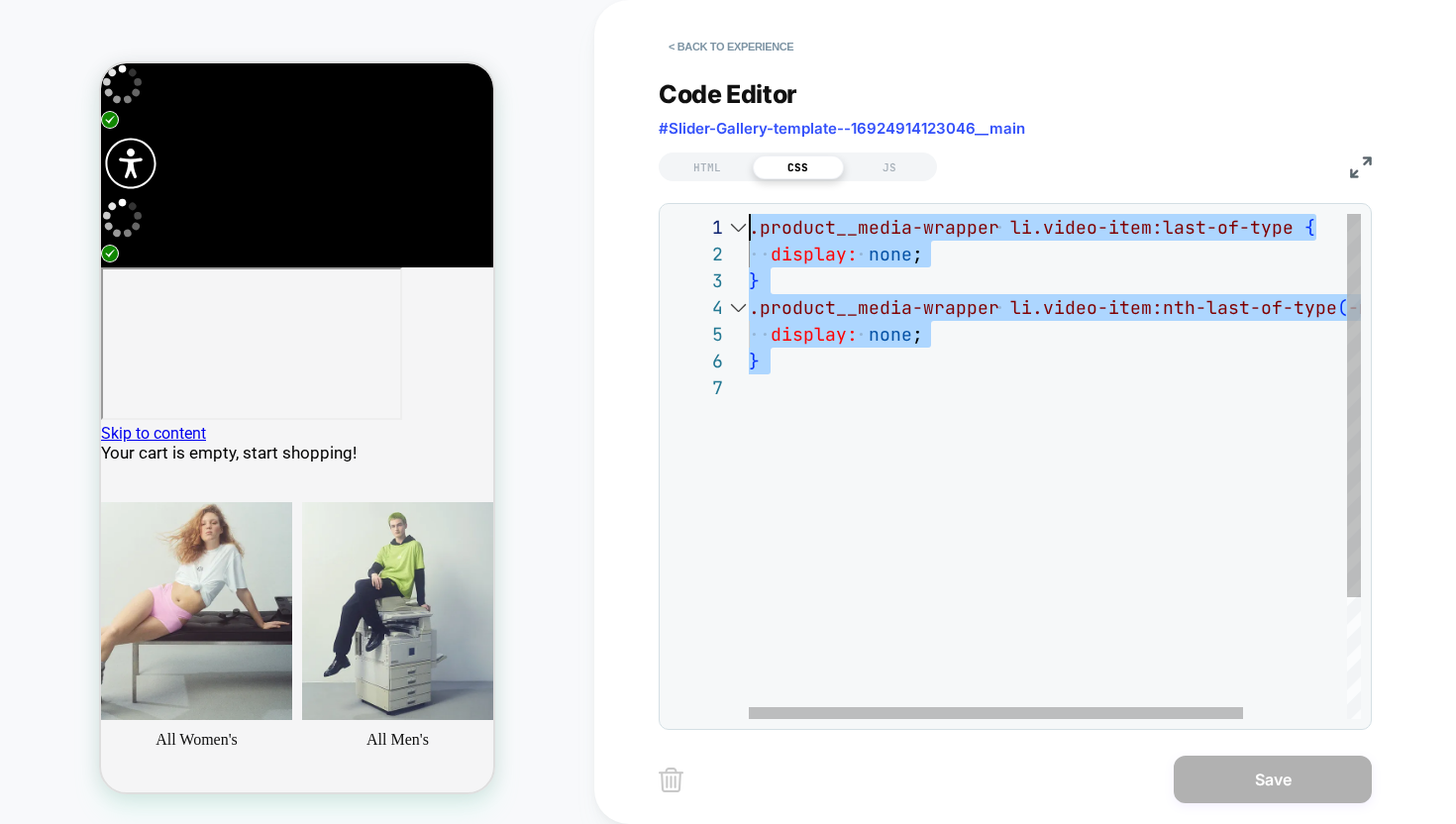 drag, startPoint x: 834, startPoint y: 395, endPoint x: 710, endPoint y: 216, distance: 217.75445 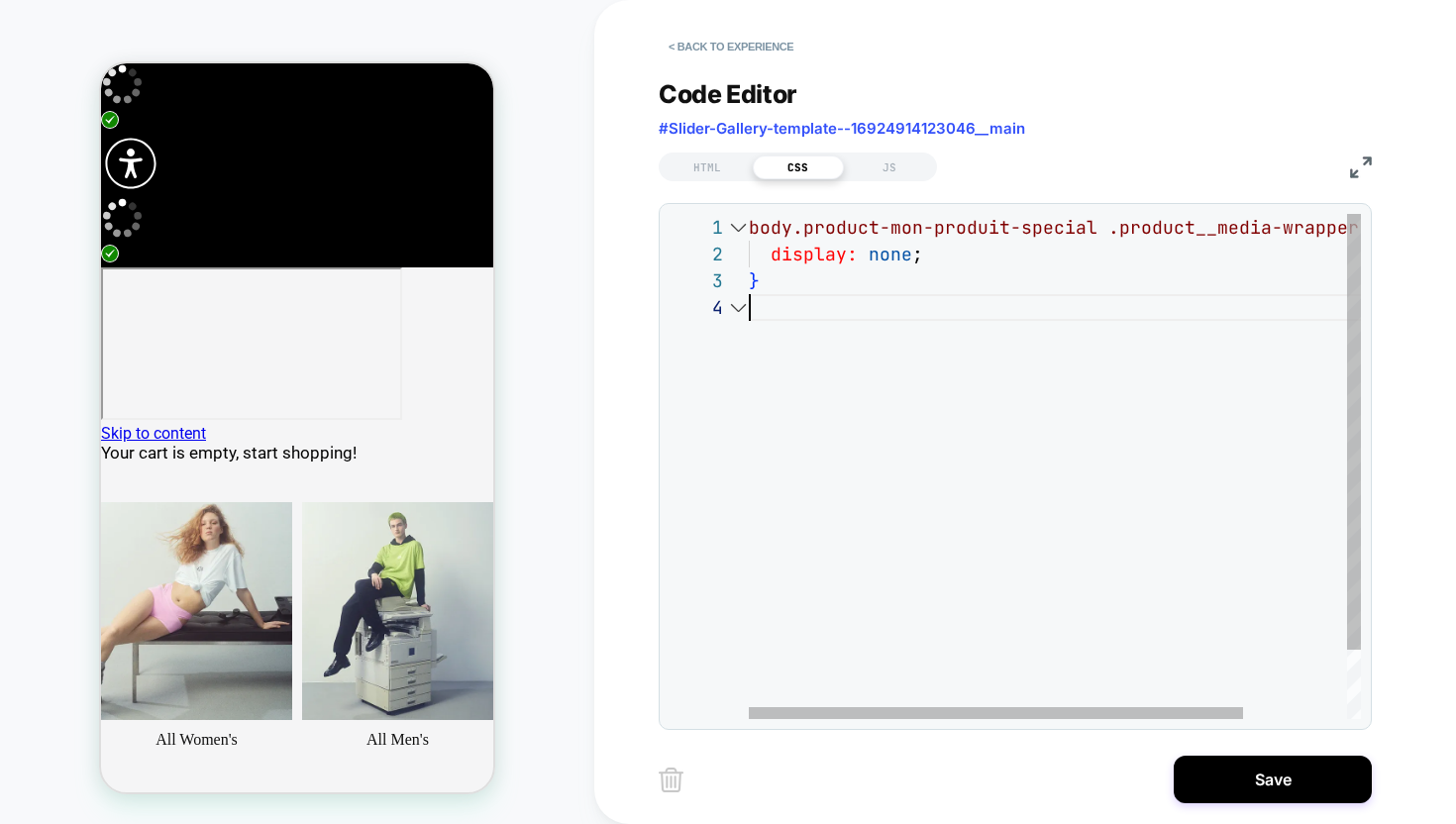 scroll, scrollTop: 80, scrollLeft: 0, axis: vertical 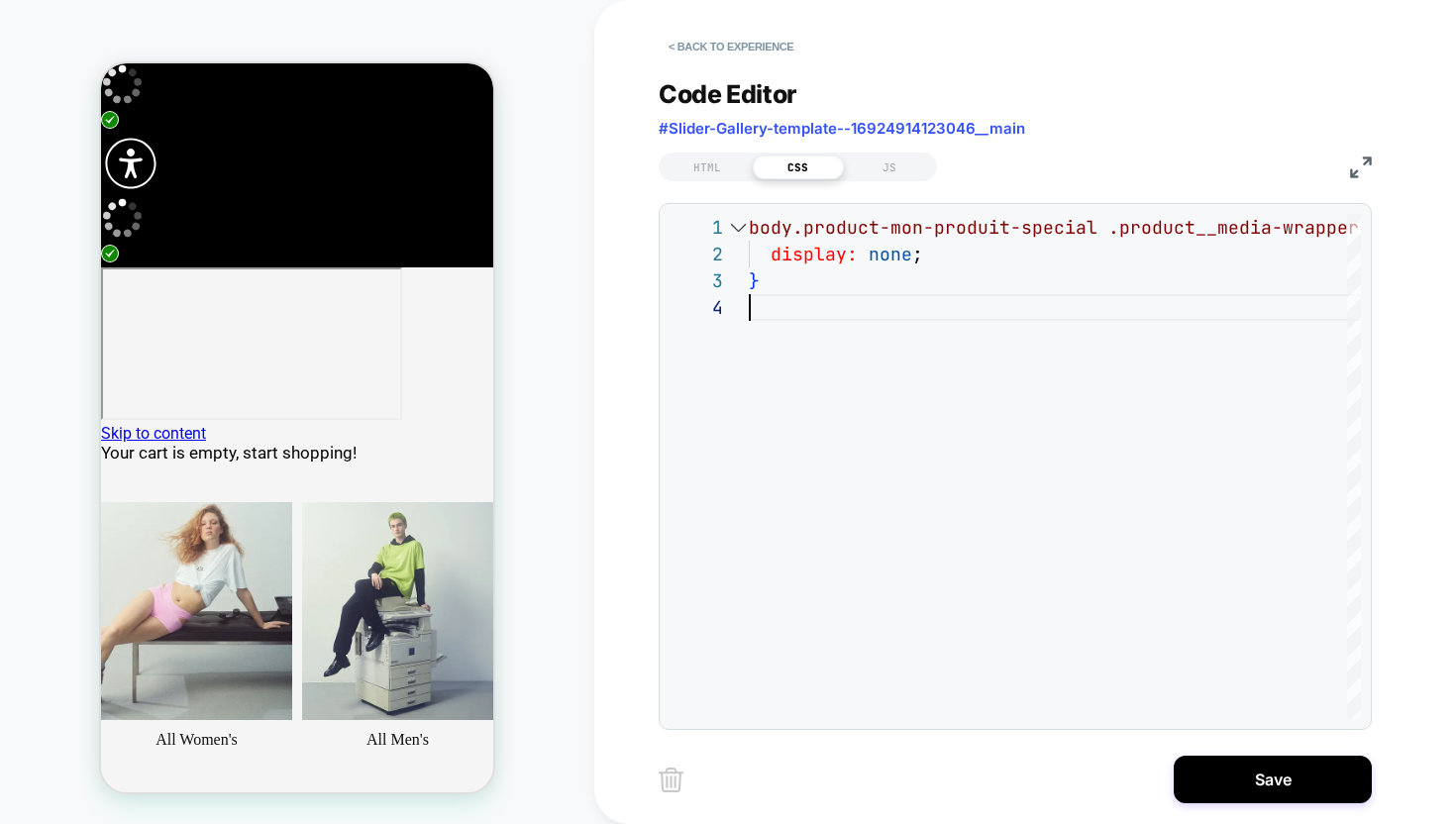click at bounding box center (149, 17259) 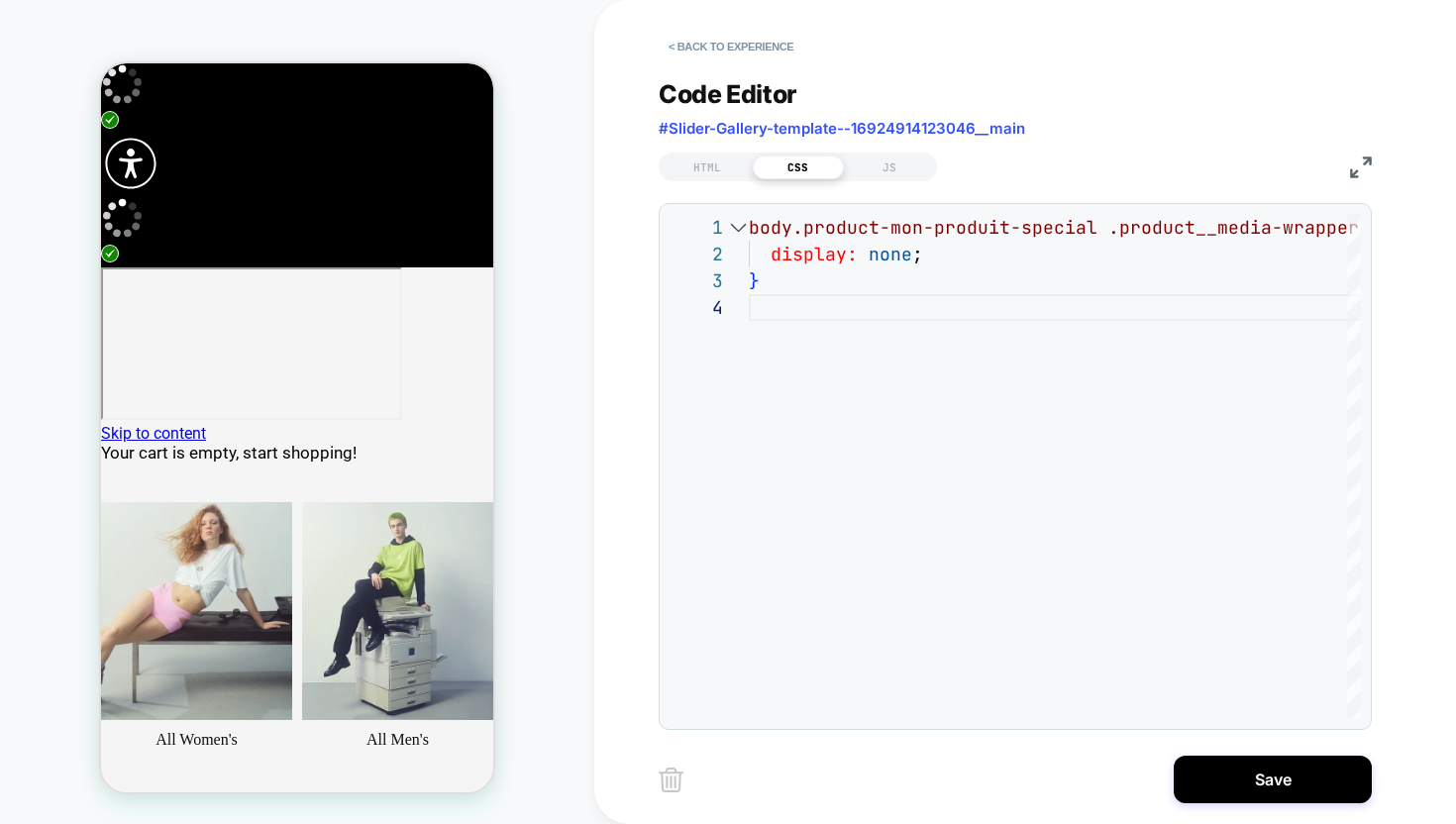 scroll, scrollTop: 0, scrollLeft: 1192, axis: horizontal 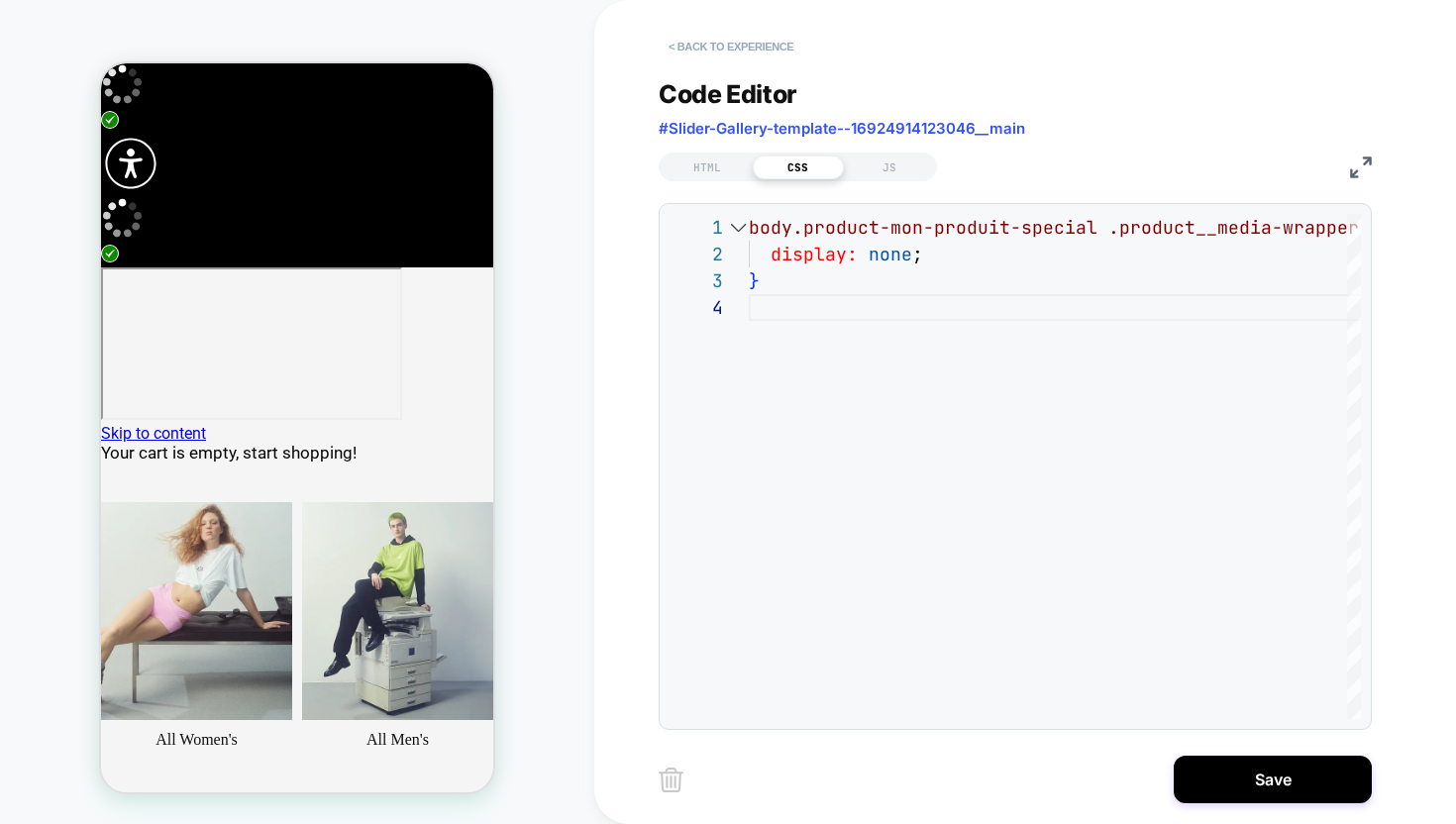 click on "< Back to experience" at bounding box center (731, 47) 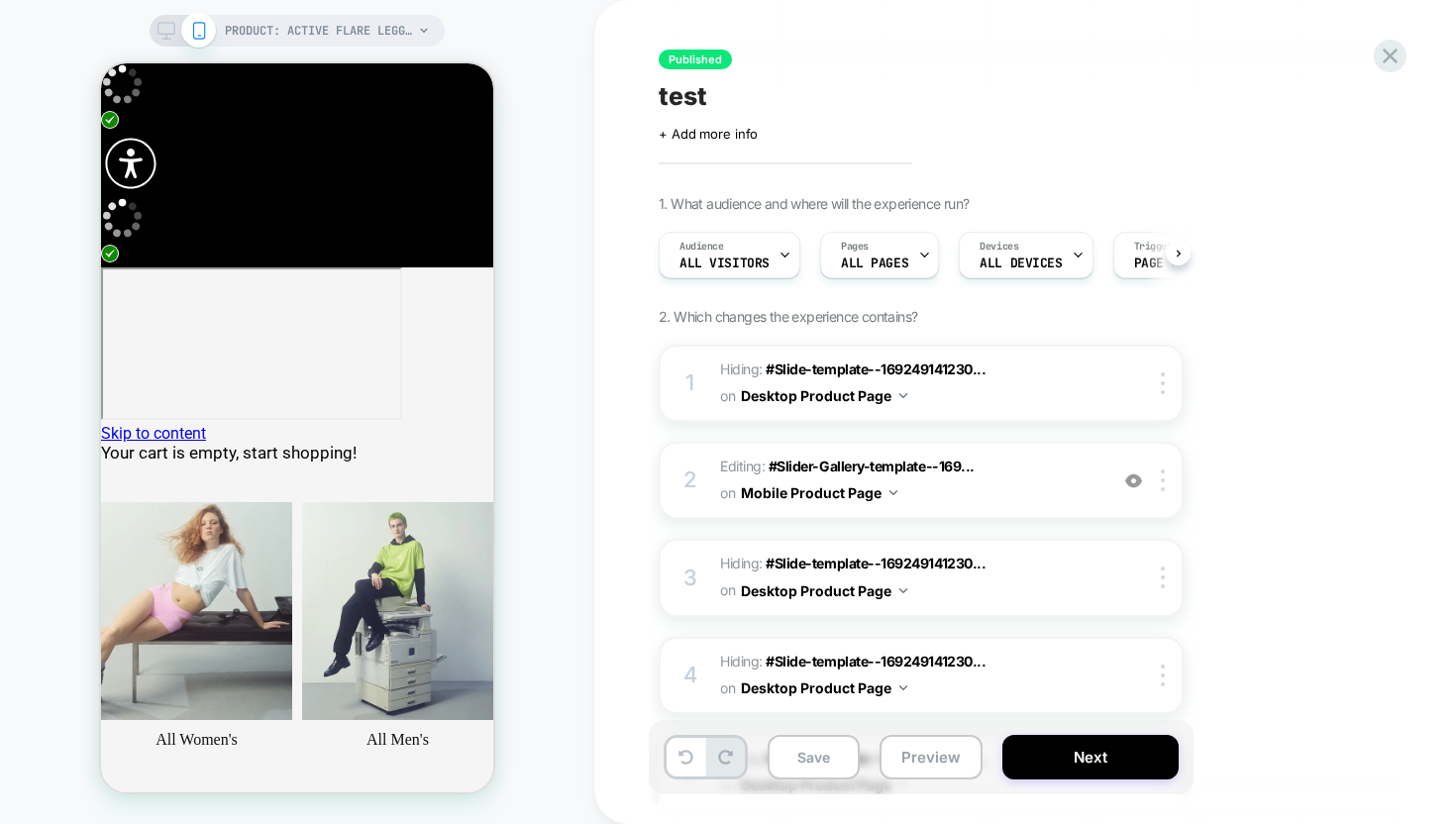 scroll, scrollTop: 0, scrollLeft: 1, axis: horizontal 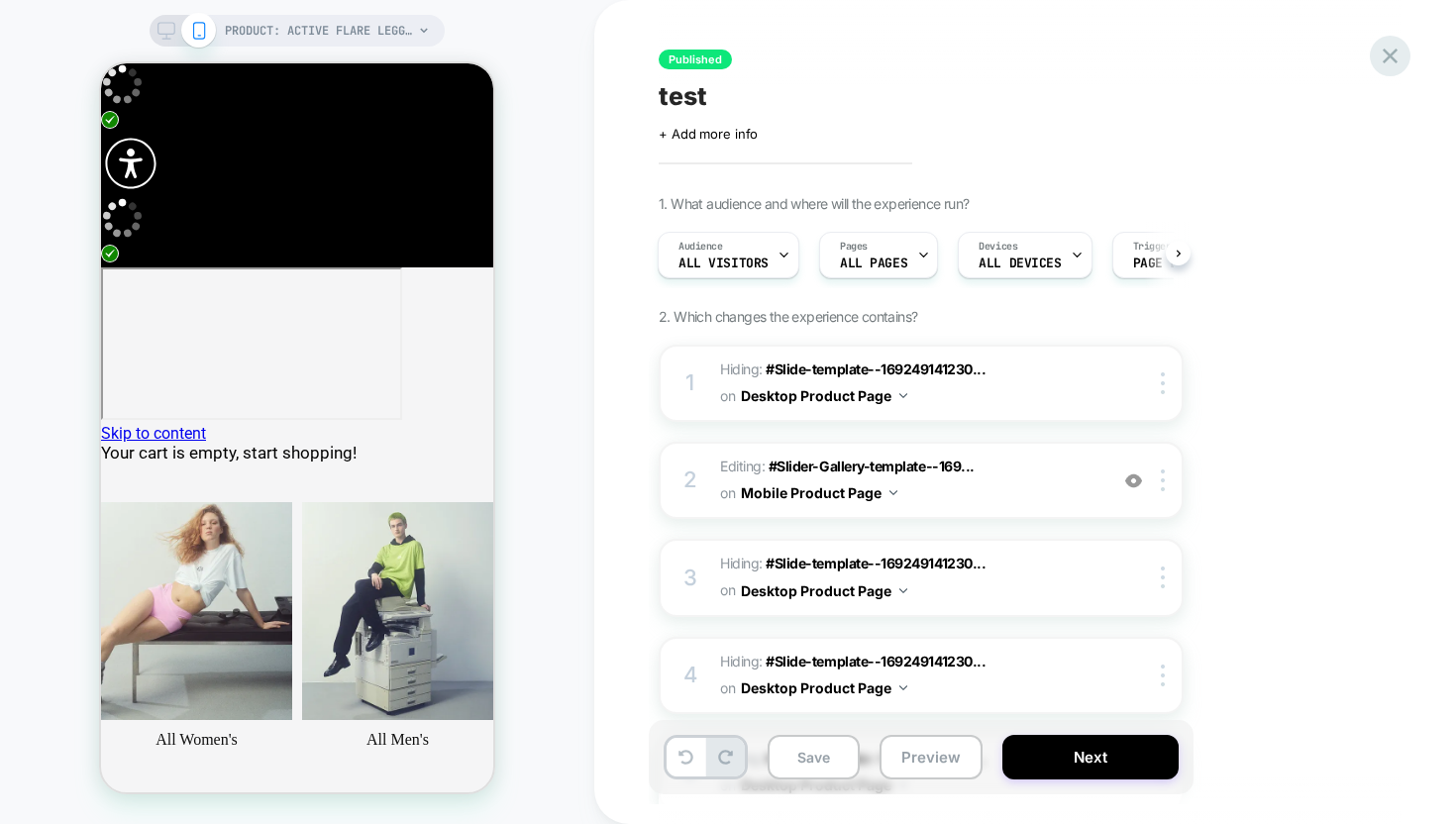 click 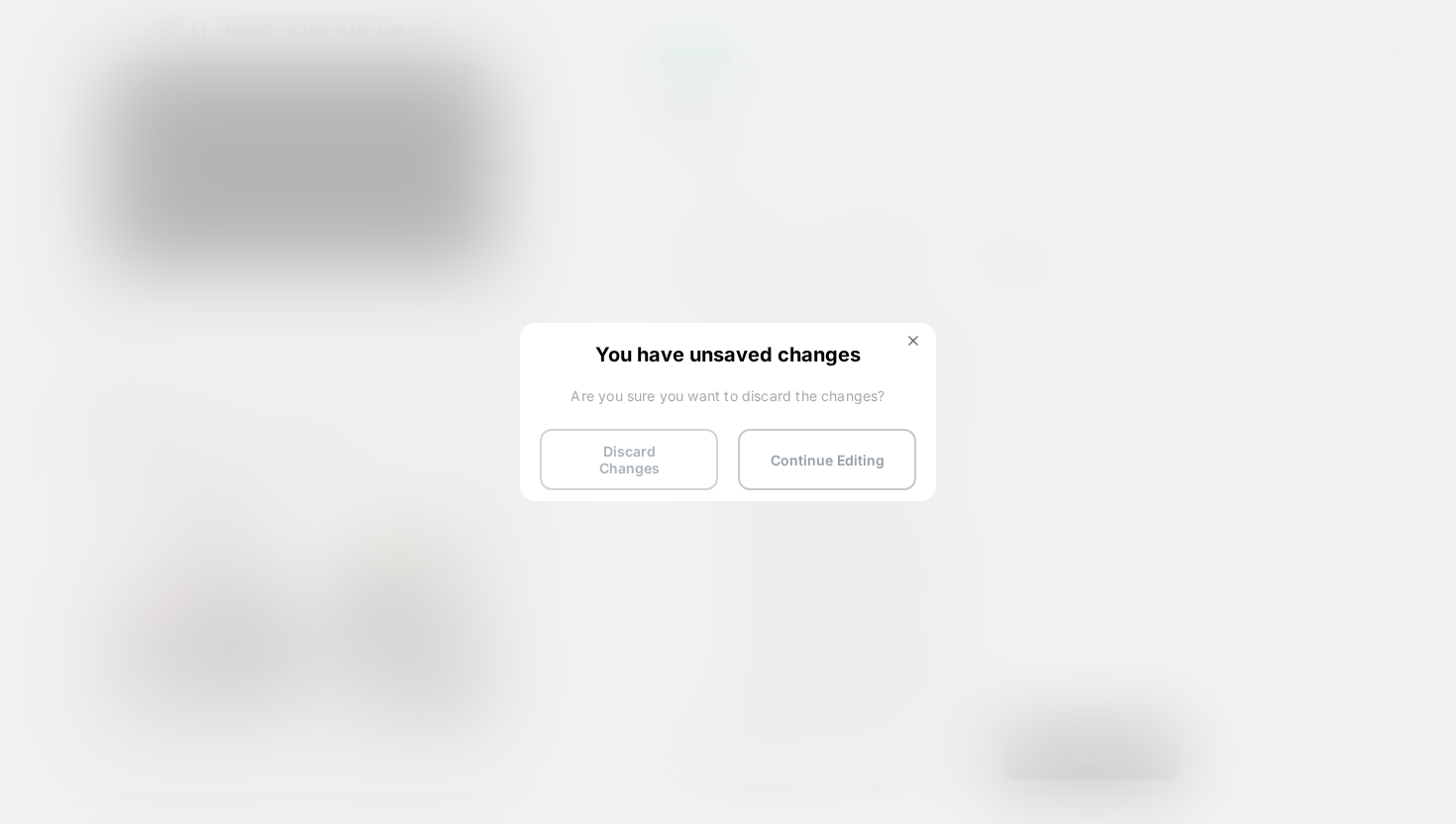 click on "Discard Changes" at bounding box center (629, 460) 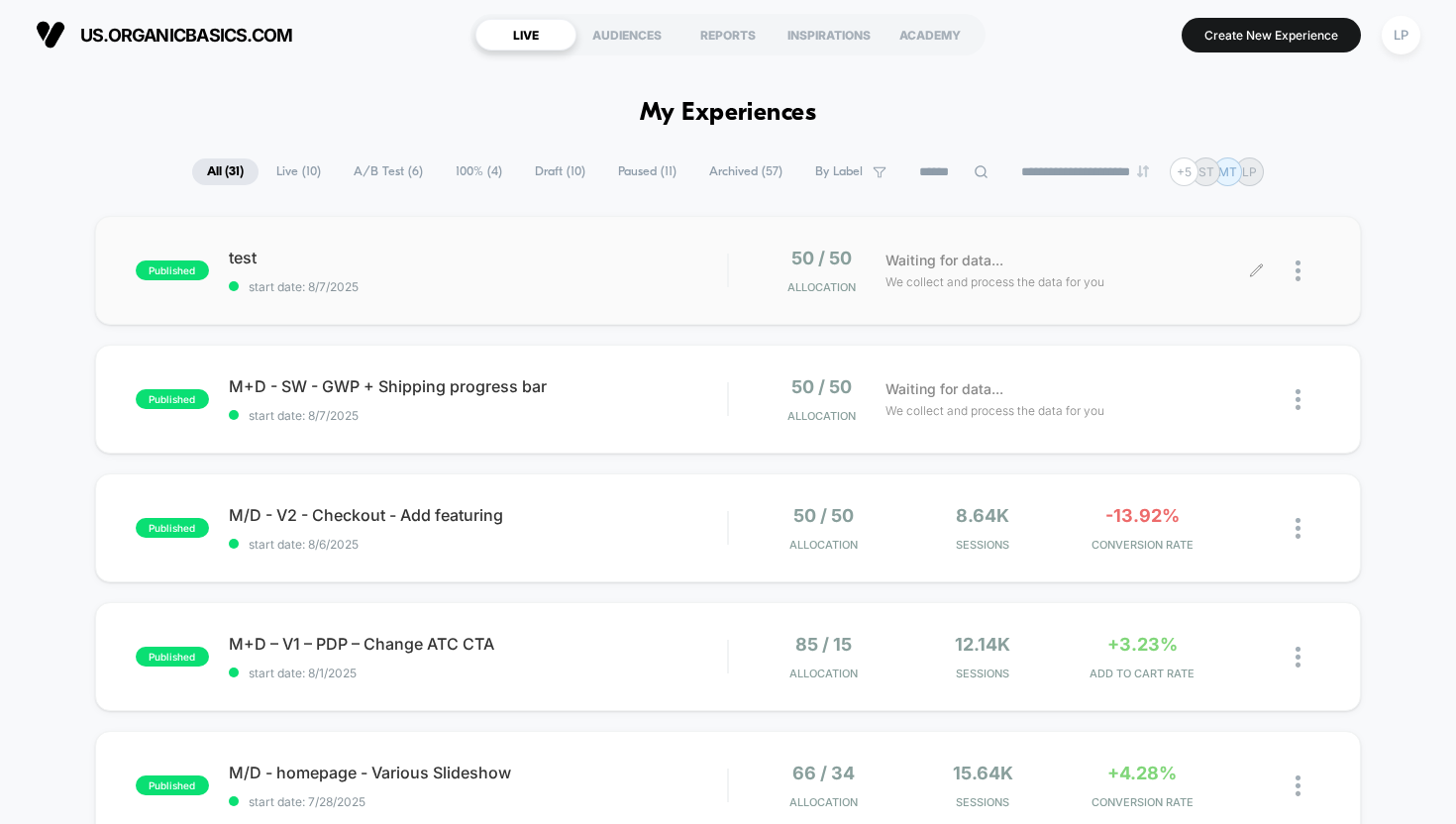 click at bounding box center [1289, 270] 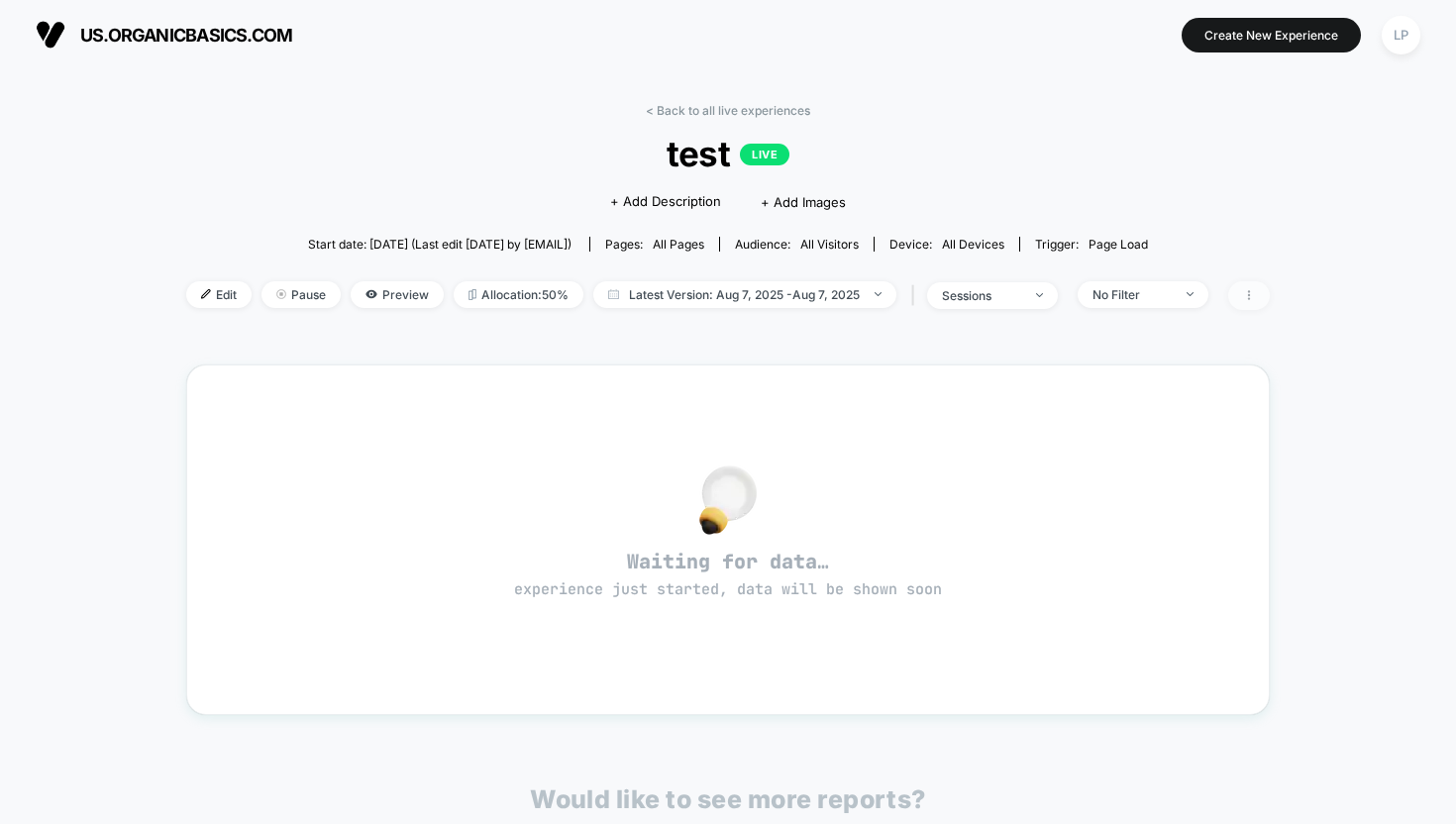 click 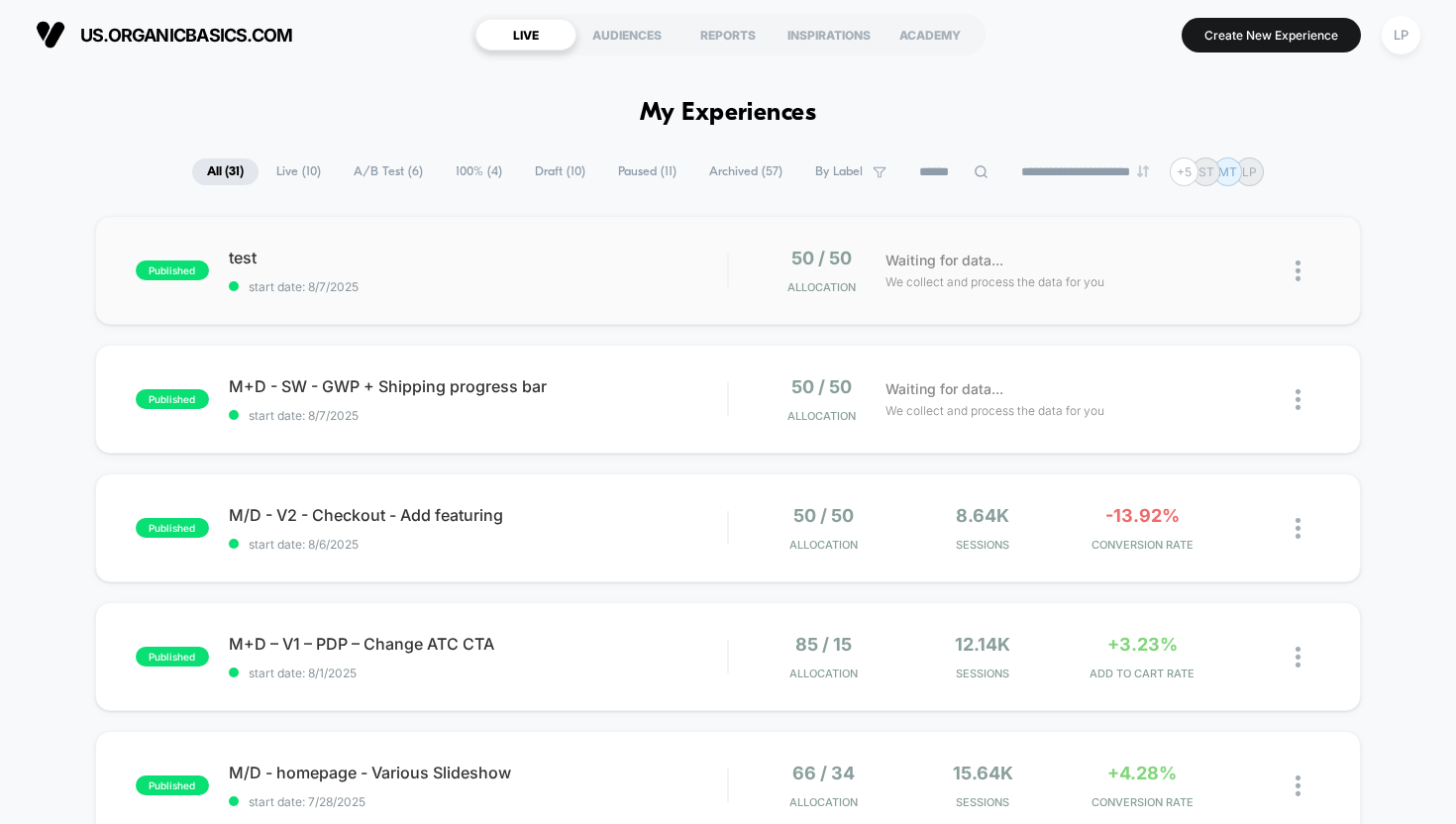 click at bounding box center [1298, 270] 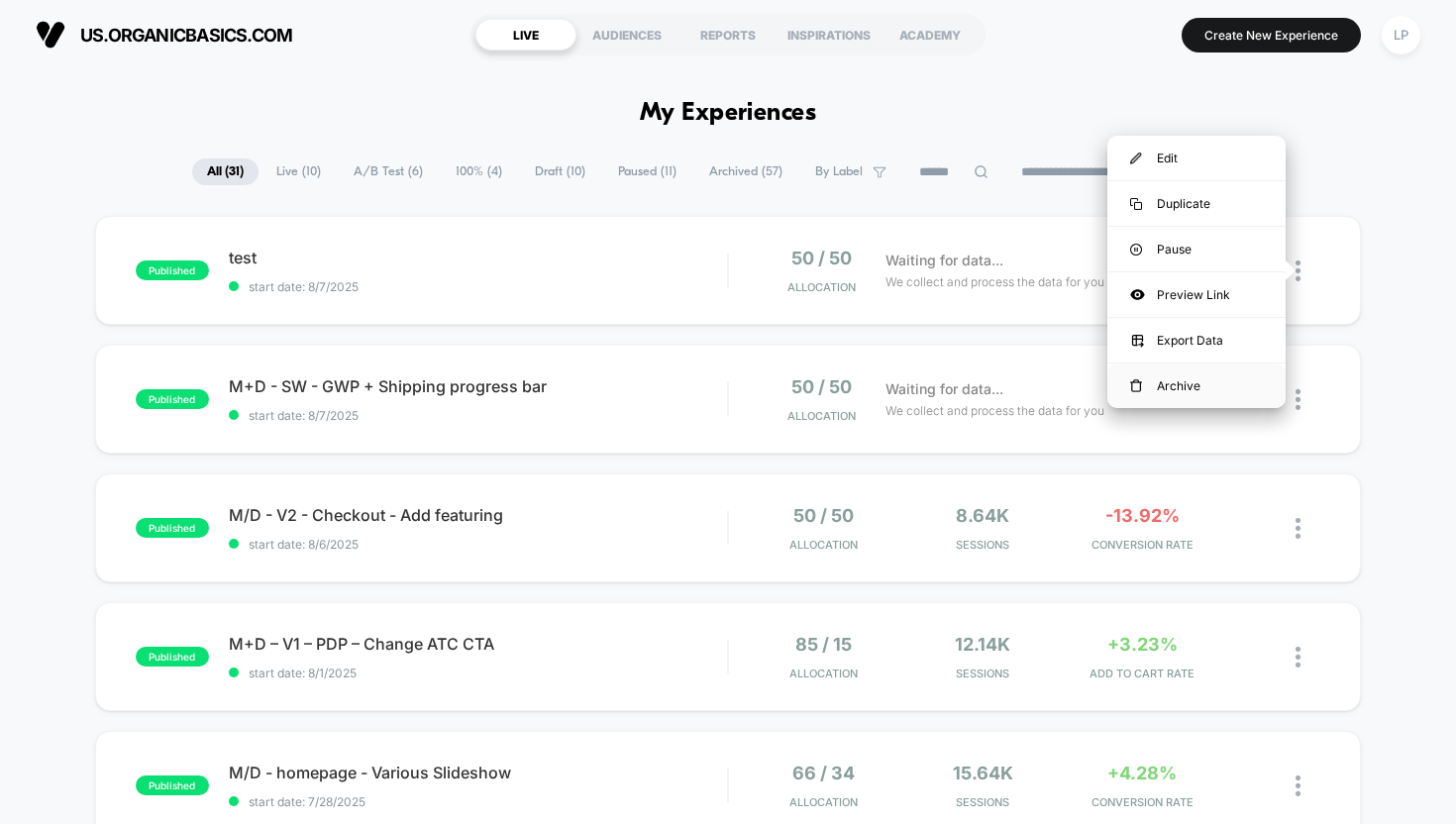 click on "Archive" at bounding box center [1196, 385] 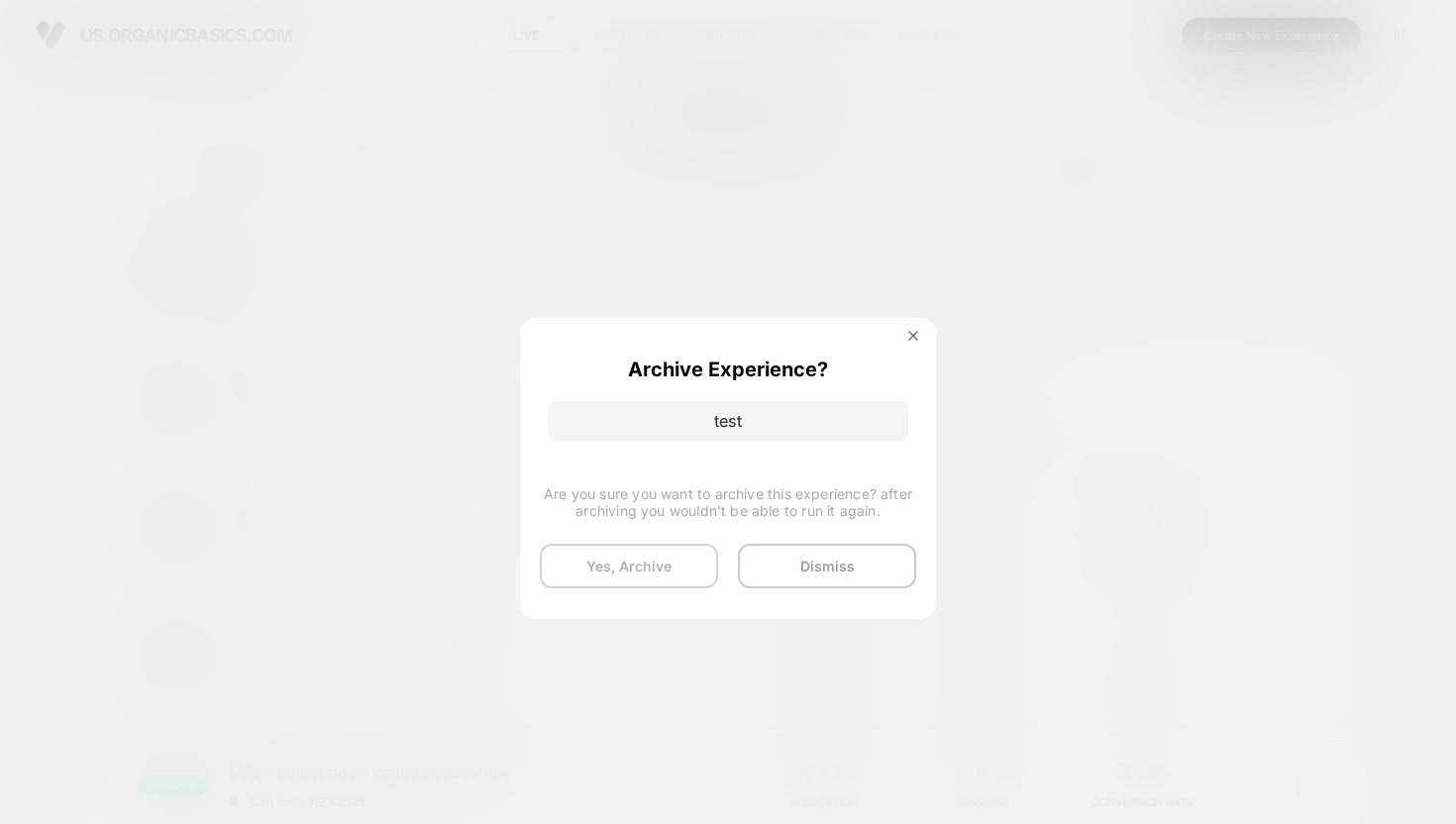 click on "Yes, Archive" at bounding box center (629, 566) 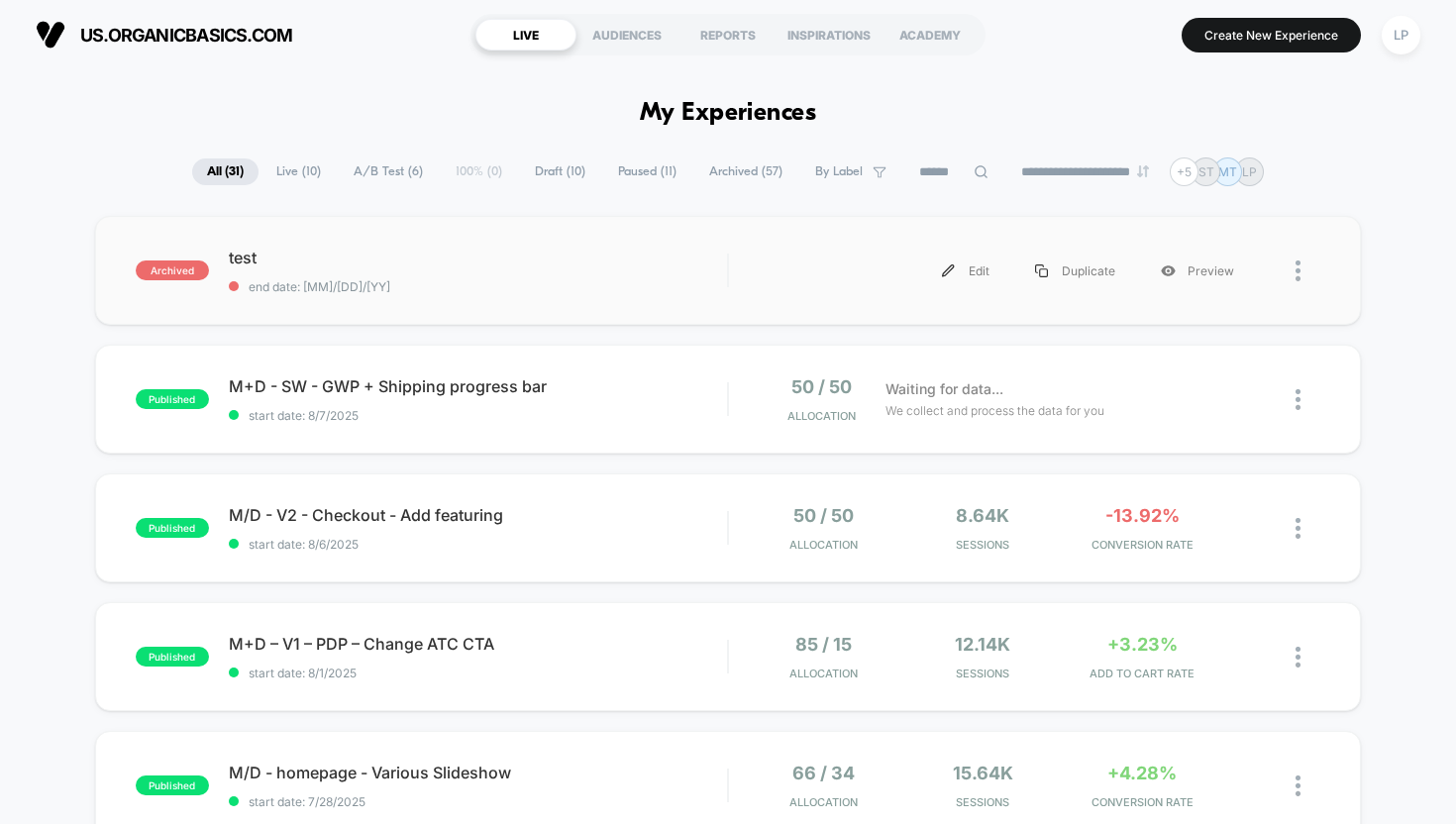 click at bounding box center [1307, 270] 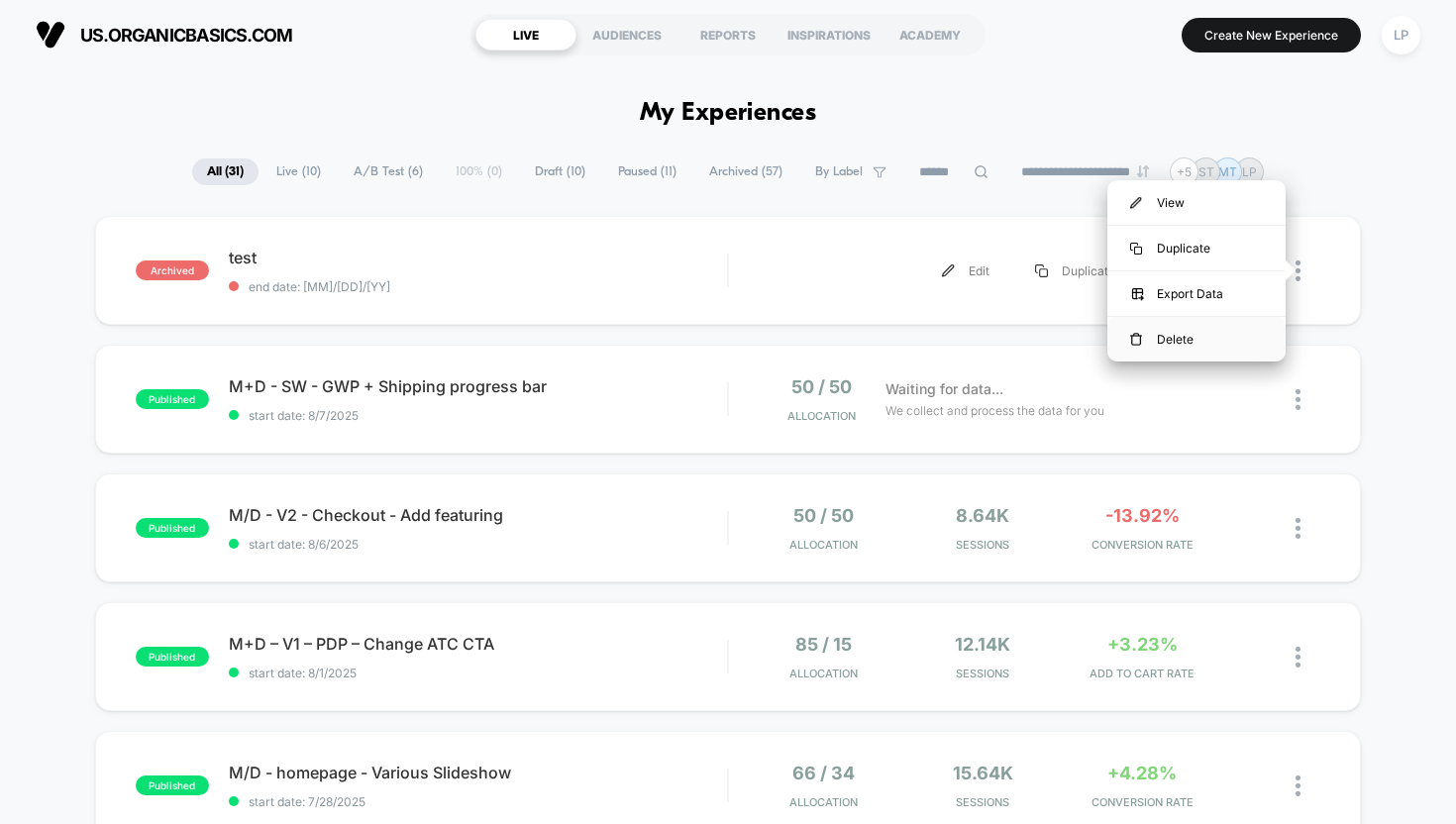 click on "Delete" at bounding box center (1196, 339) 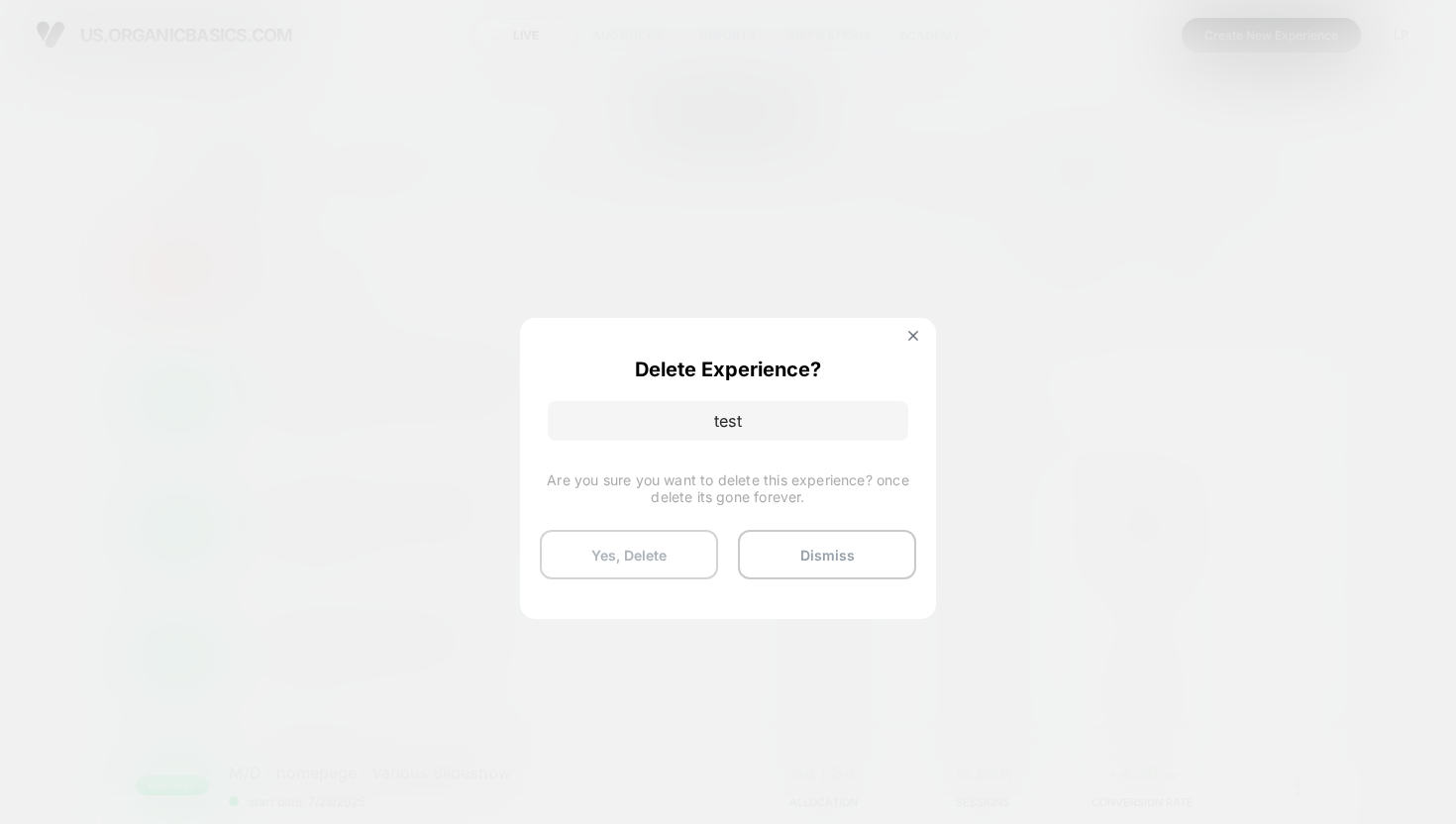 click on "Yes, Delete" at bounding box center [629, 555] 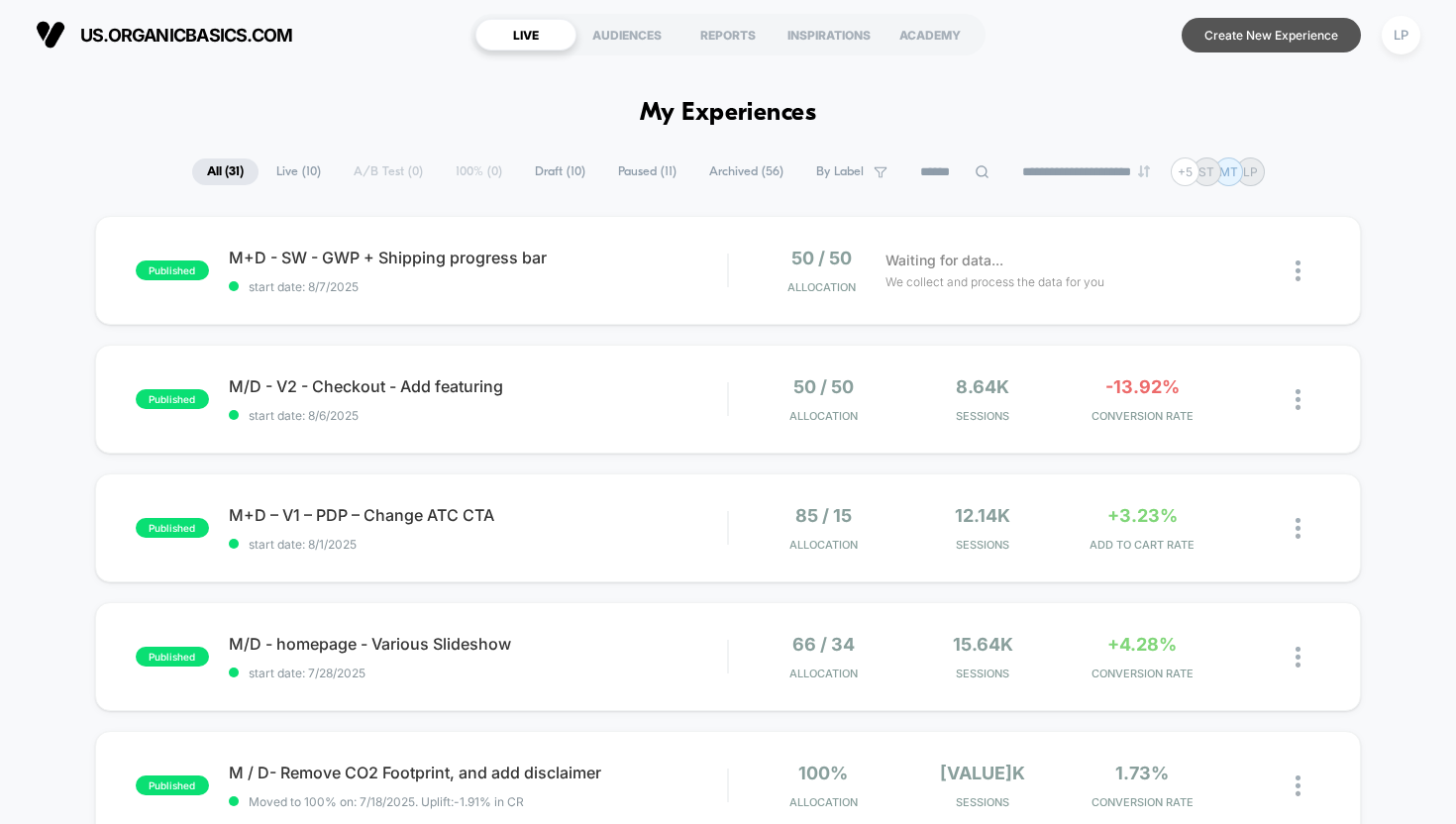 click on "Create New Experience" at bounding box center (1271, 35) 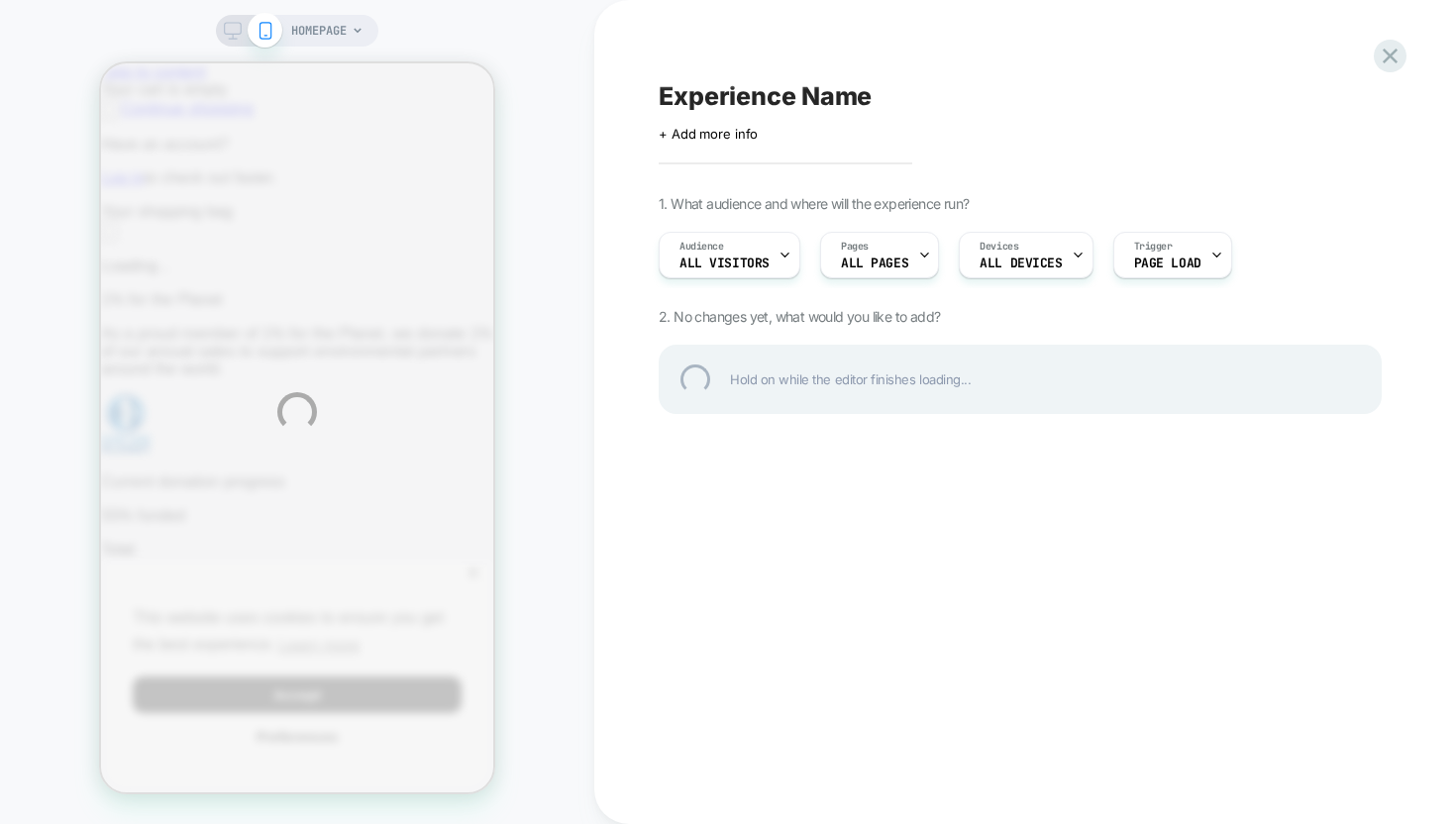 scroll, scrollTop: 0, scrollLeft: 0, axis: both 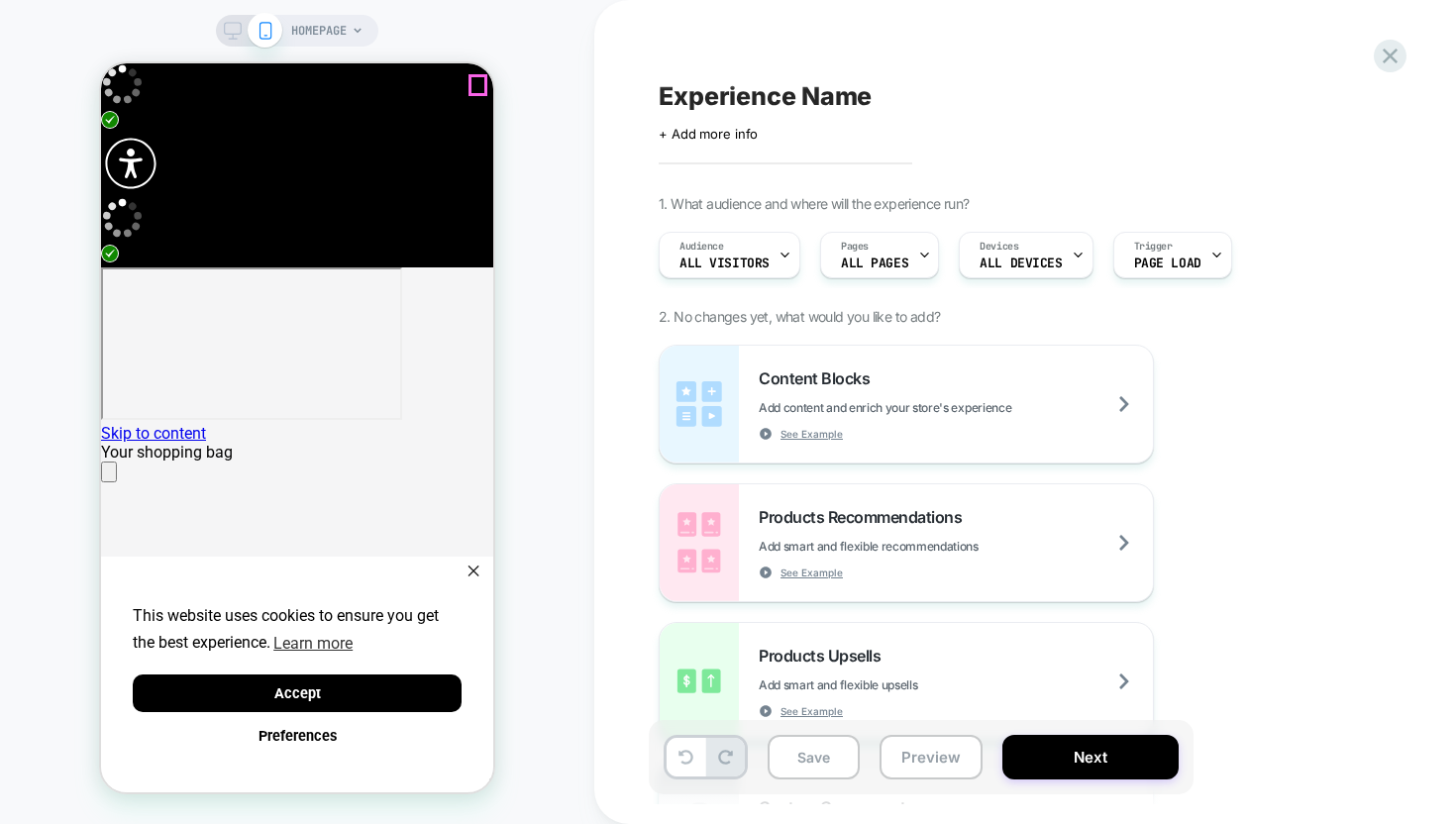 click 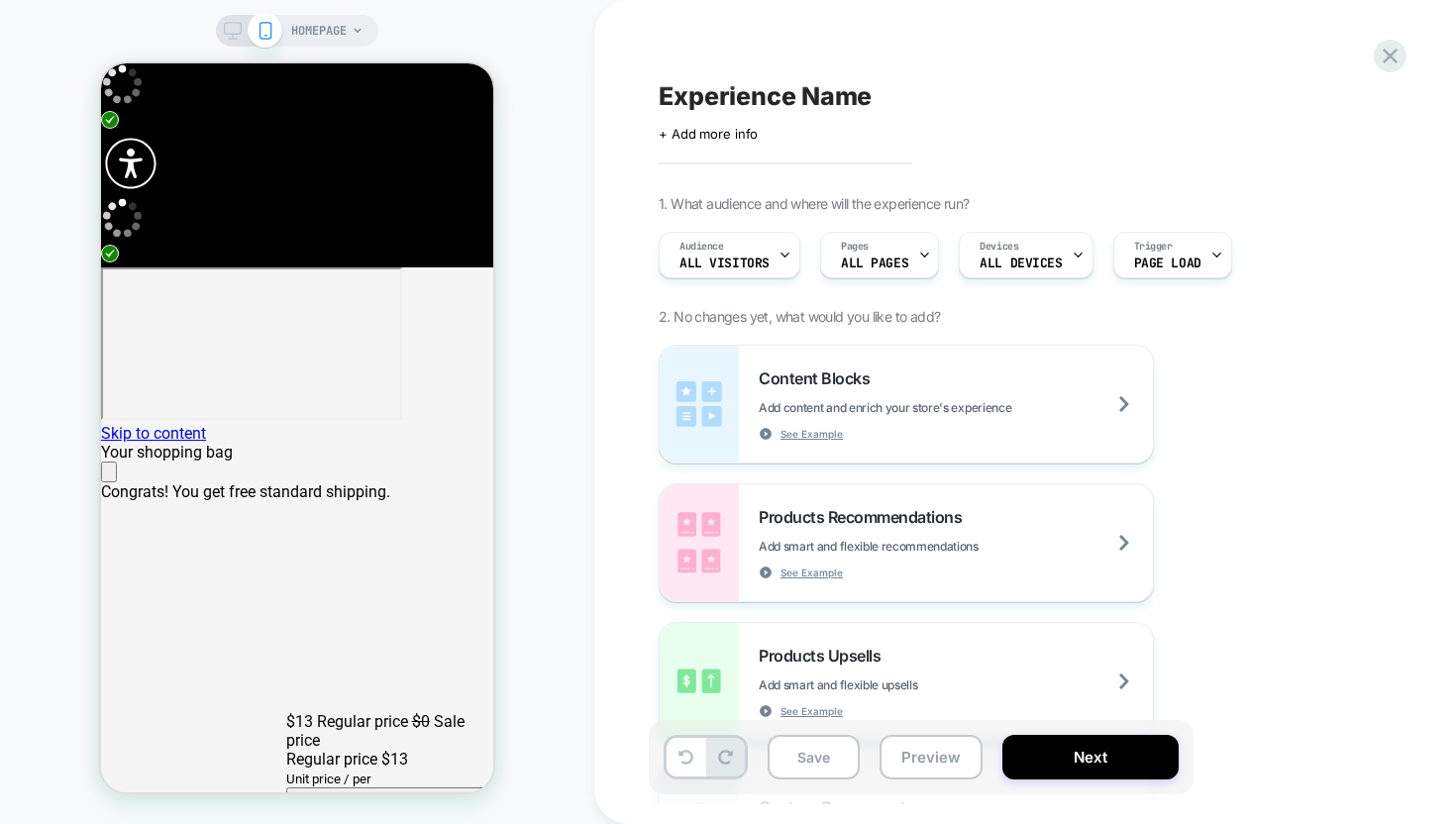 click on "HOMEPAGE" at bounding box center (319, 31) 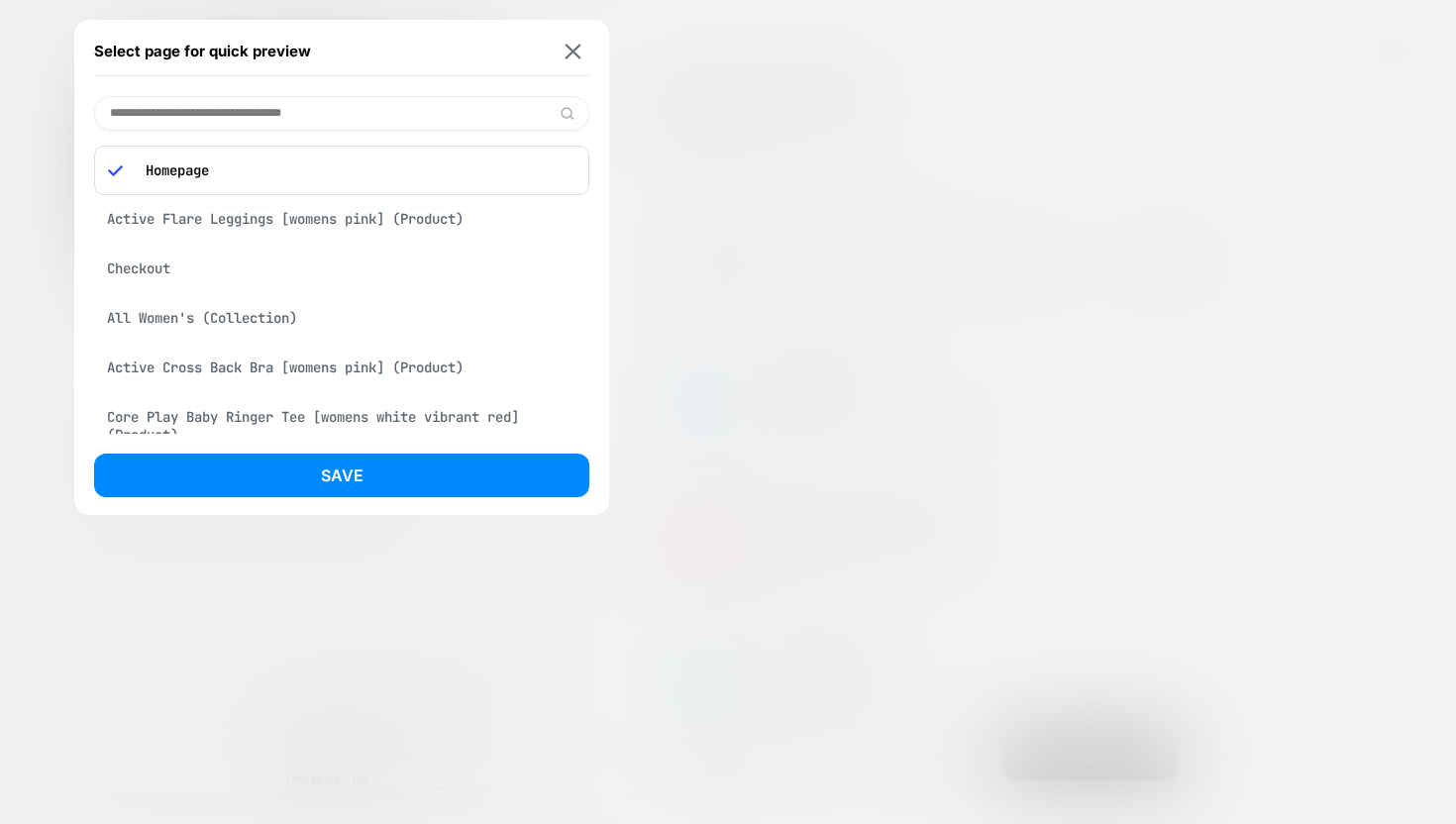 click at bounding box center (342, 113) 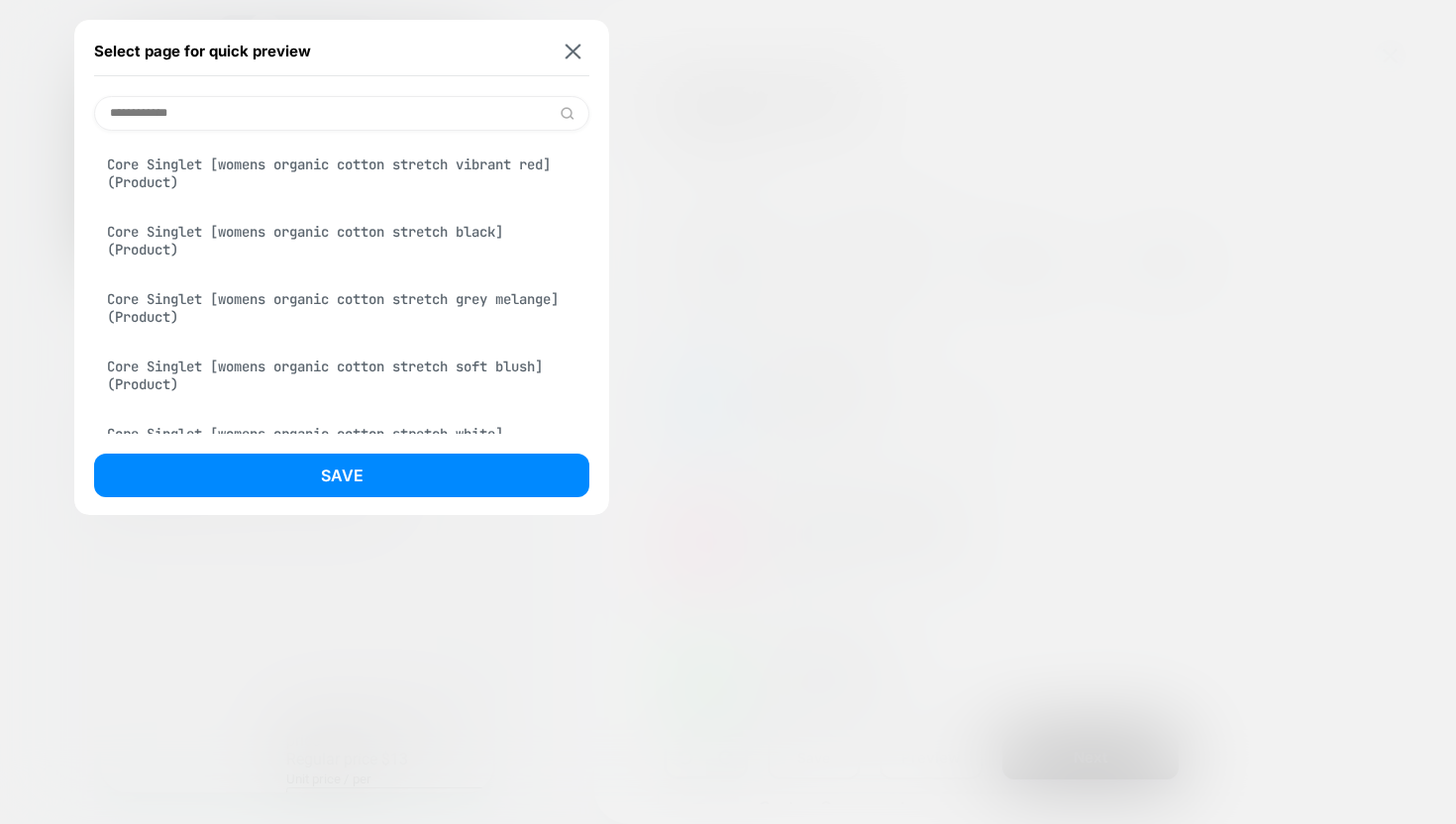 scroll, scrollTop: 0, scrollLeft: 392, axis: horizontal 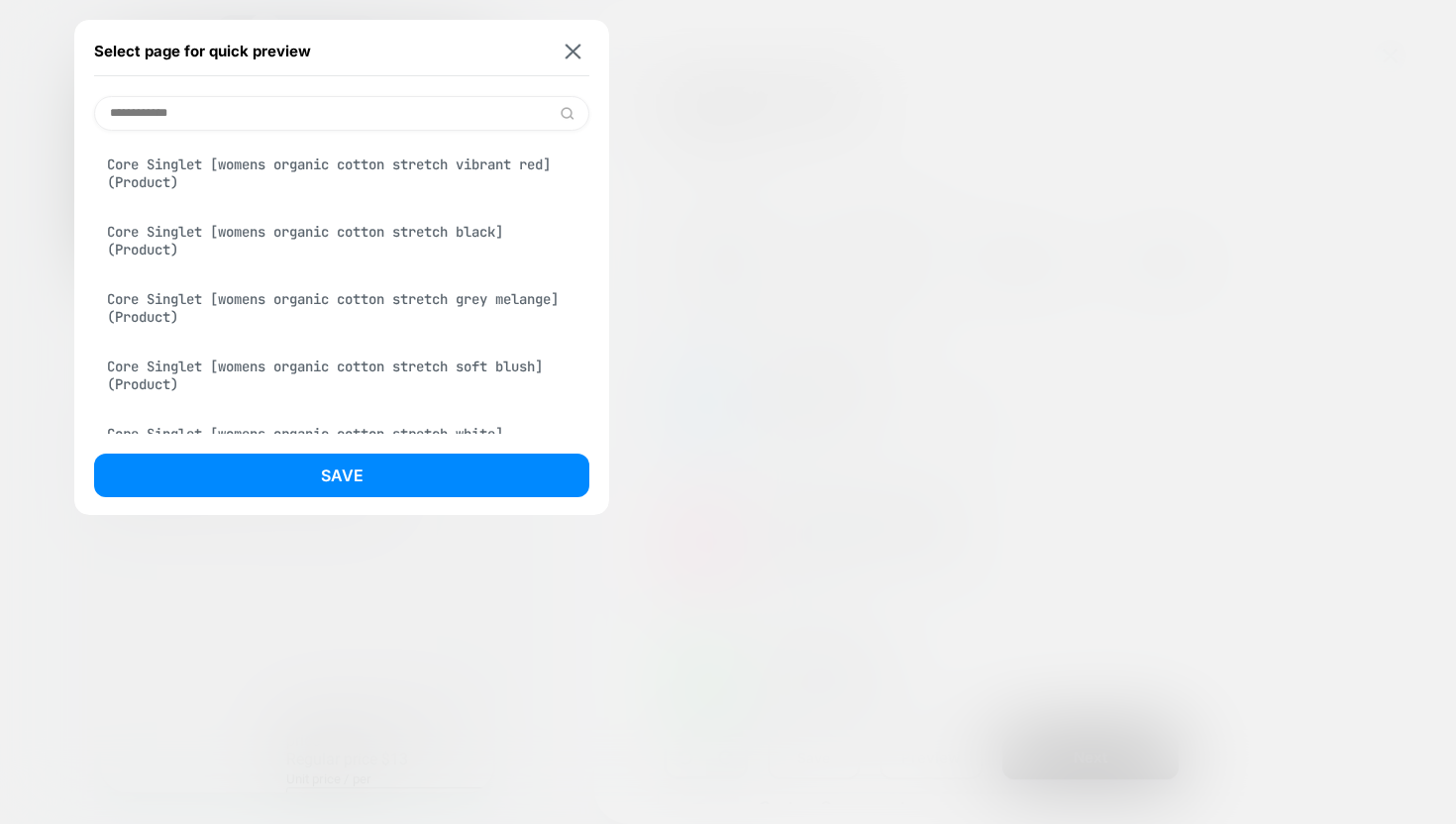 type on "**********" 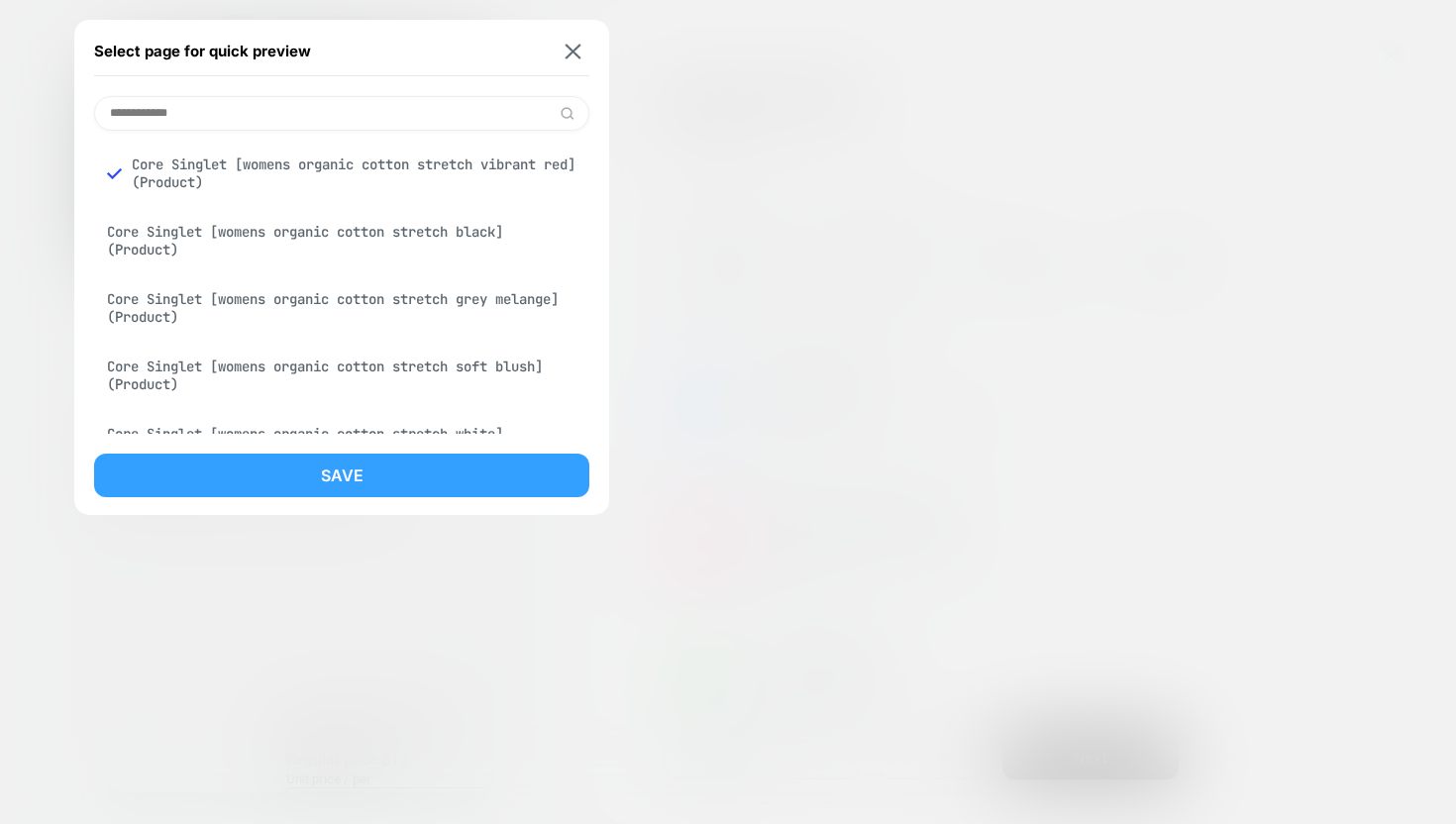 click on "Save" at bounding box center (342, 475) 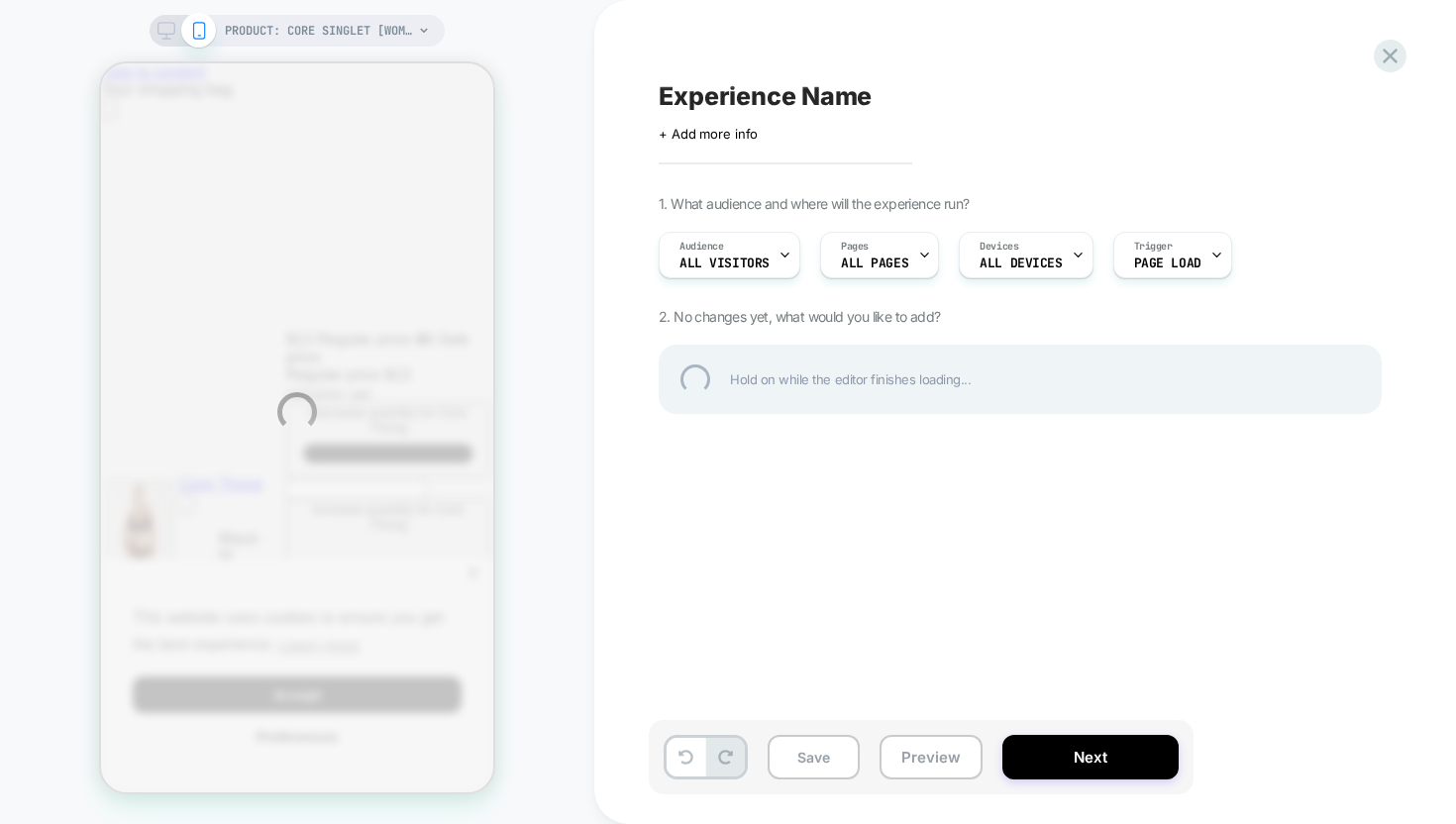scroll, scrollTop: 0, scrollLeft: 0, axis: both 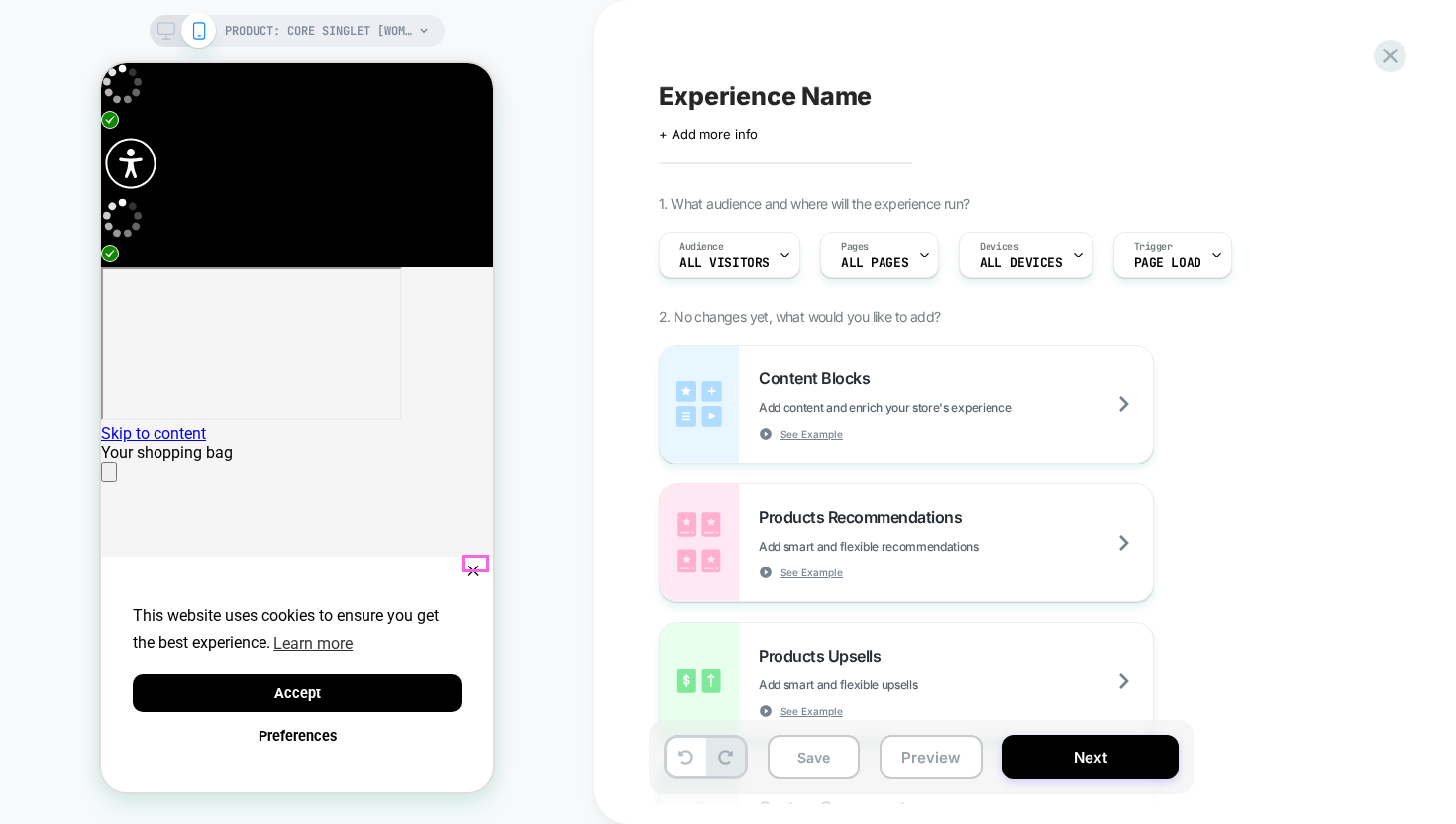 click on "✕" at bounding box center (473, 571) 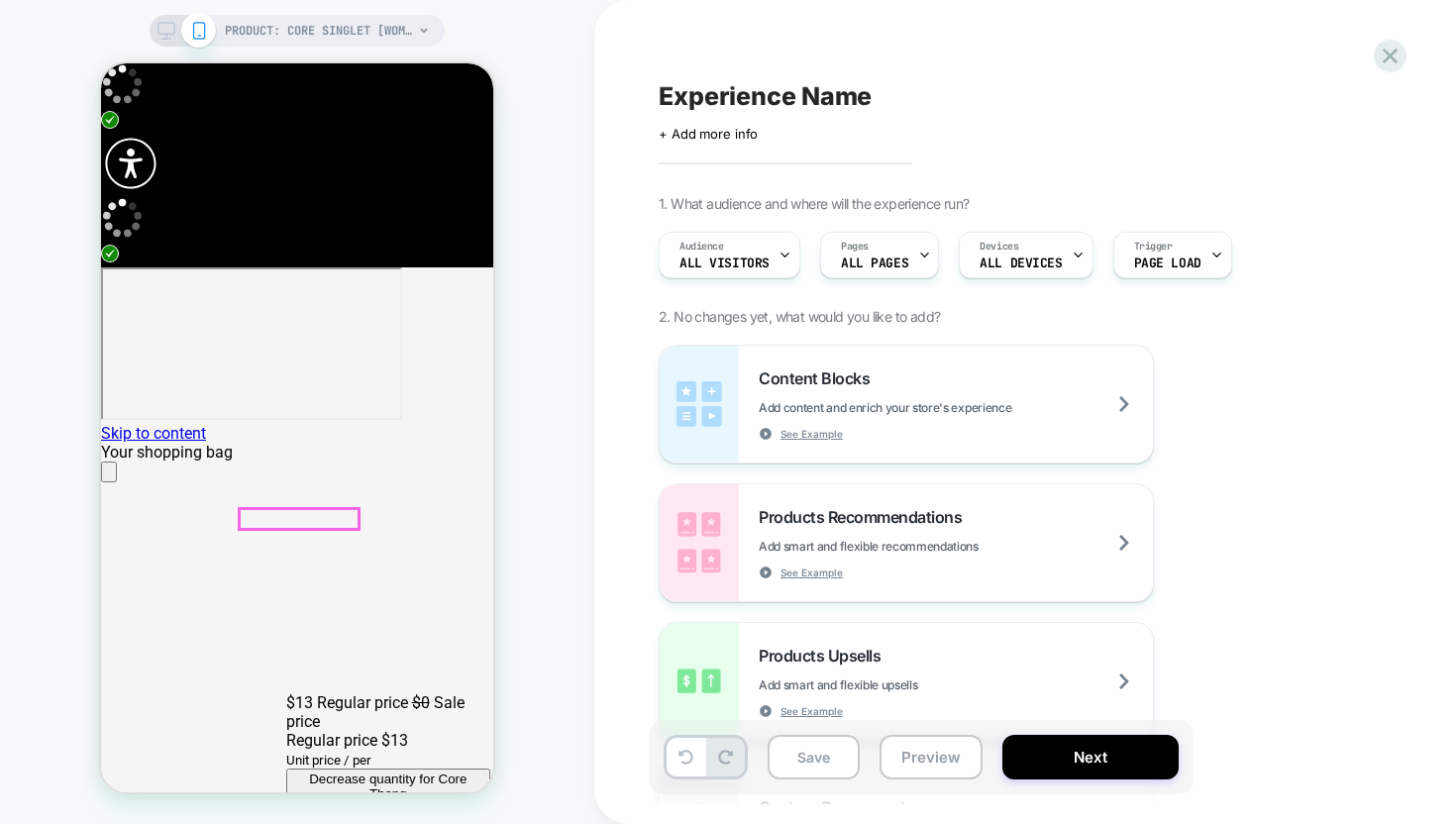 click at bounding box center (149, 26833) 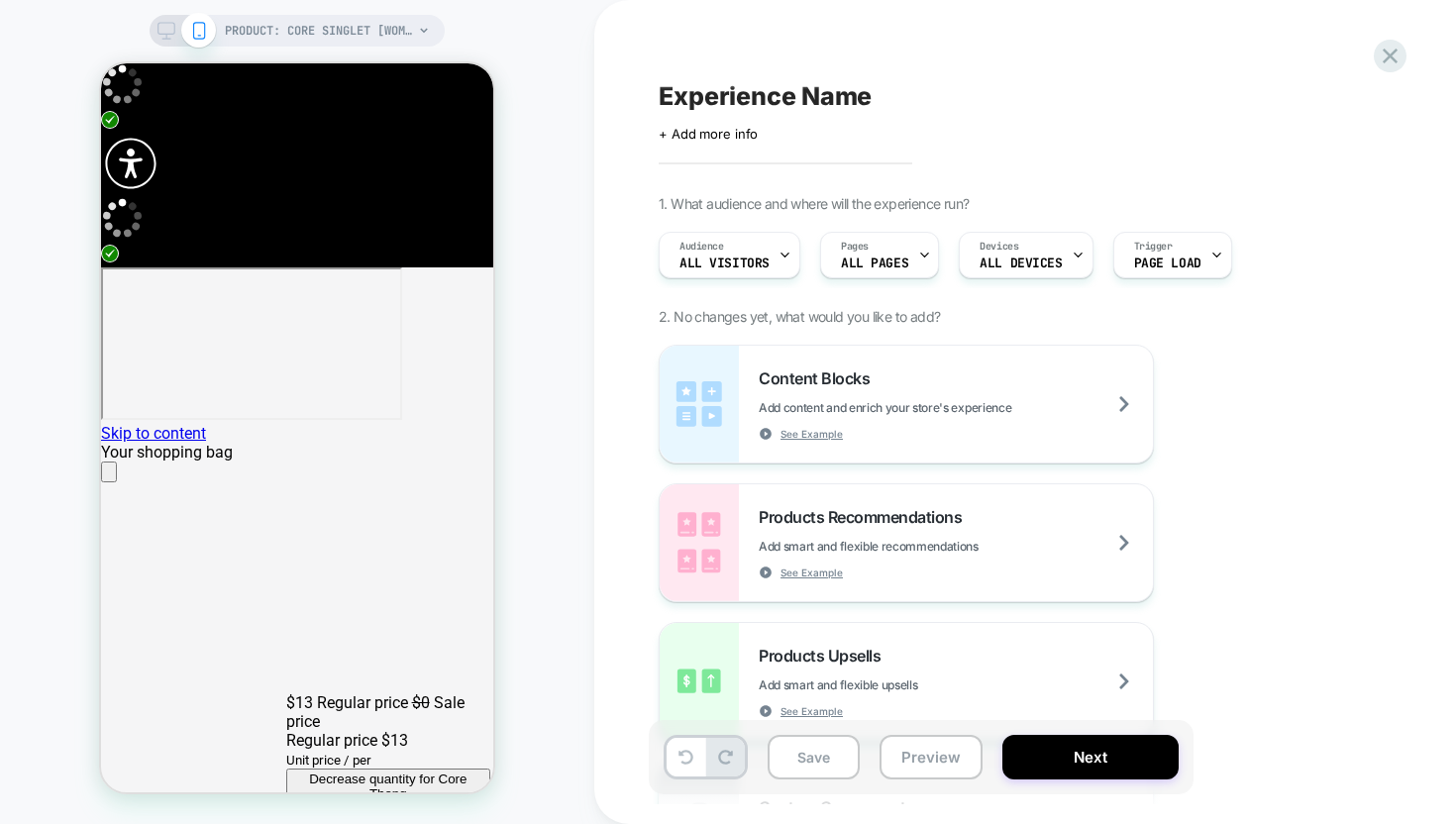 scroll, scrollTop: 0, scrollLeft: 1986, axis: horizontal 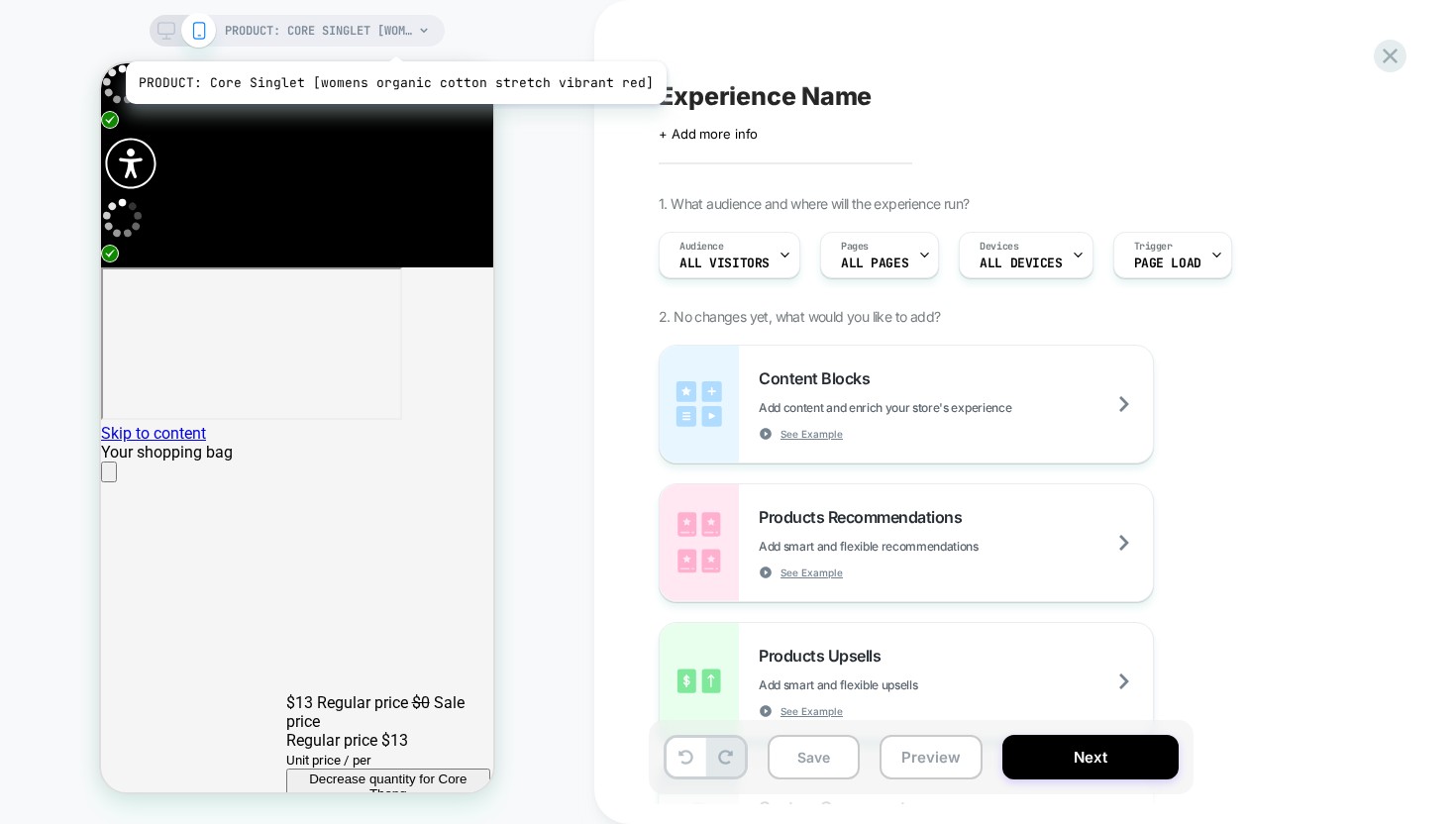 click on "PRODUCT: Core Singlet [womens organic cotton stretch vibrant red]" at bounding box center (319, 31) 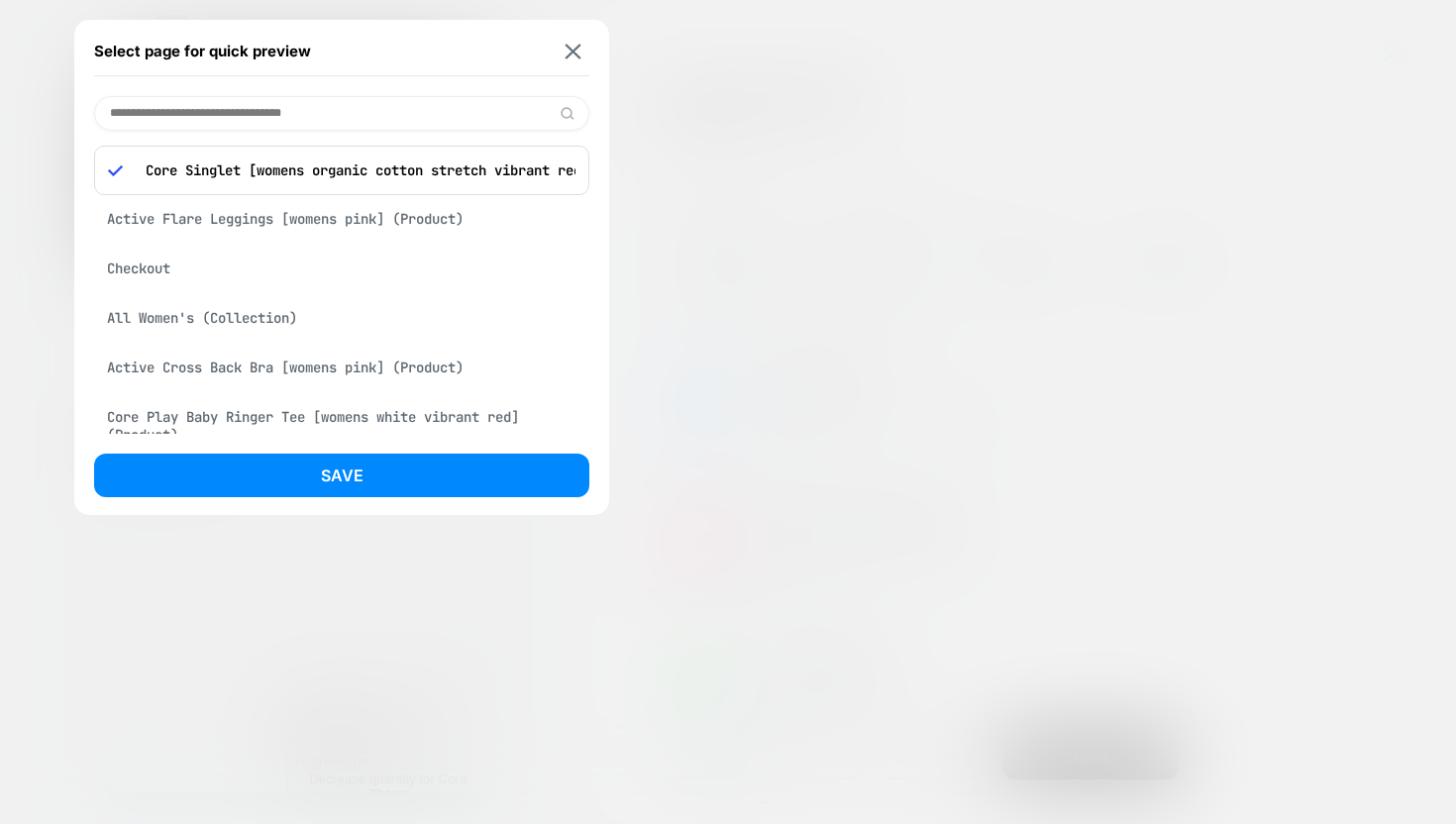 click at bounding box center [342, 113] 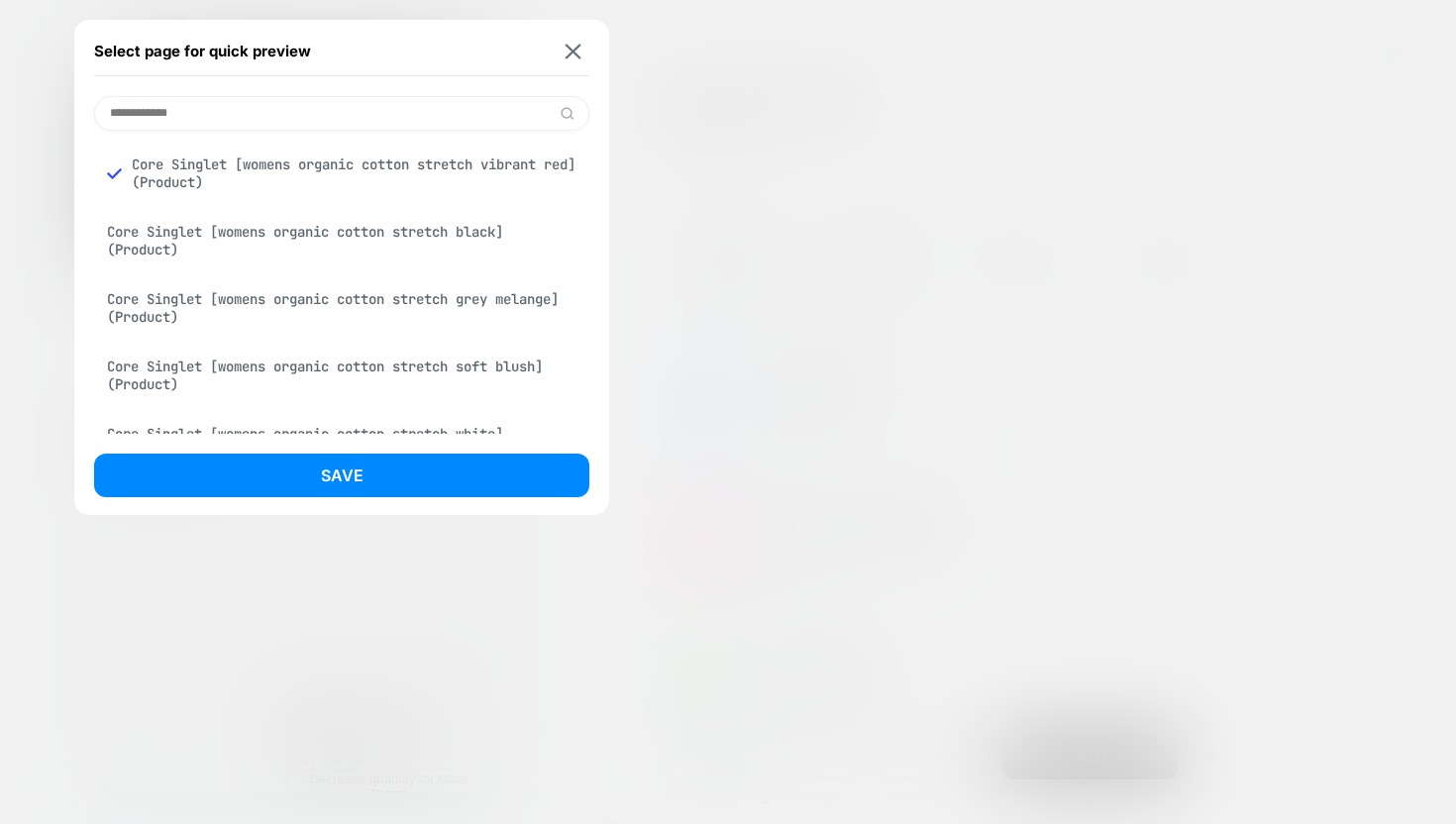 type on "**********" 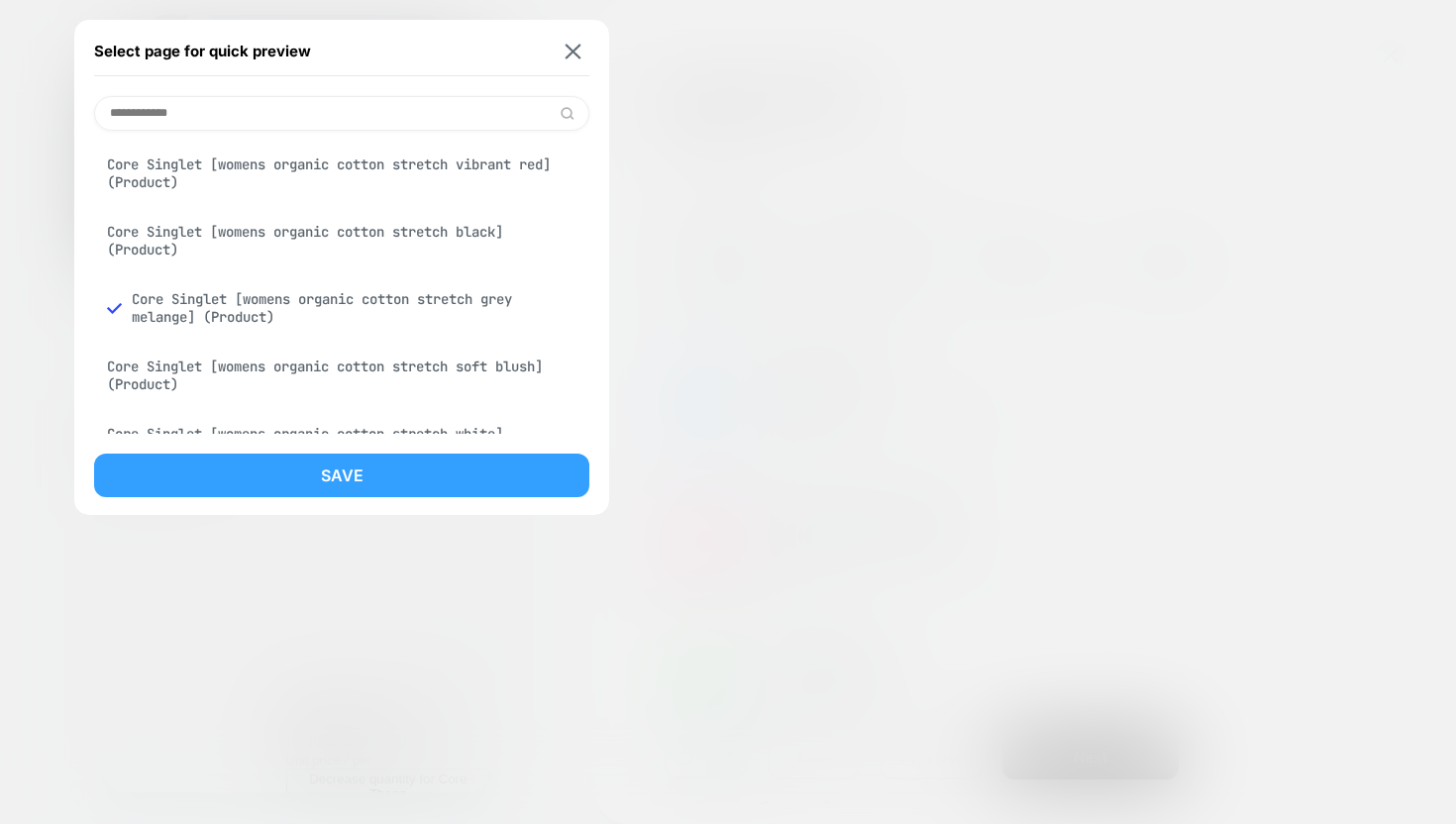 click on "Save" at bounding box center [342, 475] 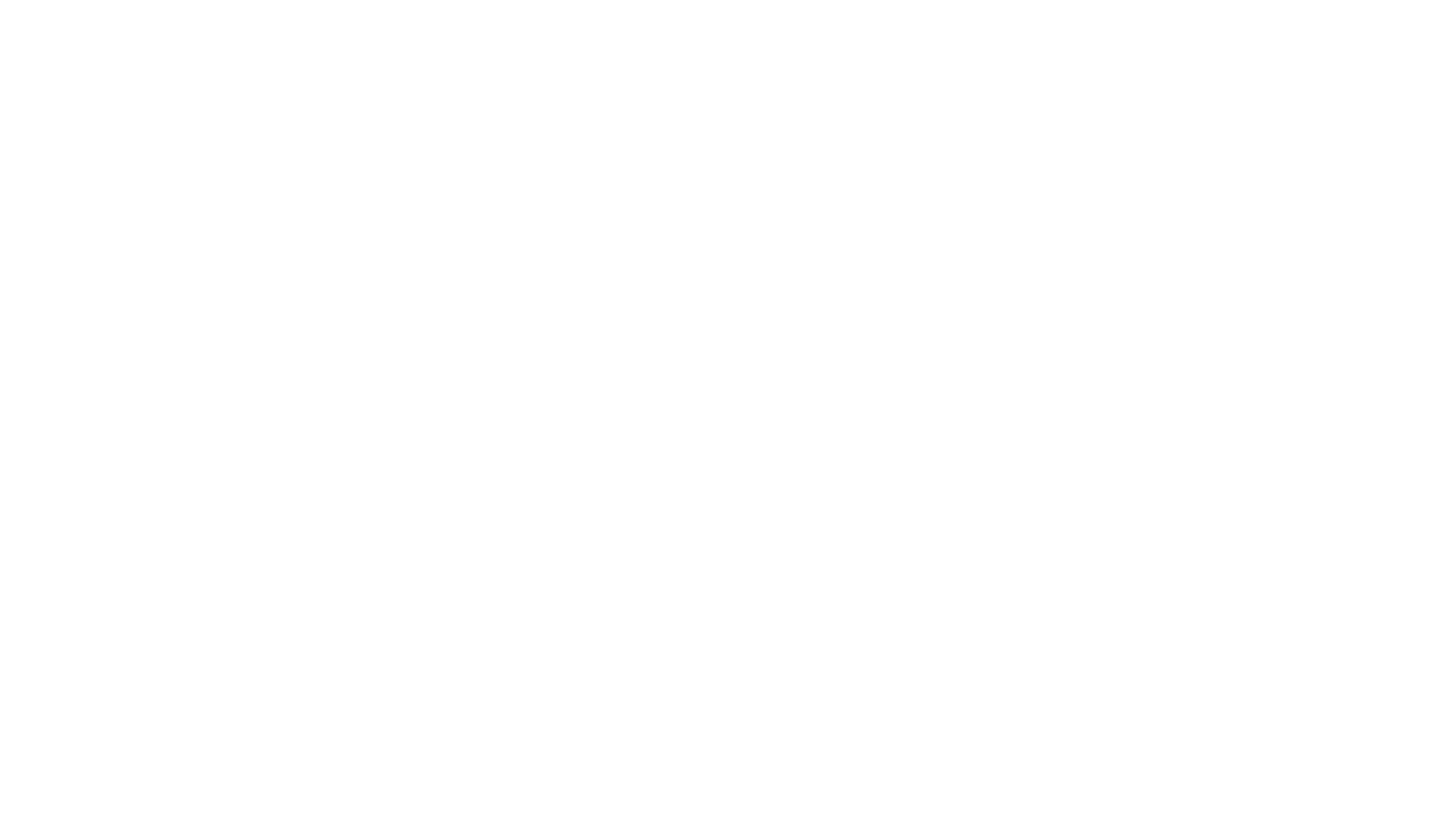 scroll, scrollTop: 0, scrollLeft: 0, axis: both 